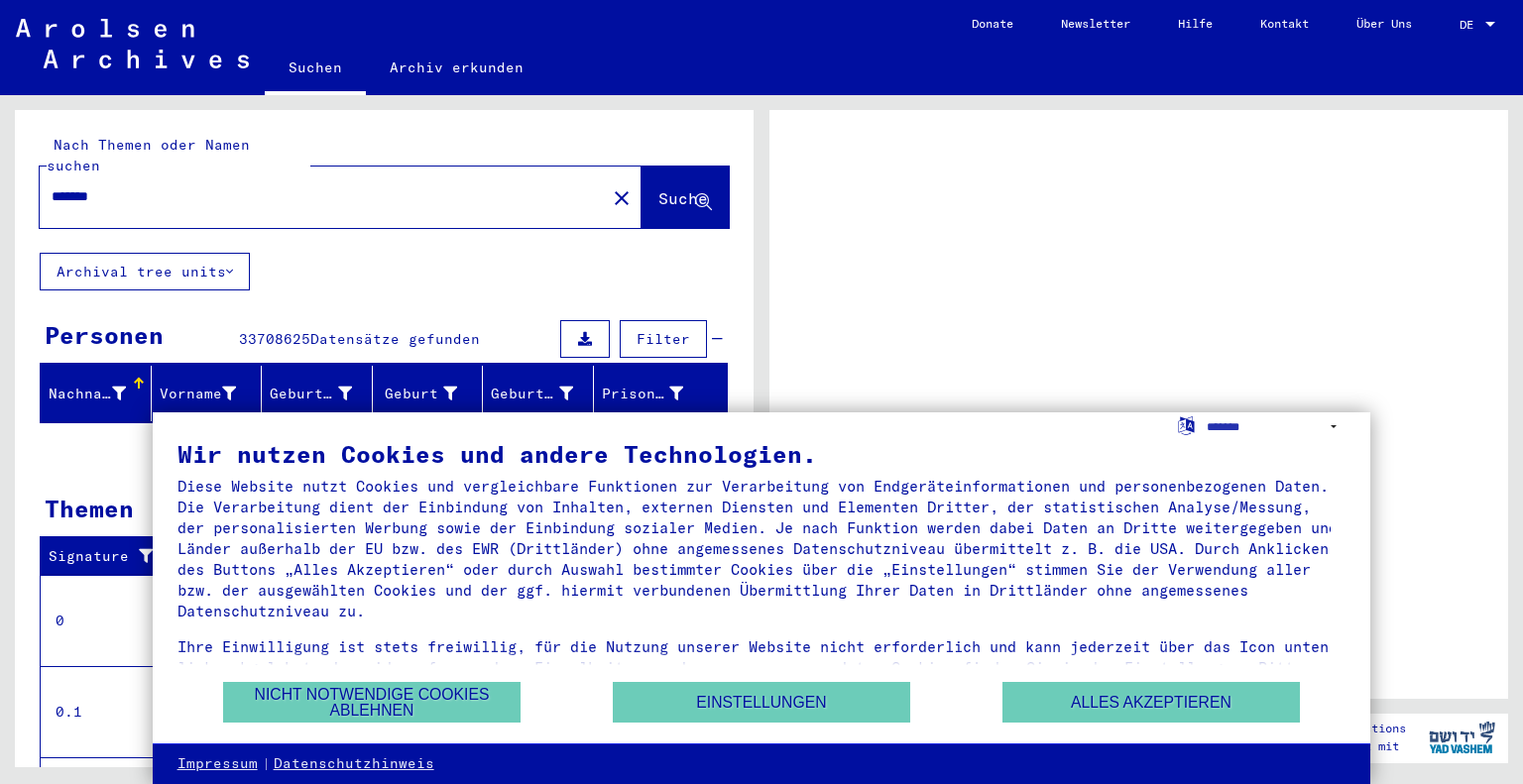 scroll, scrollTop: 0, scrollLeft: 0, axis: both 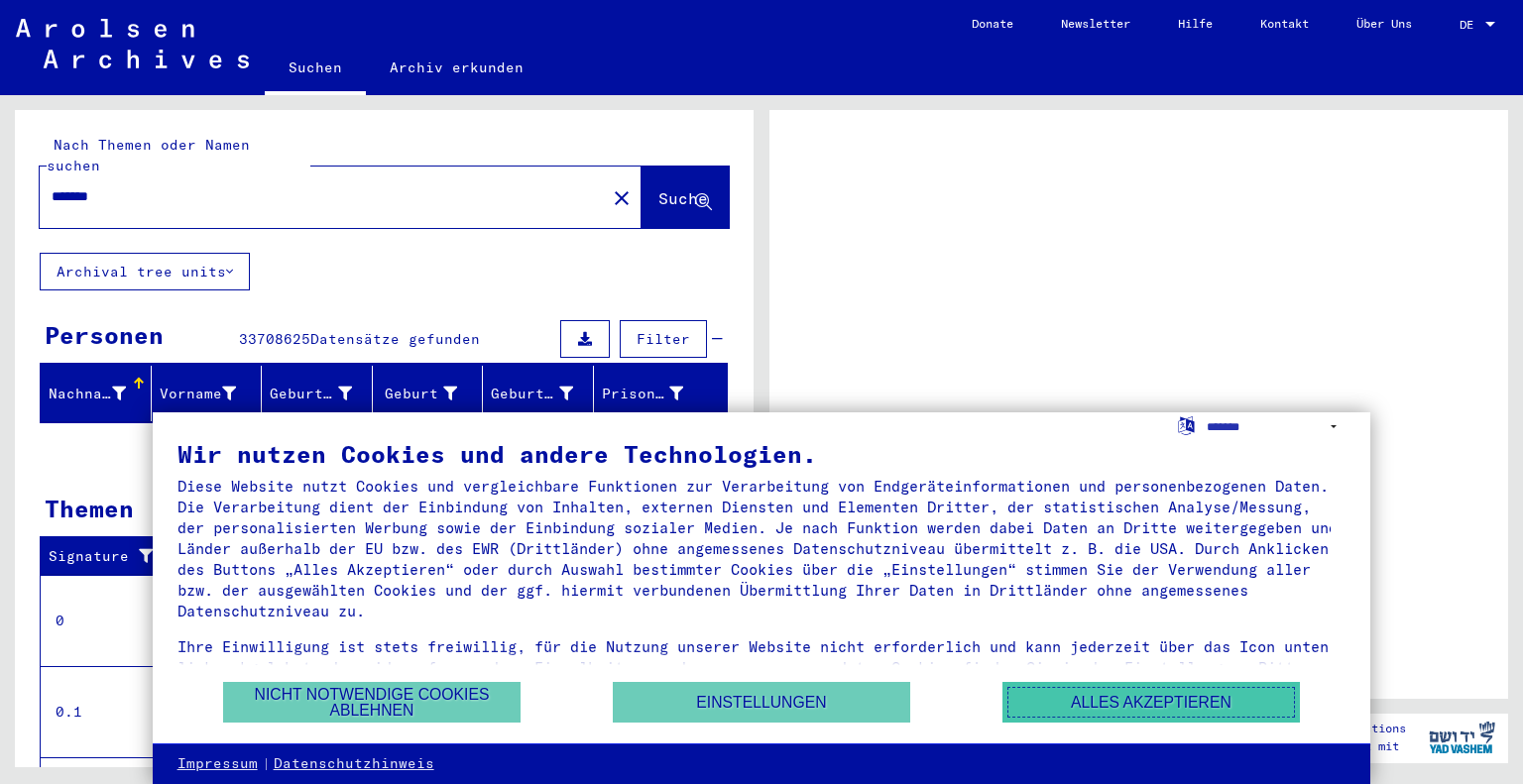 click on "Alles akzeptieren" at bounding box center [1151, 702] 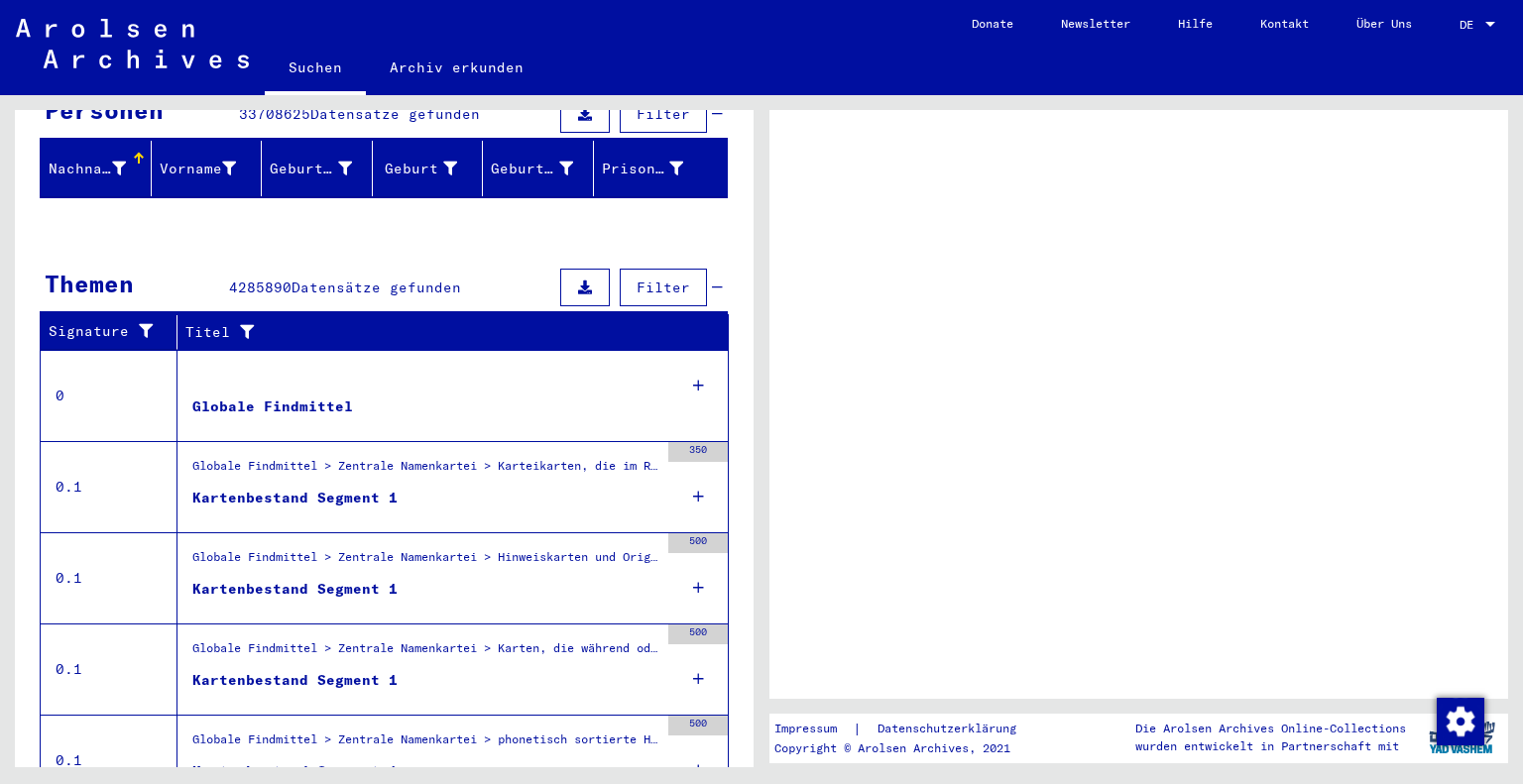 scroll, scrollTop: 296, scrollLeft: 0, axis: vertical 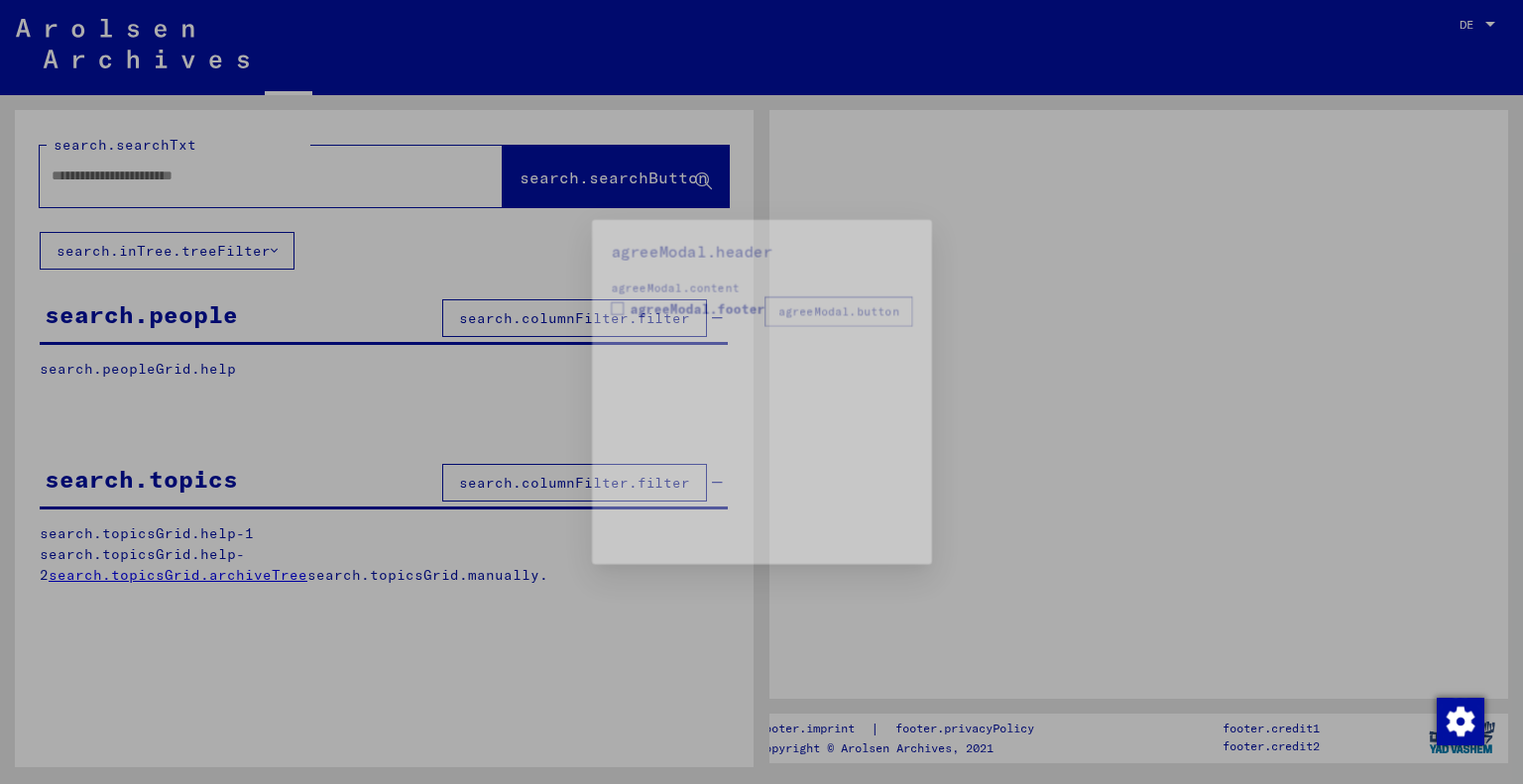 type on "*******" 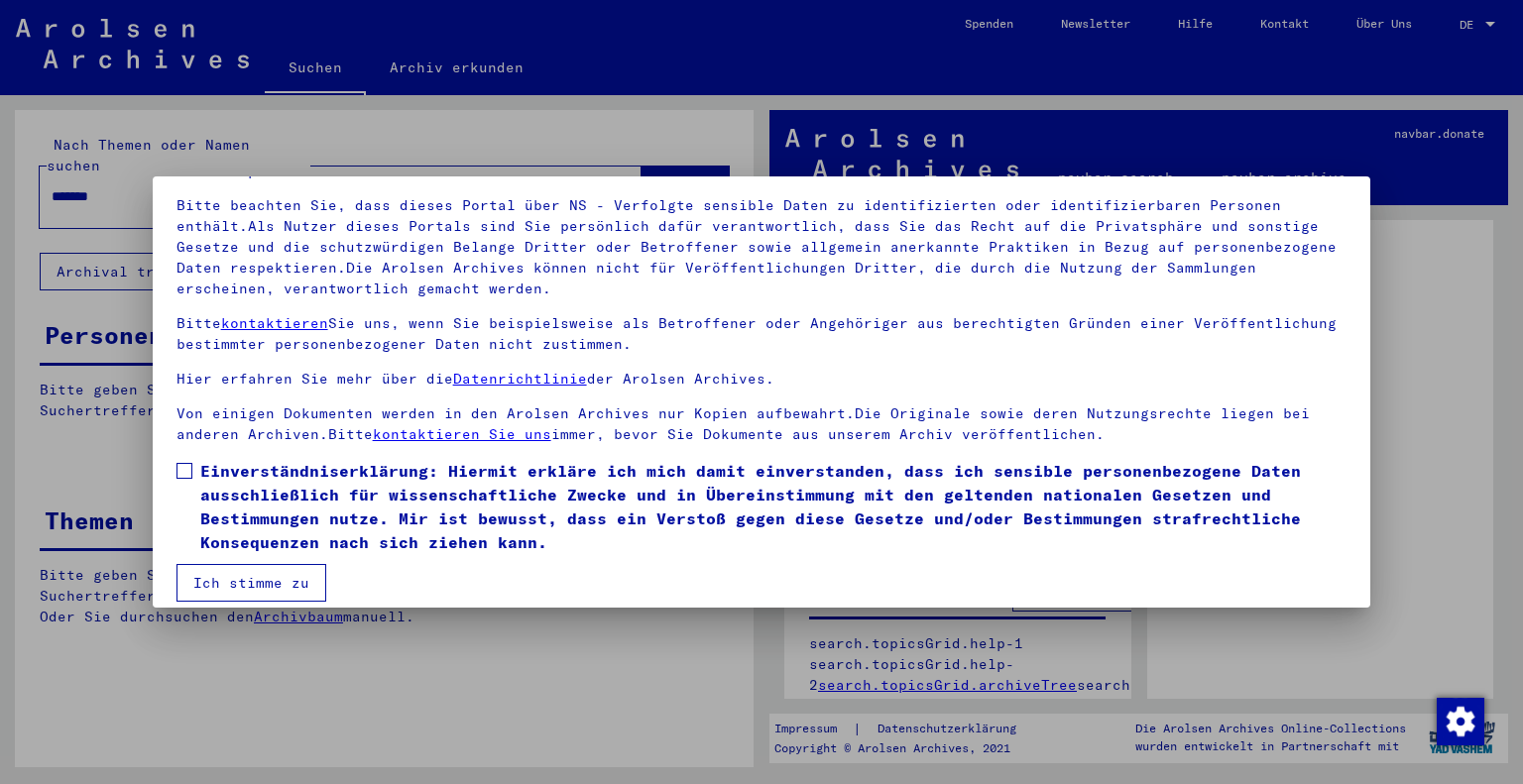 scroll, scrollTop: 143, scrollLeft: 0, axis: vertical 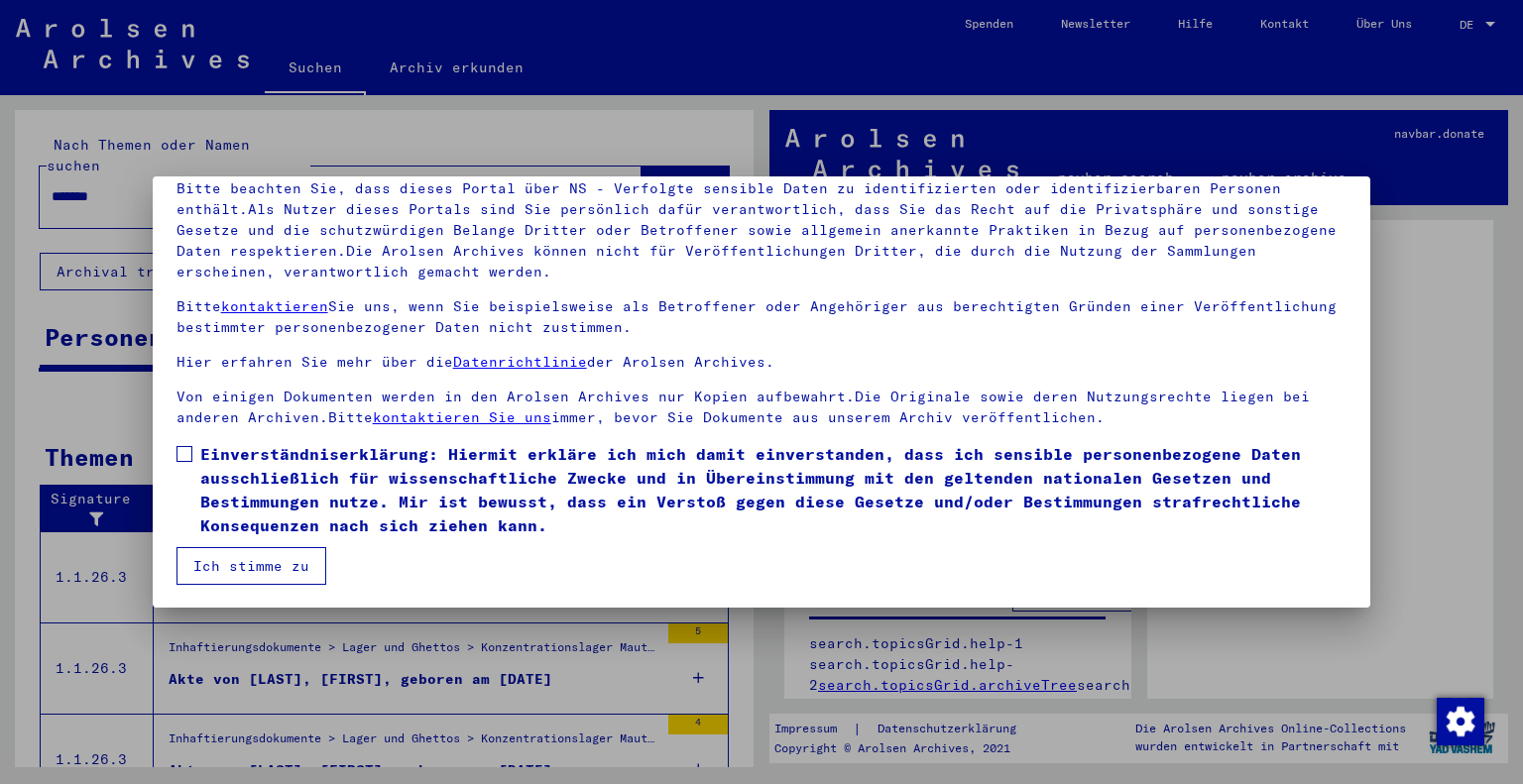 click on "Ich stimme zu" at bounding box center (251, 566) 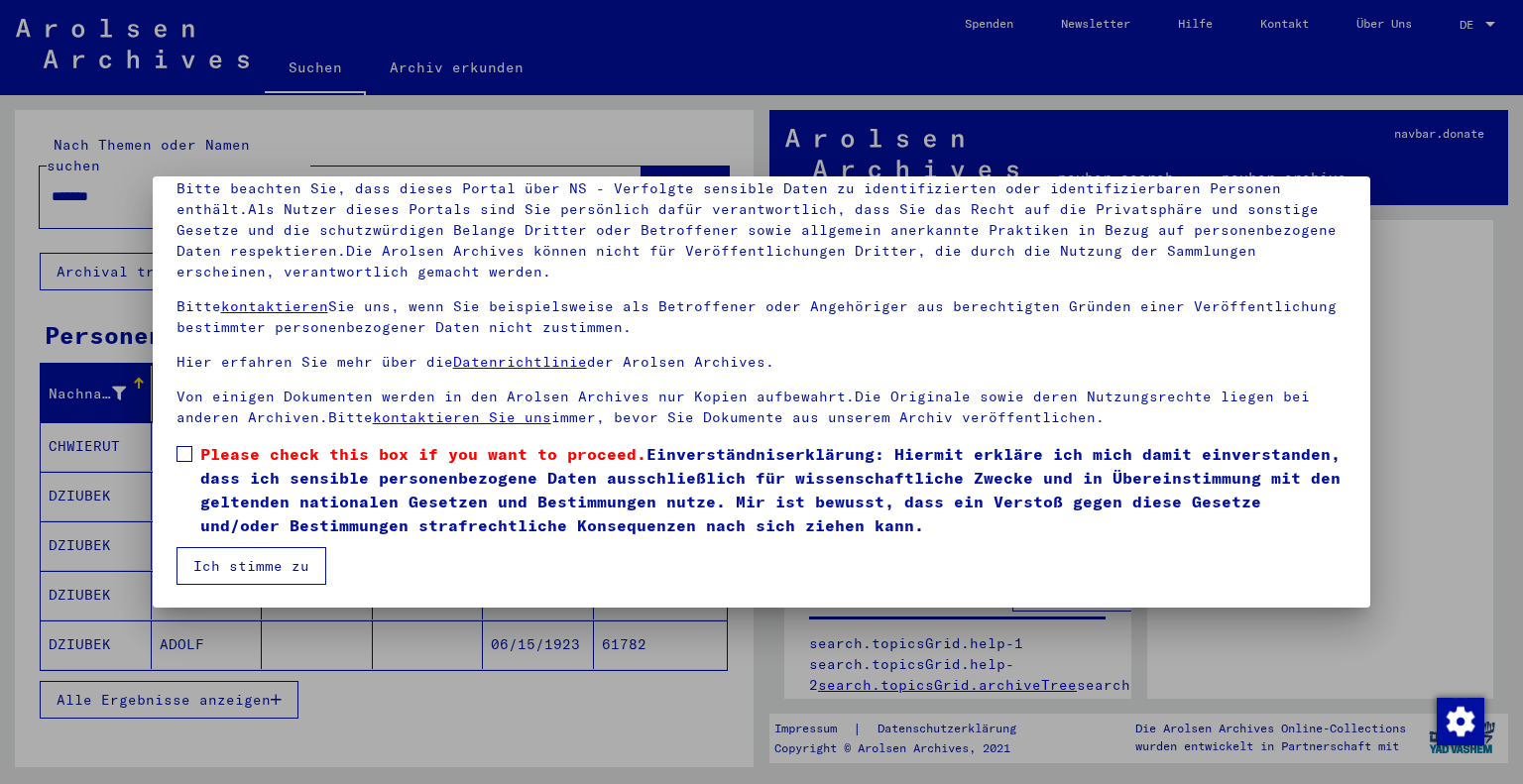 click on "Please check this box if you want to proceed.    Einverständniserklärung: Hiermit erkläre ich mich damit einverstanden, dass ich sensible personenbezogene Daten ausschließlich für wissenschaftliche Zwecke und in Übereinstimmung mit den geltenden nationalen Gesetzen und Bestimmungen nutze. Mir ist bewusst, dass ein Verstoß gegen diese Gesetze und/oder Bestimmungen strafrechtliche Konsequenzen nach sich ziehen kann." at bounding box center [773, 490] 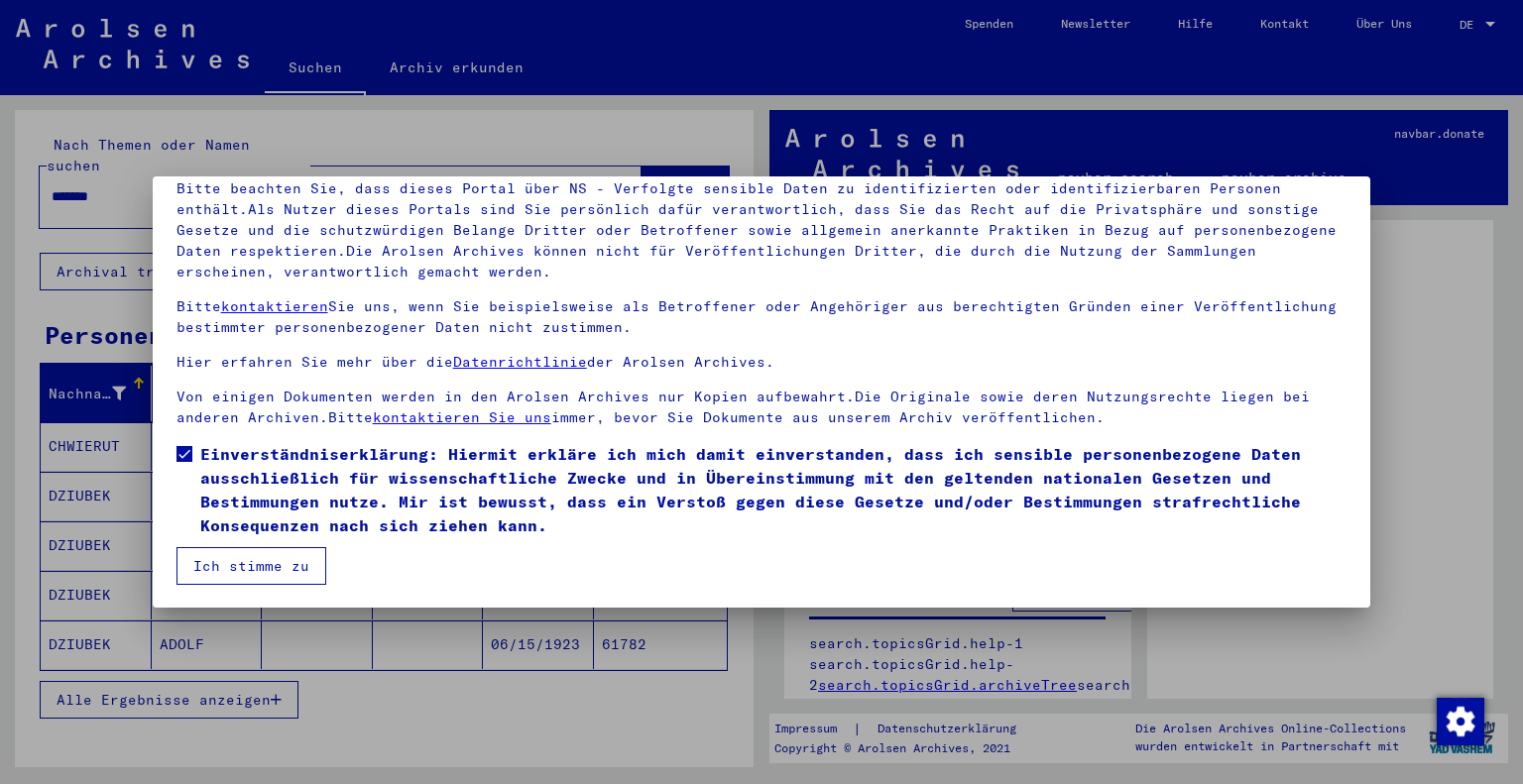 click on "Ich stimme zu" at bounding box center [251, 566] 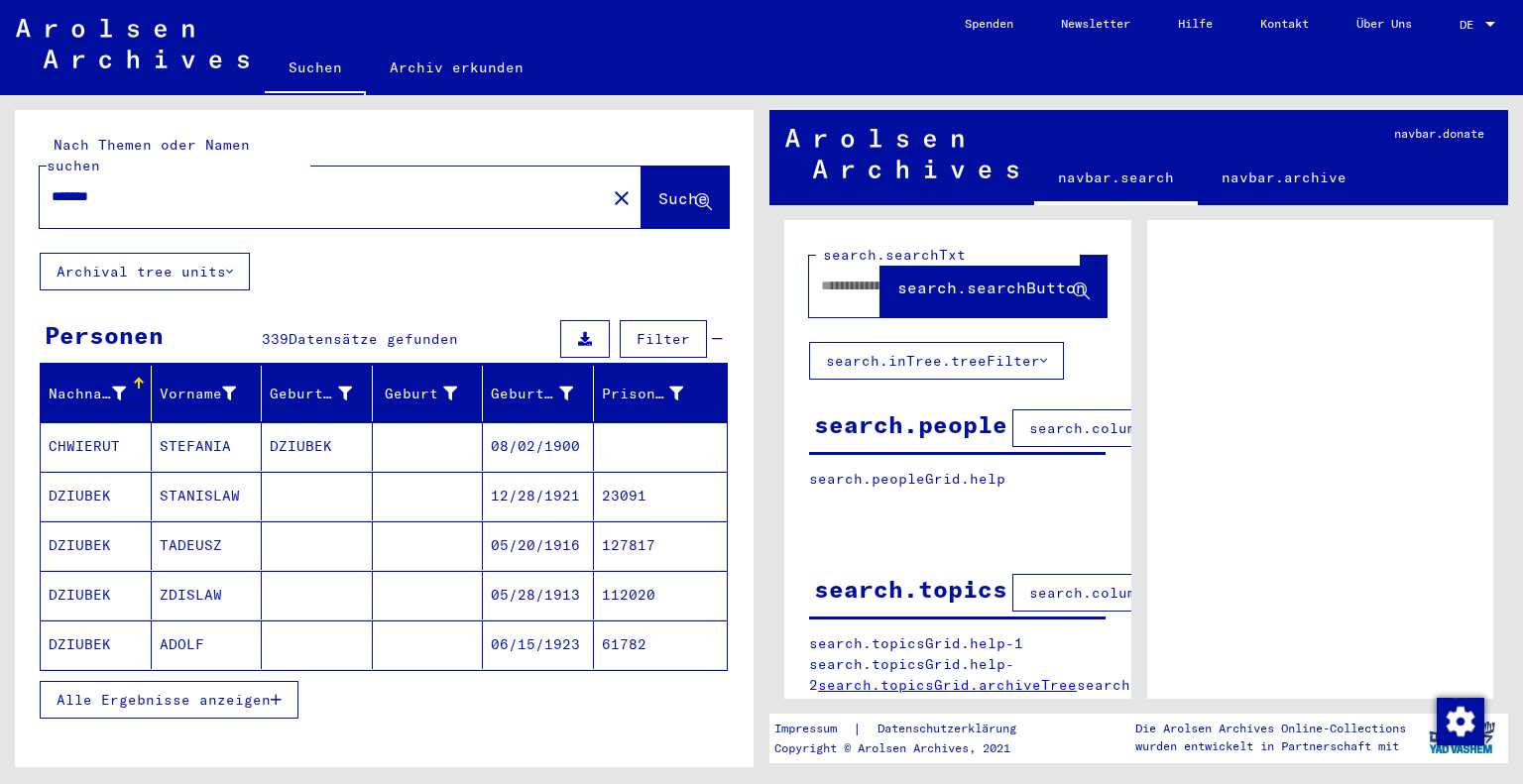 click on "TADEUSZ" at bounding box center [207, 595] 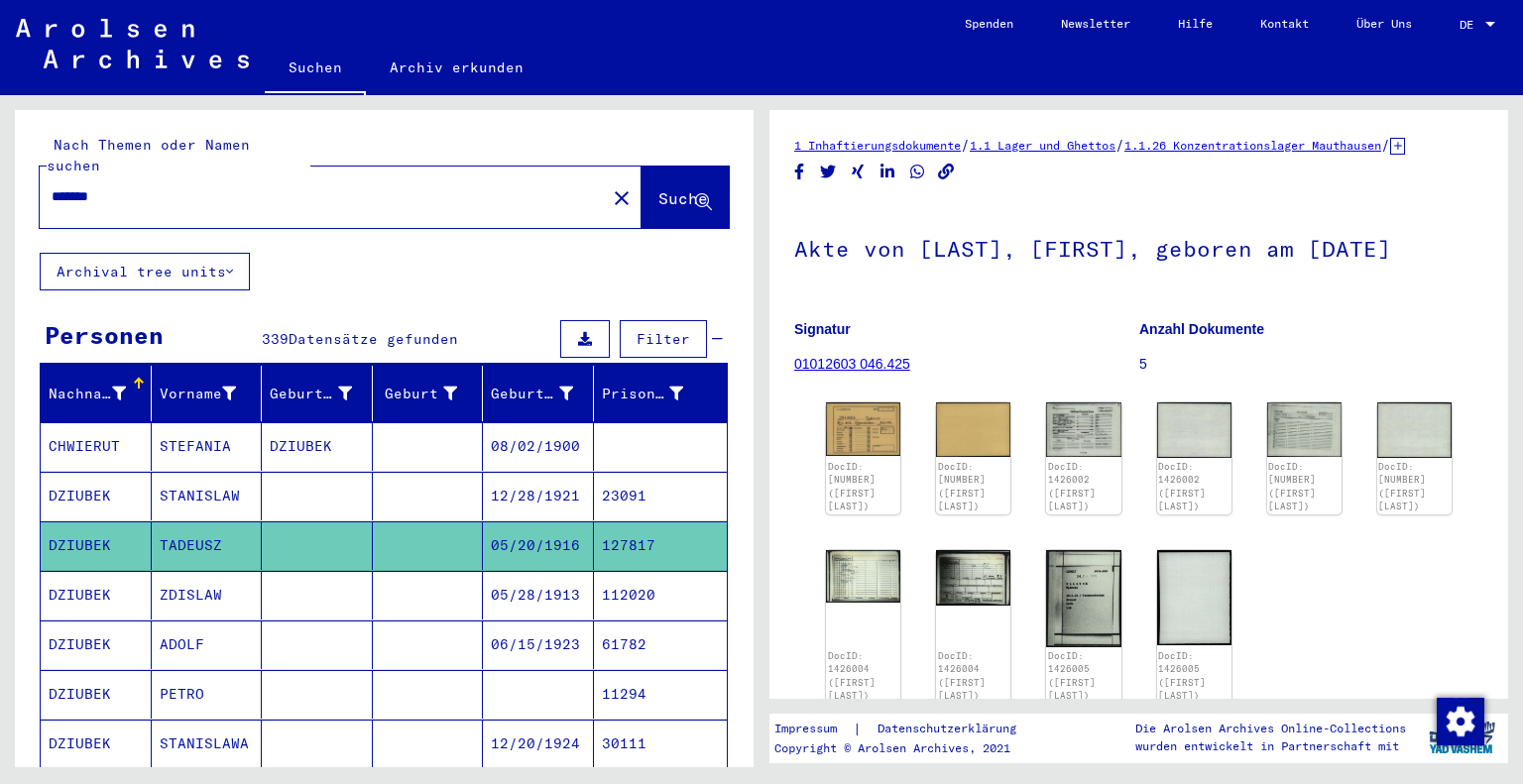 scroll, scrollTop: 0, scrollLeft: 0, axis: both 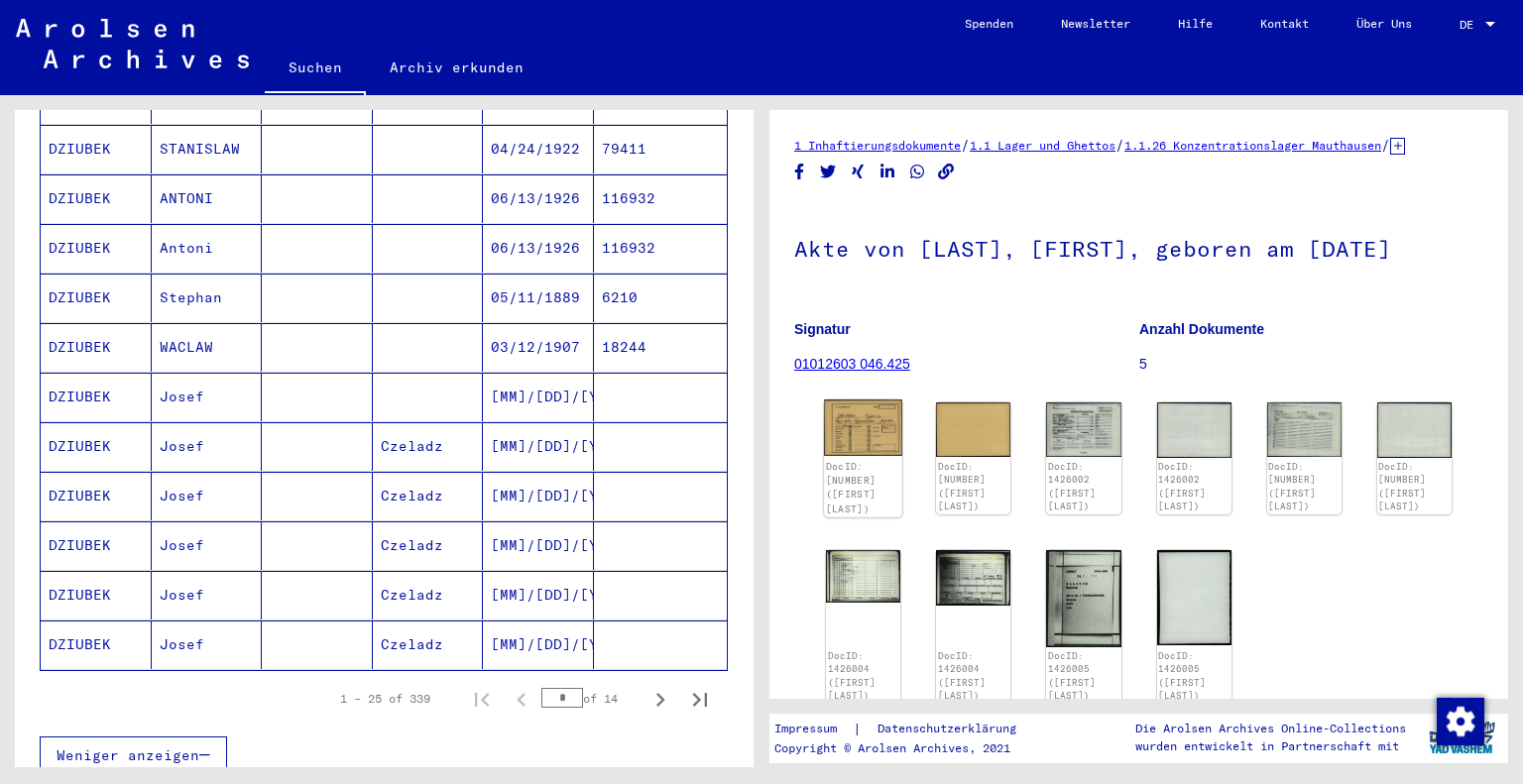 click 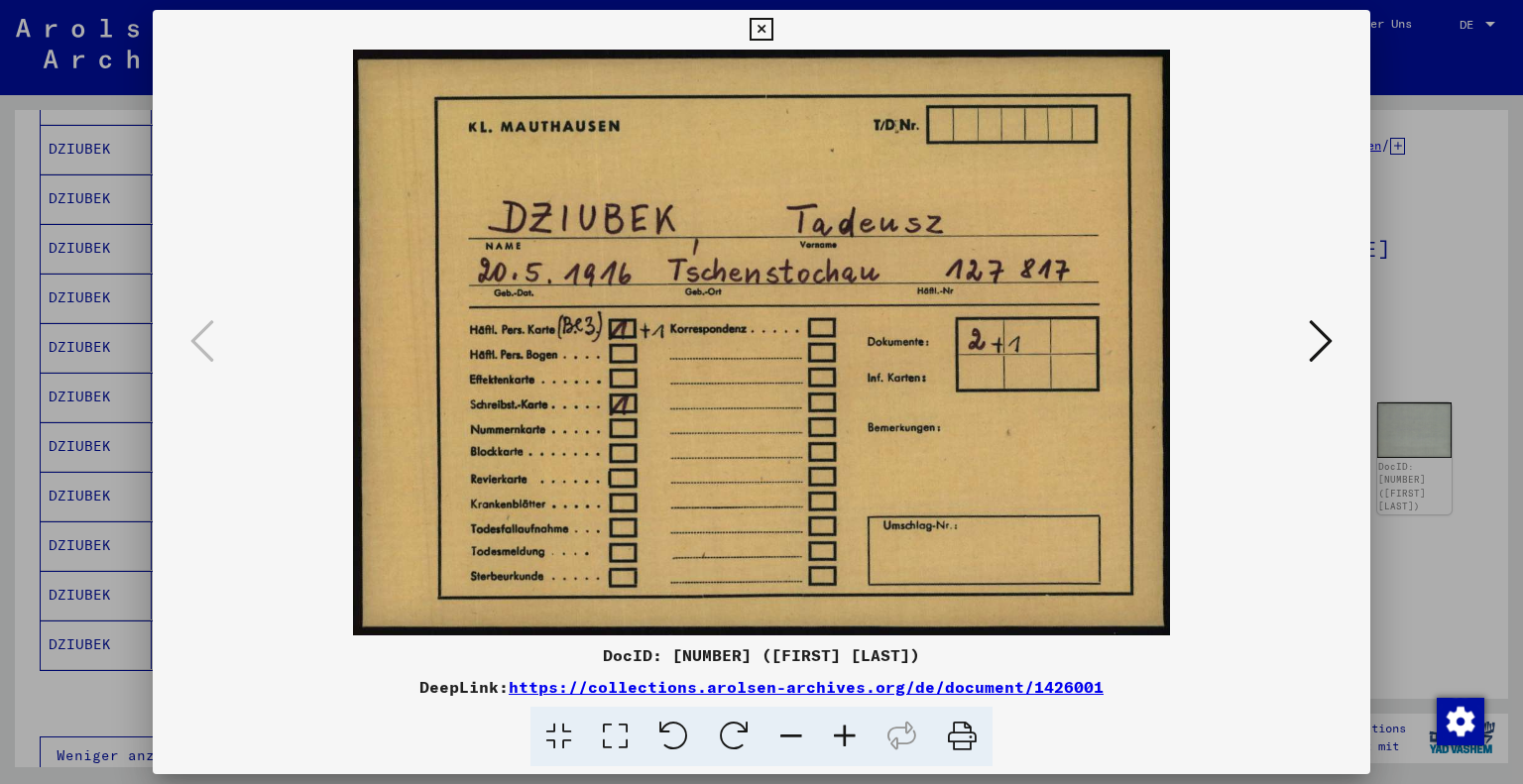 click at bounding box center (1321, 342) 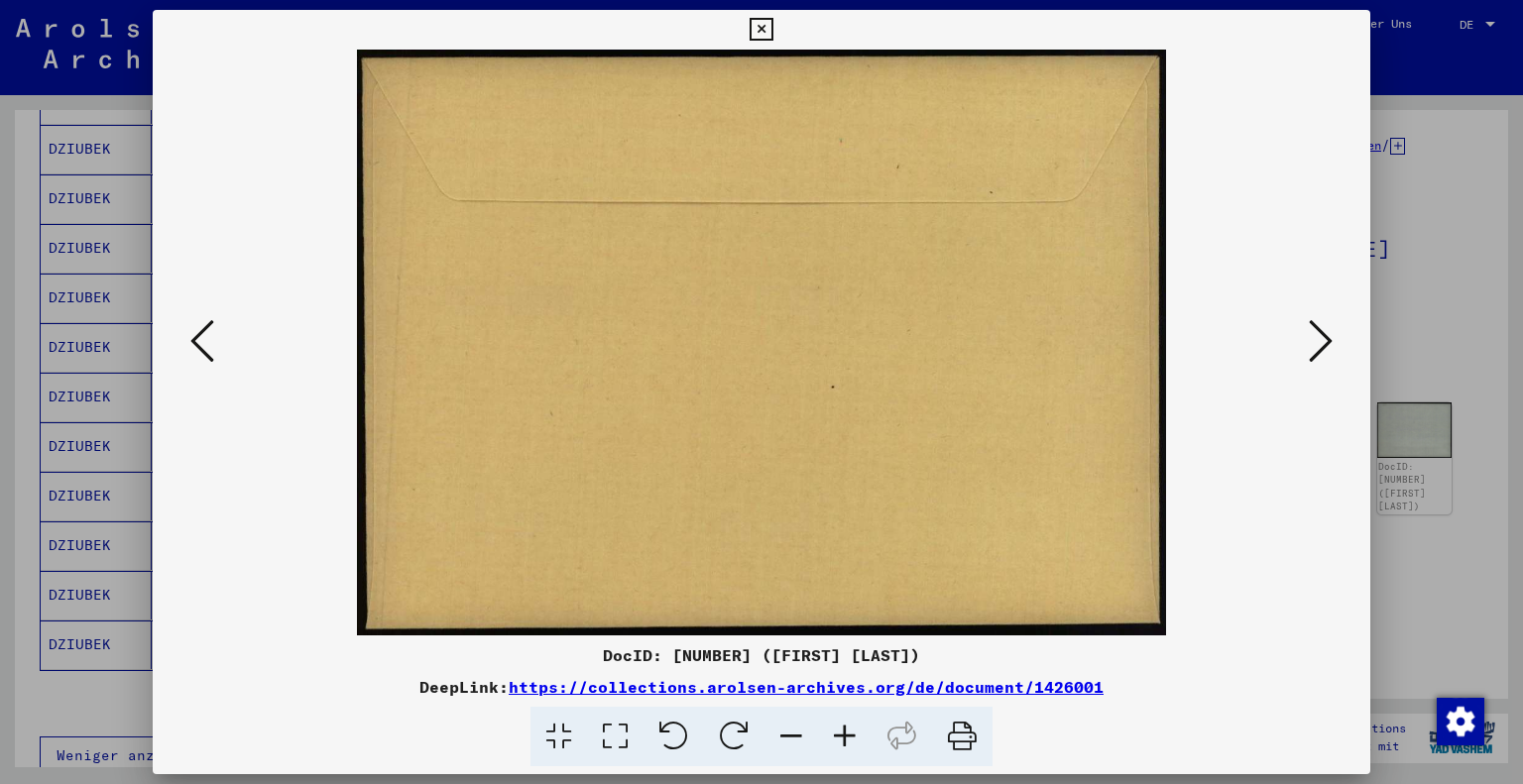 click at bounding box center [1321, 342] 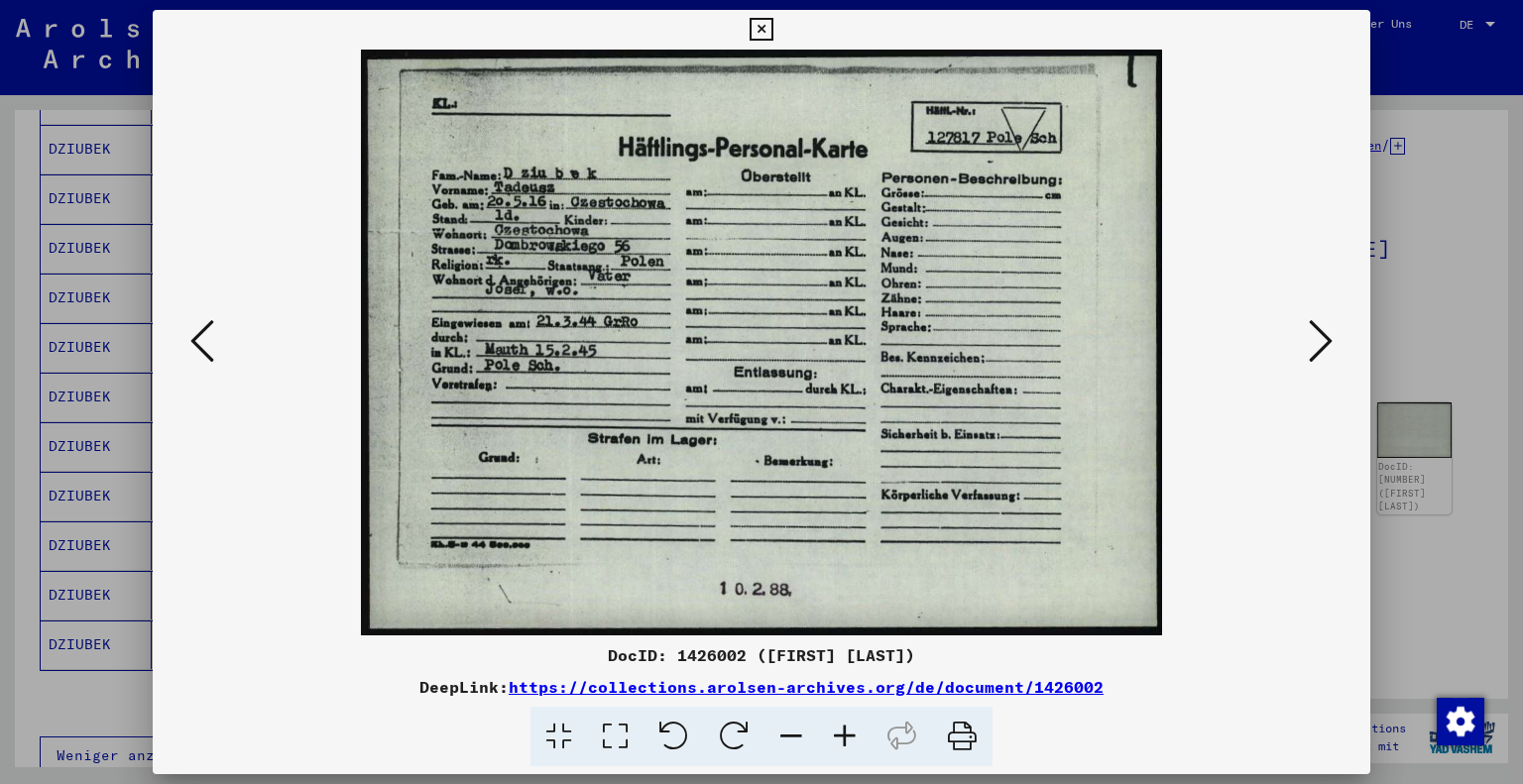 click at bounding box center [1321, 341] 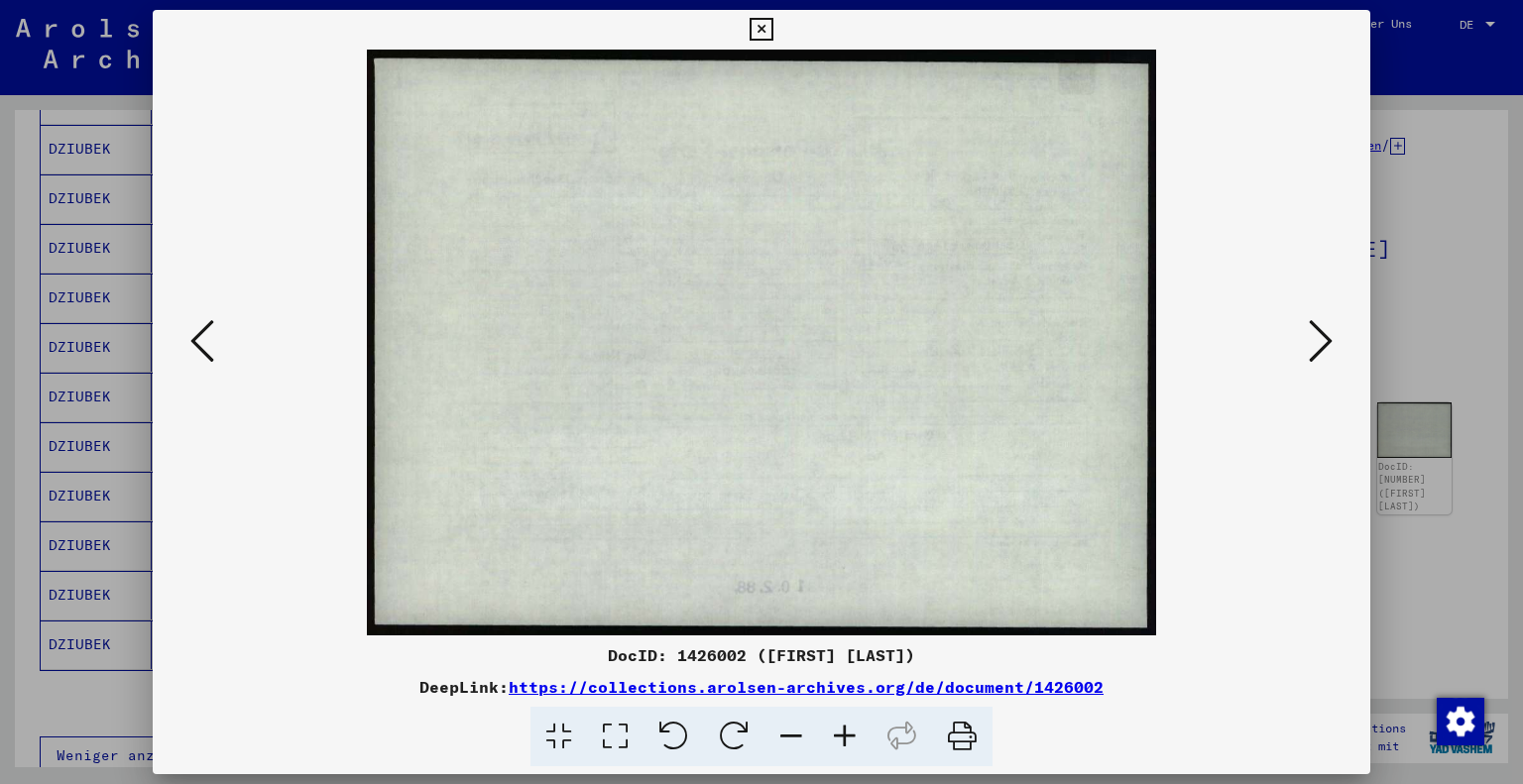 click at bounding box center [1321, 341] 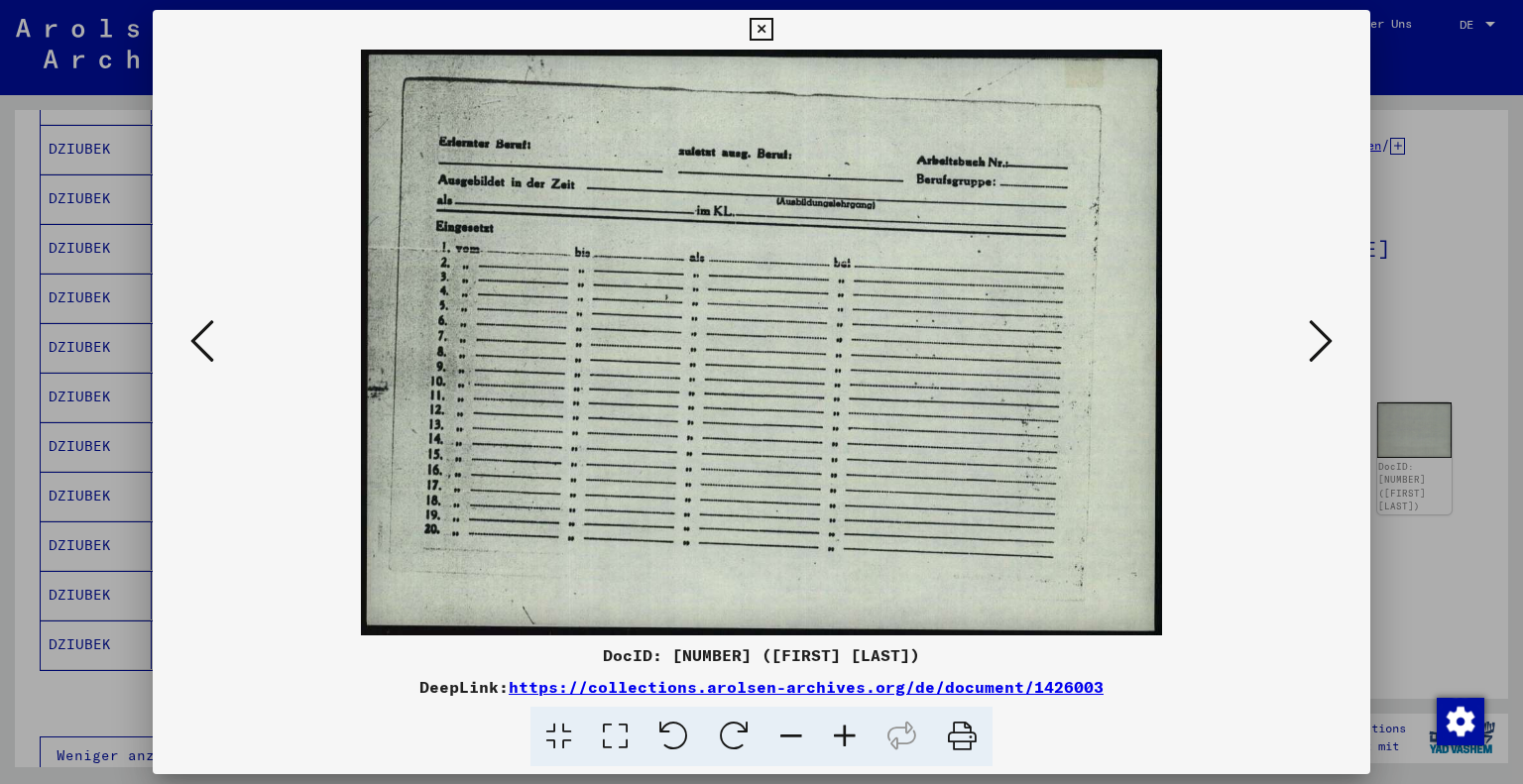 click at bounding box center [1321, 341] 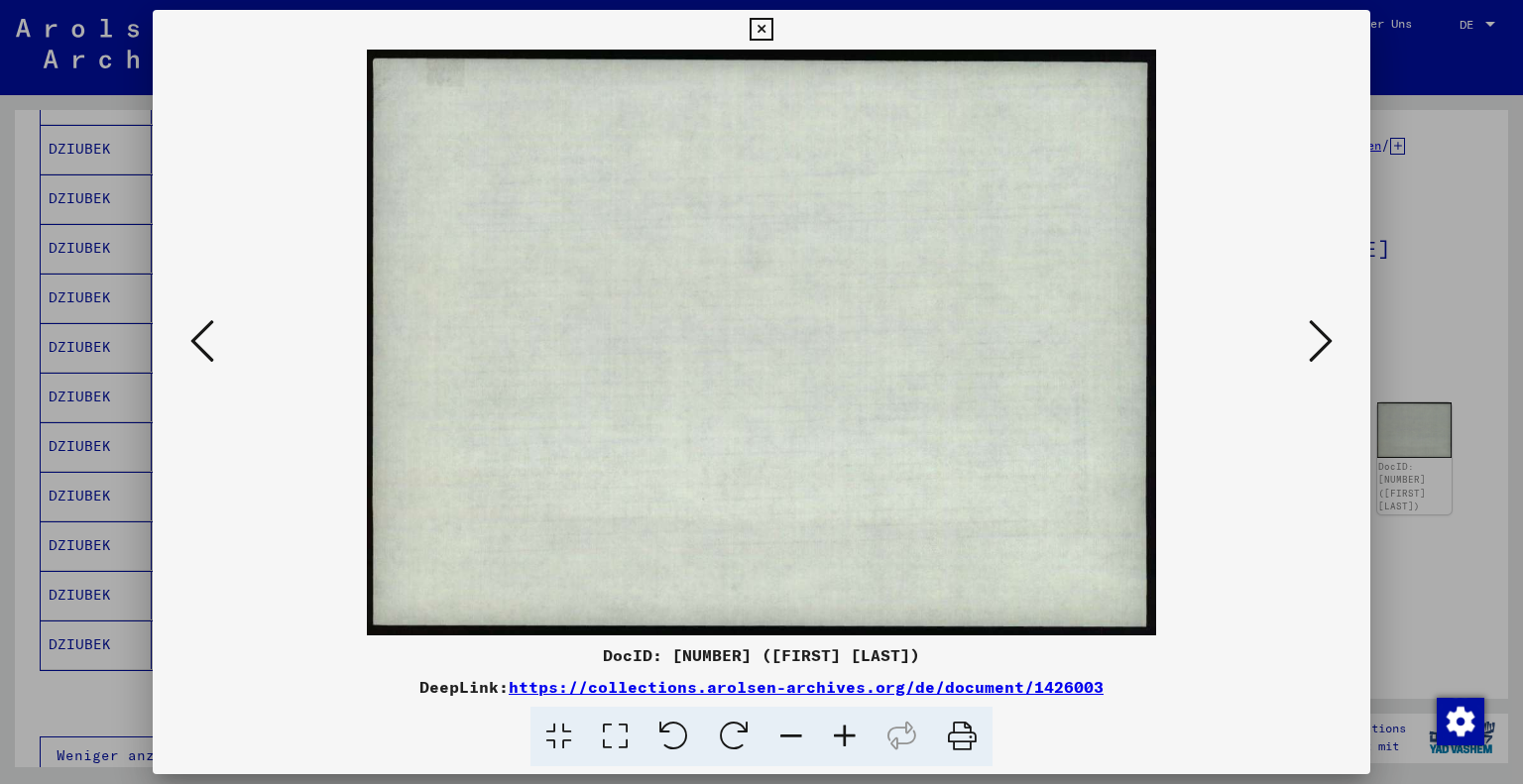 click at bounding box center (1321, 341) 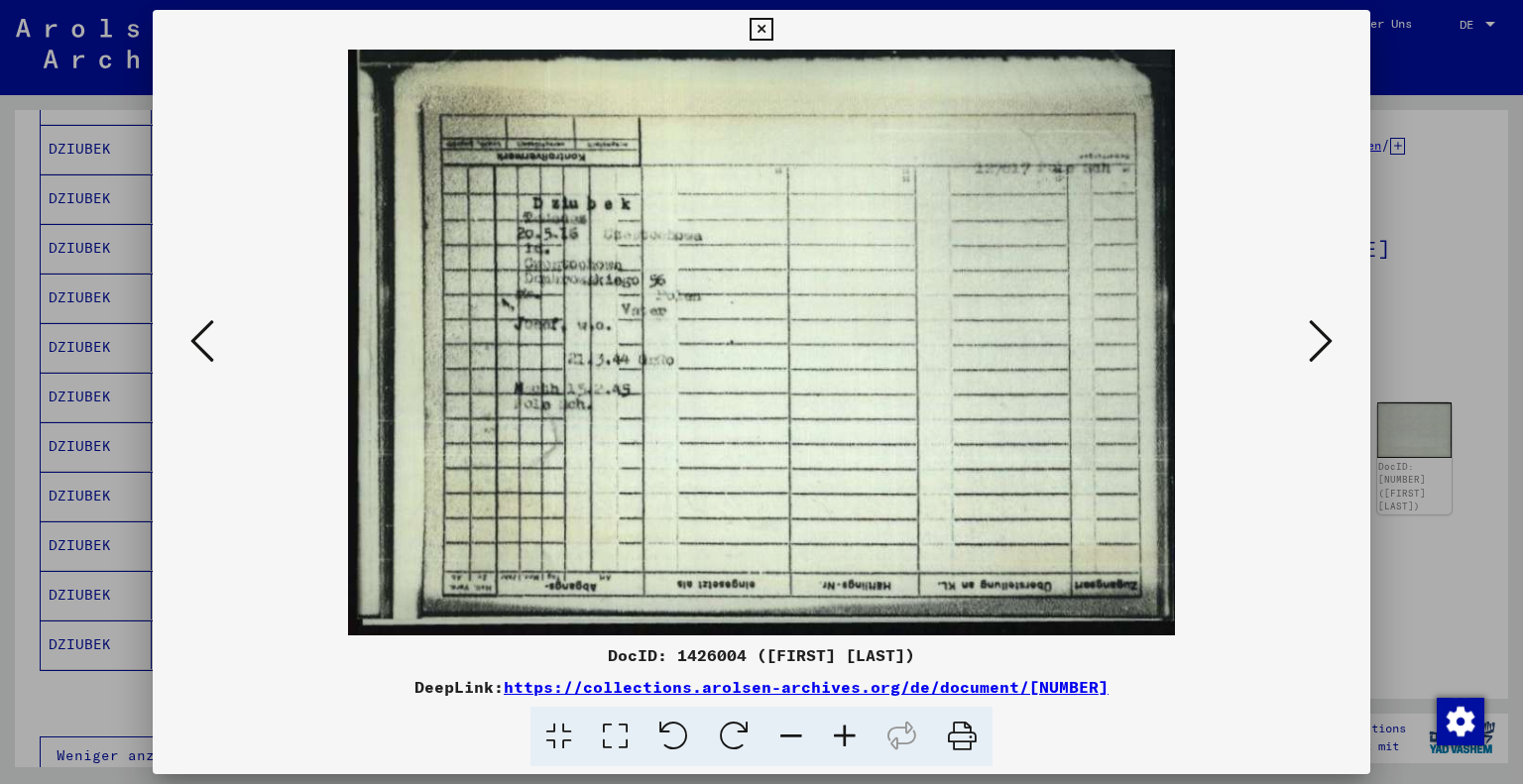 click at bounding box center (1321, 341) 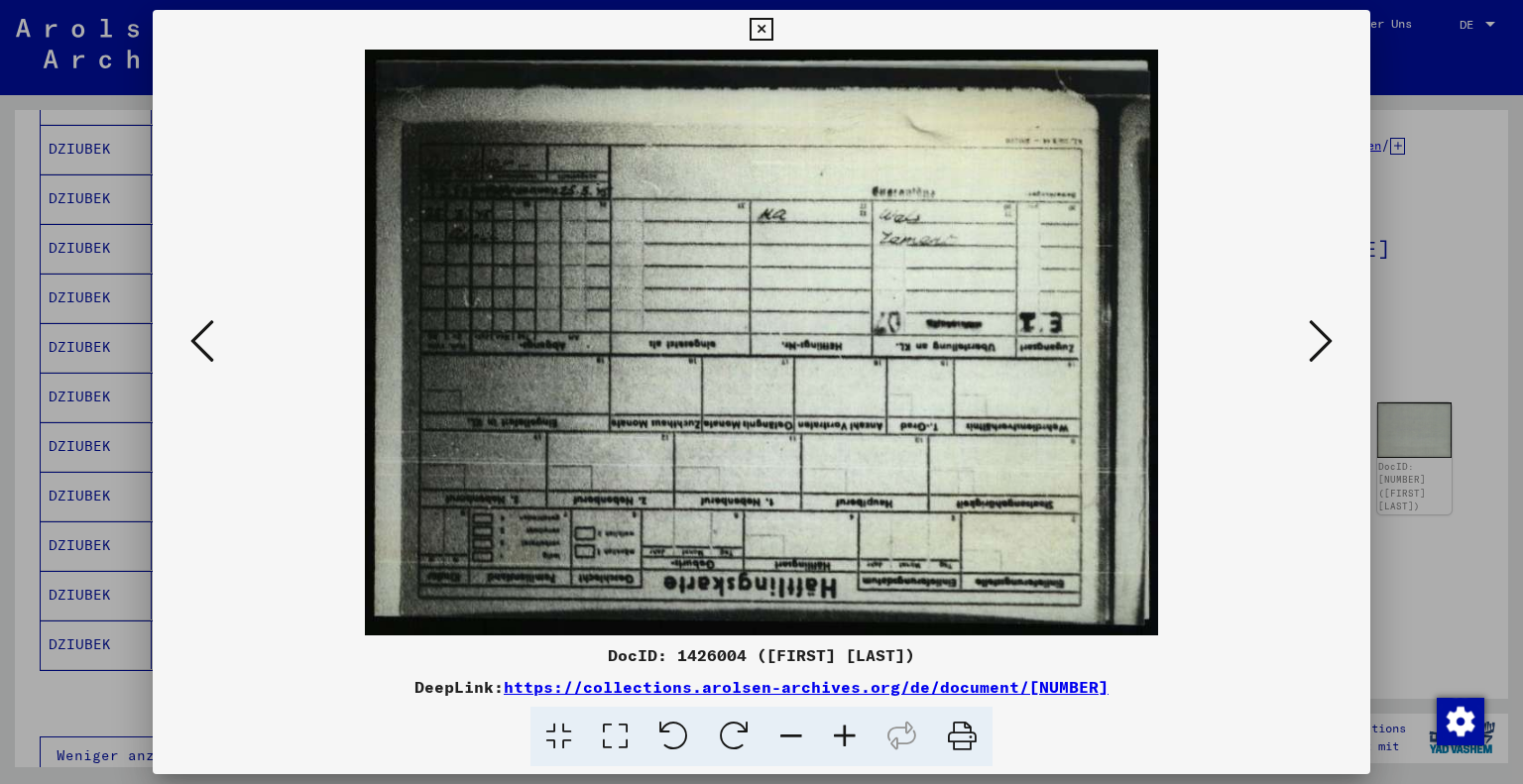 click at bounding box center (1321, 341) 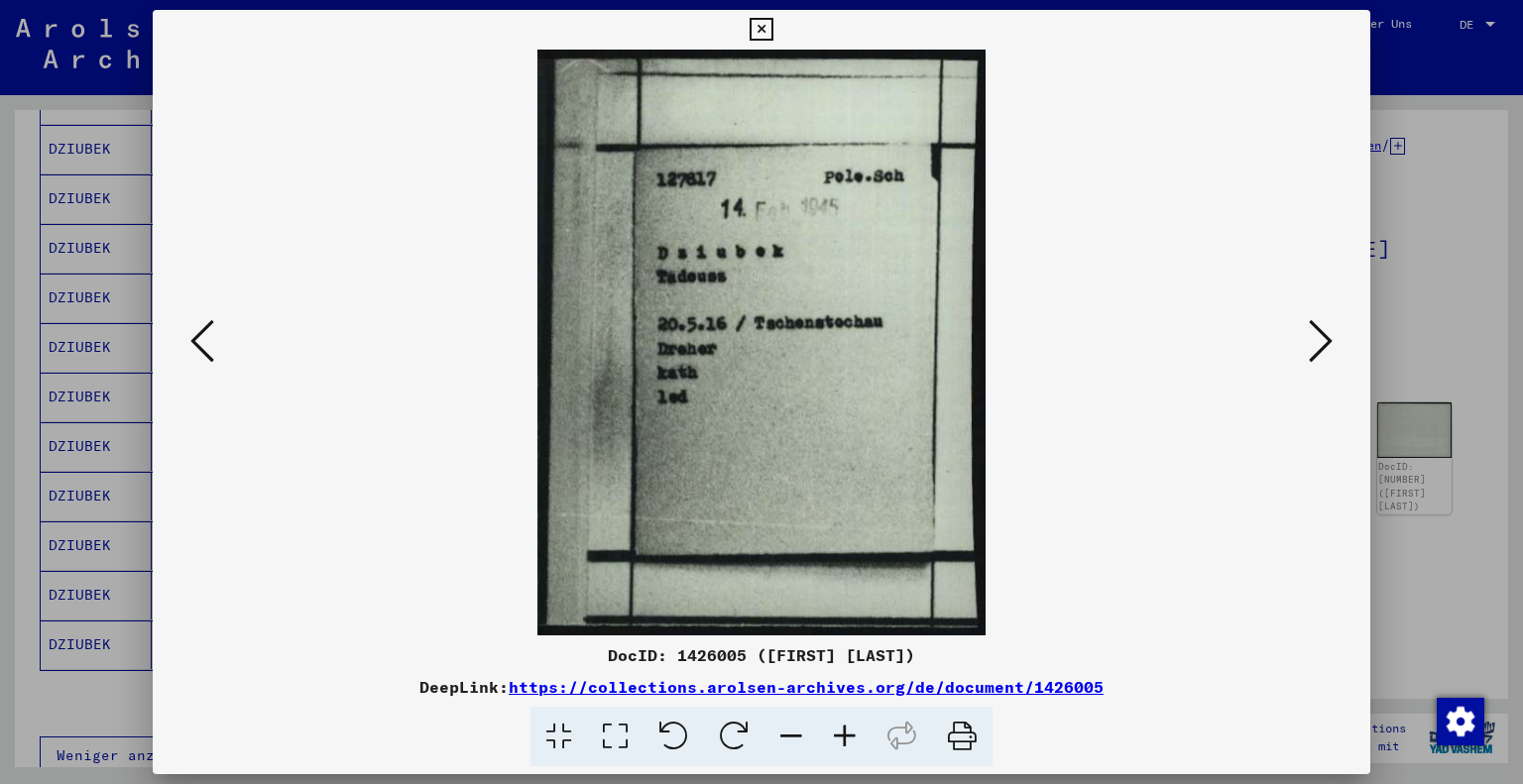 click at bounding box center [1321, 341] 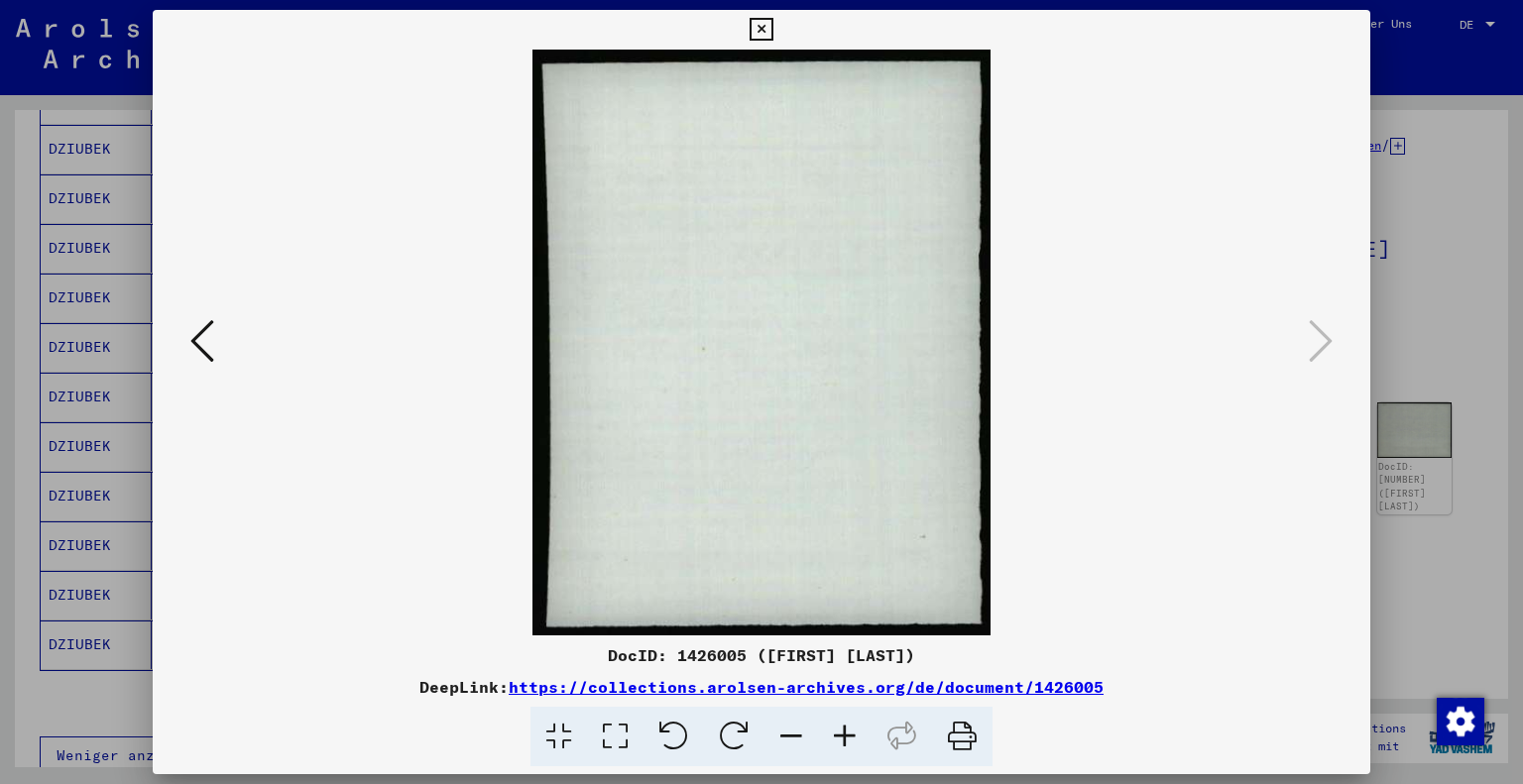 click at bounding box center (762, 392) 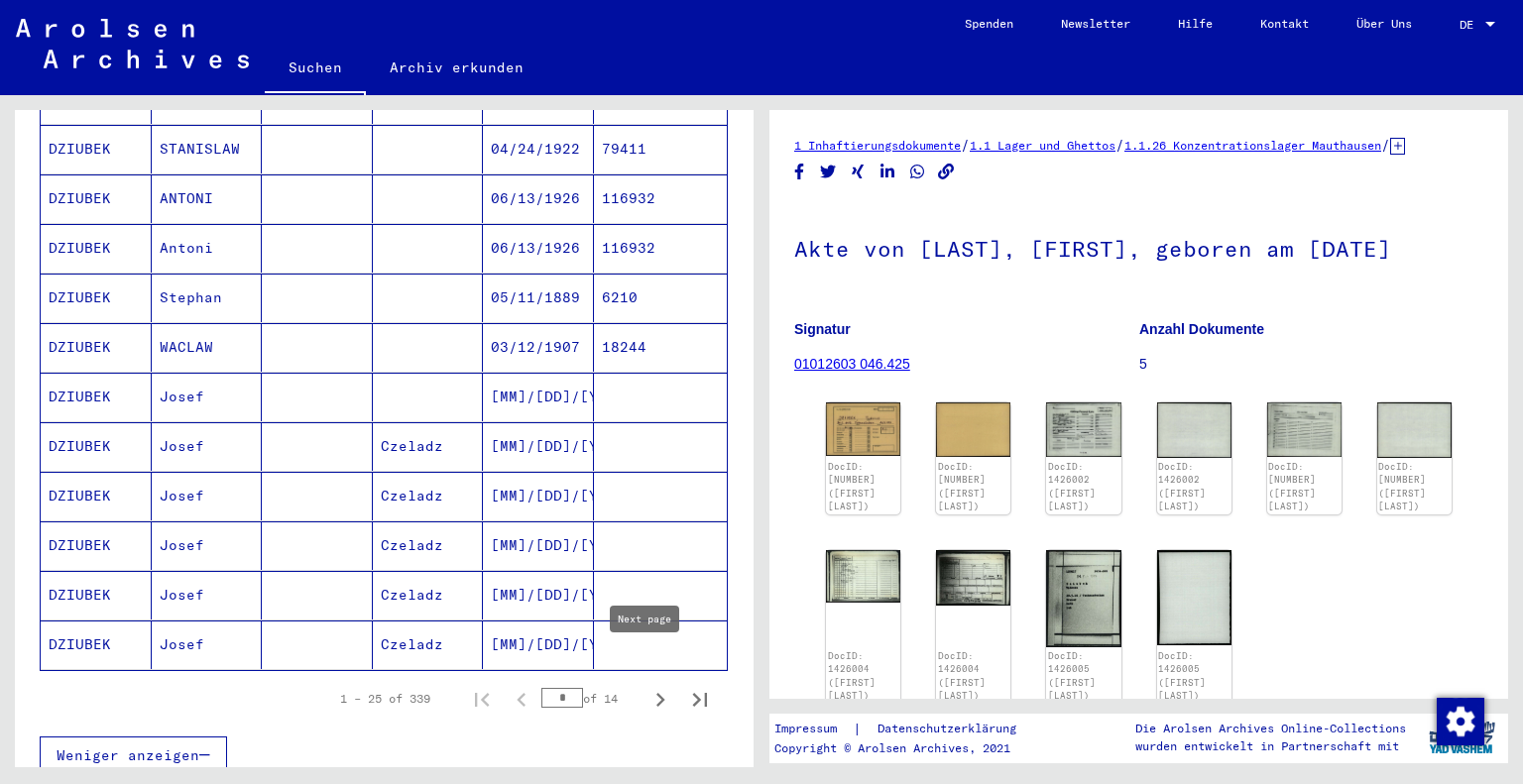 click 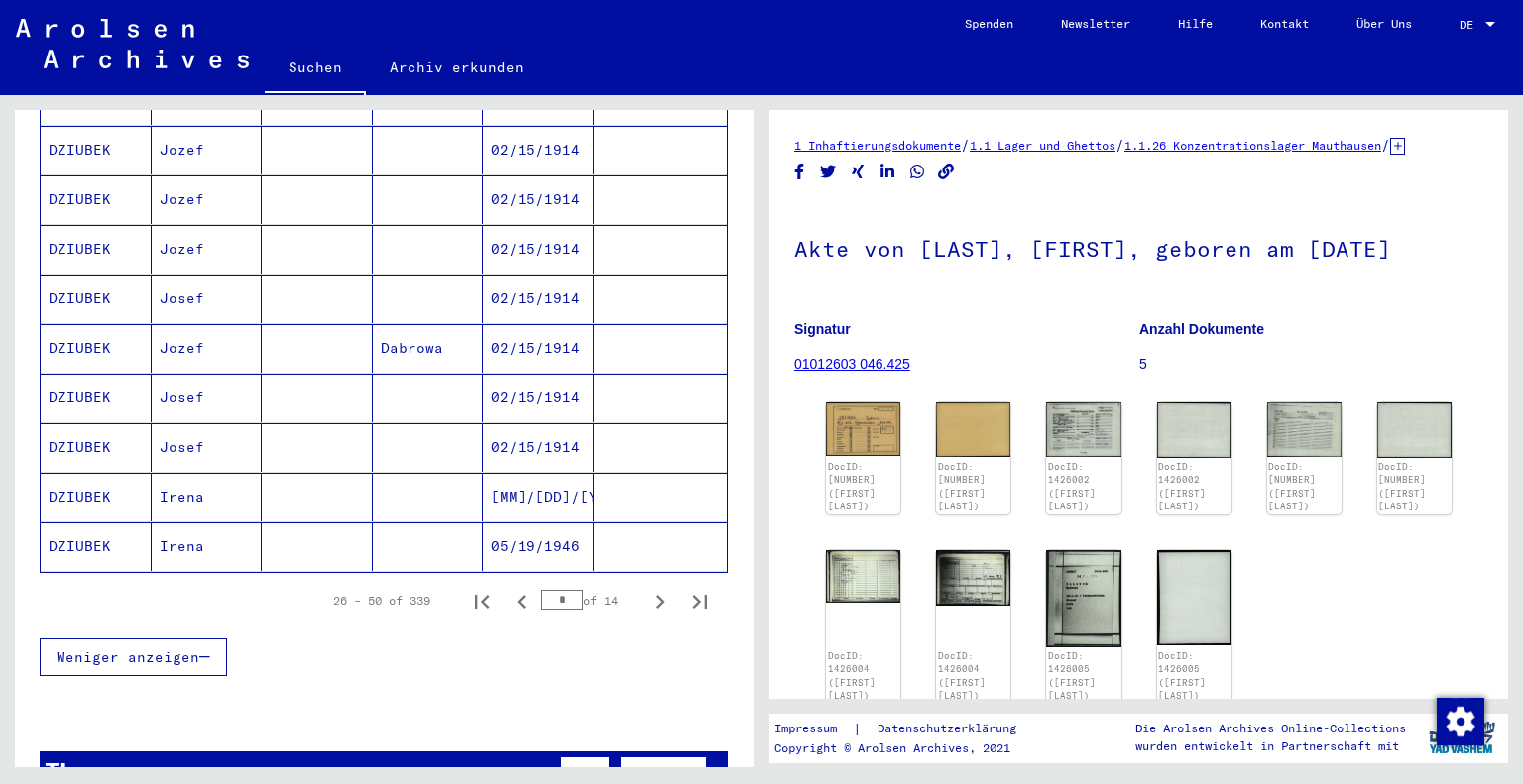 scroll, scrollTop: 1090, scrollLeft: 0, axis: vertical 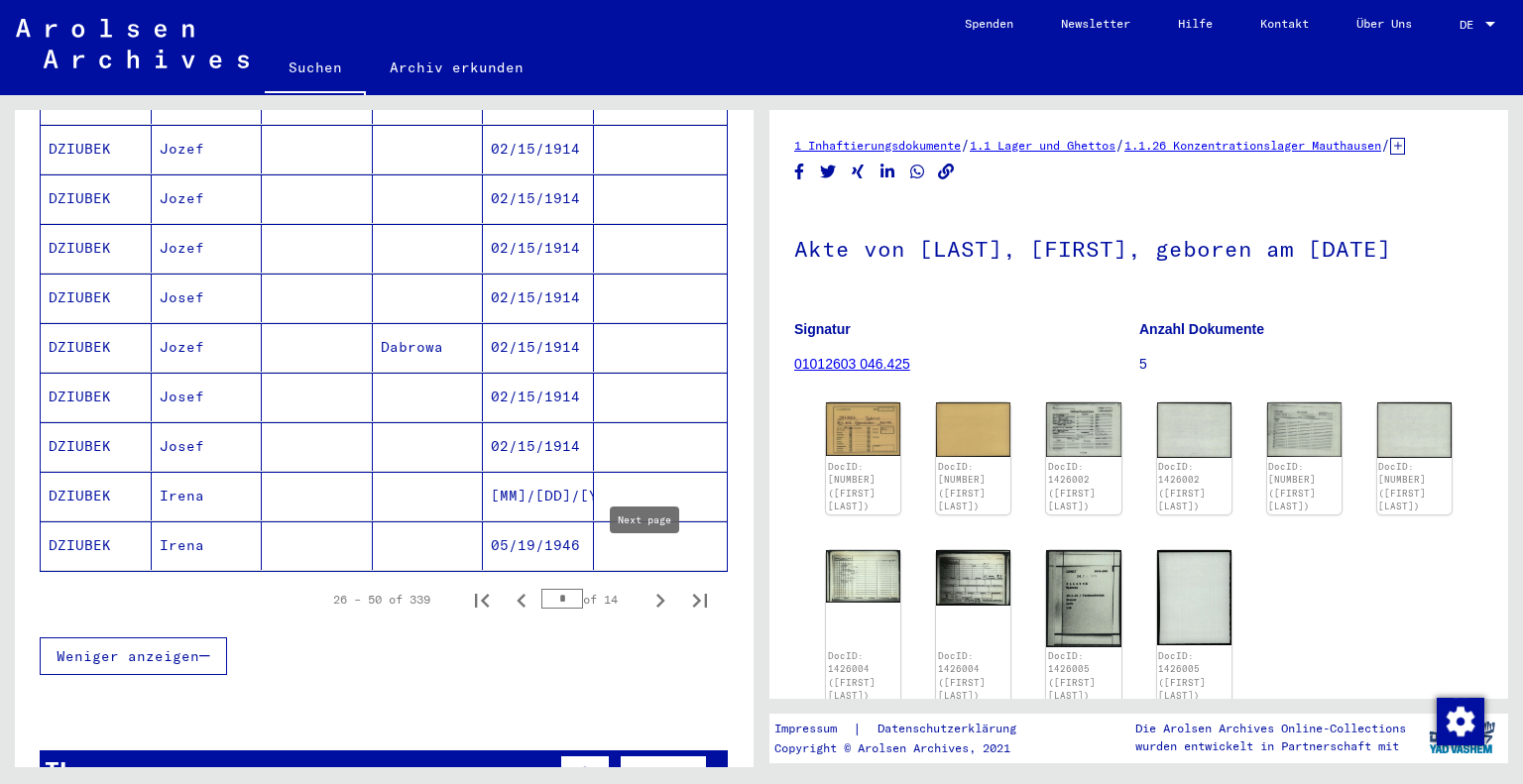 click 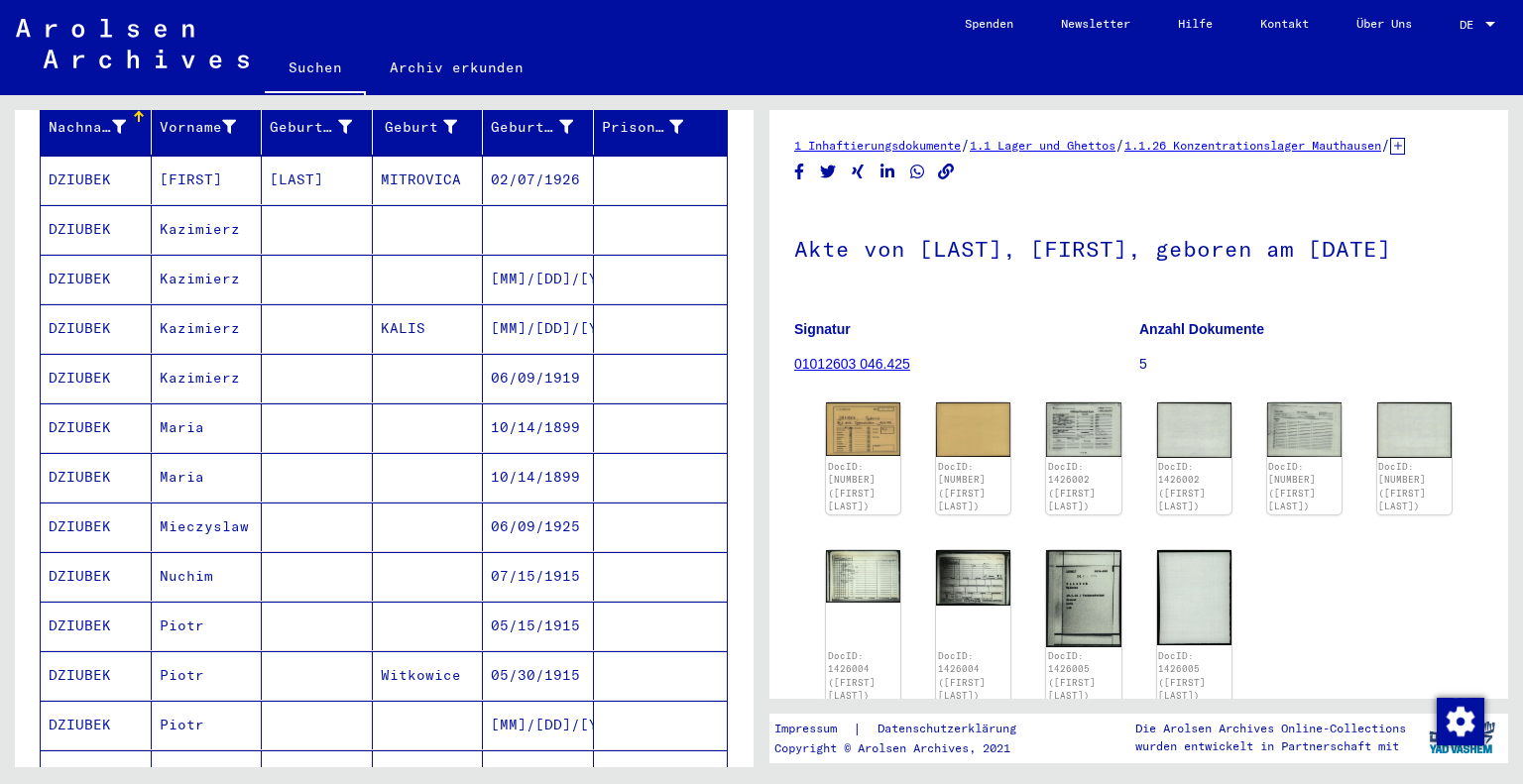 scroll, scrollTop: 198, scrollLeft: 0, axis: vertical 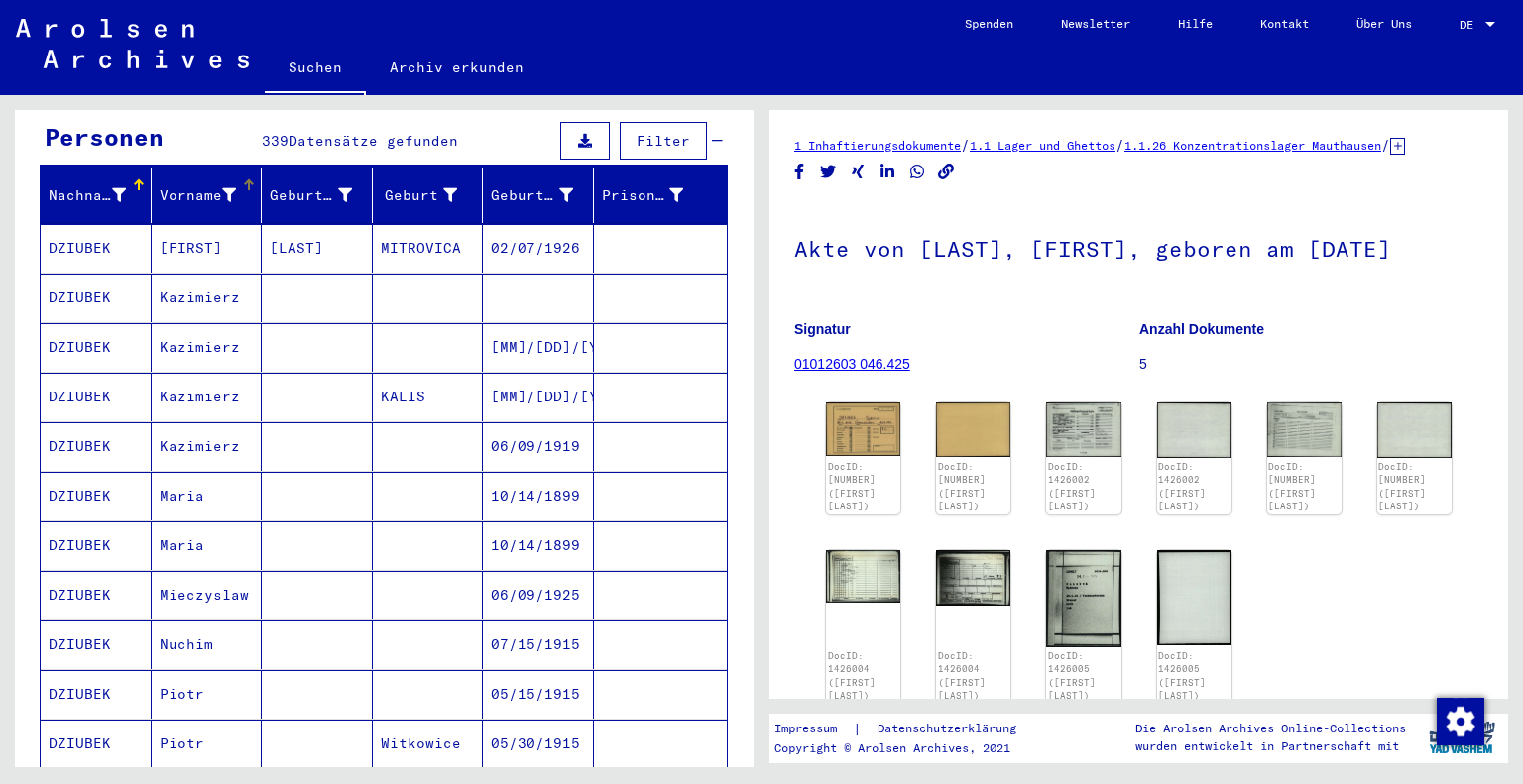 click on "Vorname" at bounding box center (198, 195) 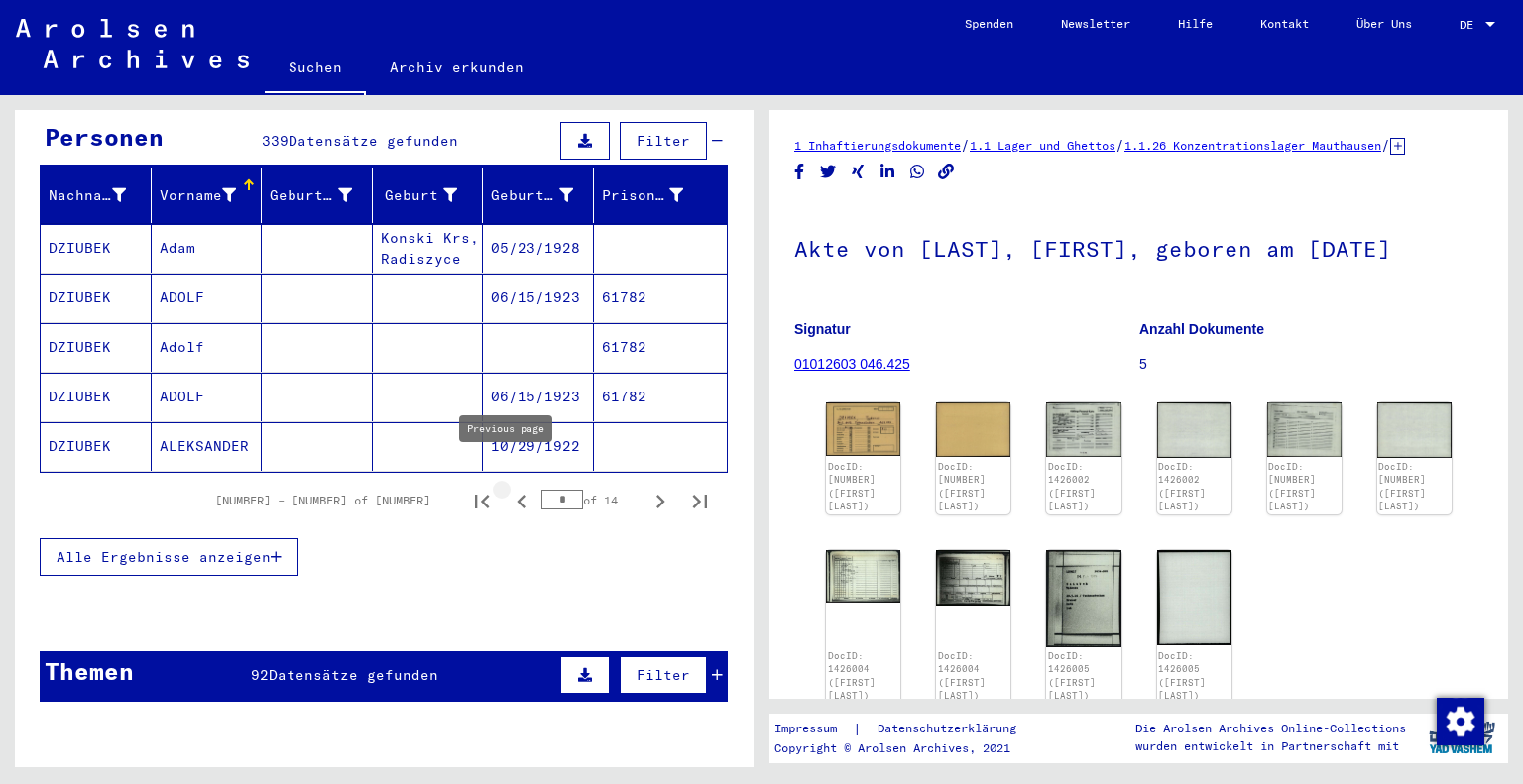 click 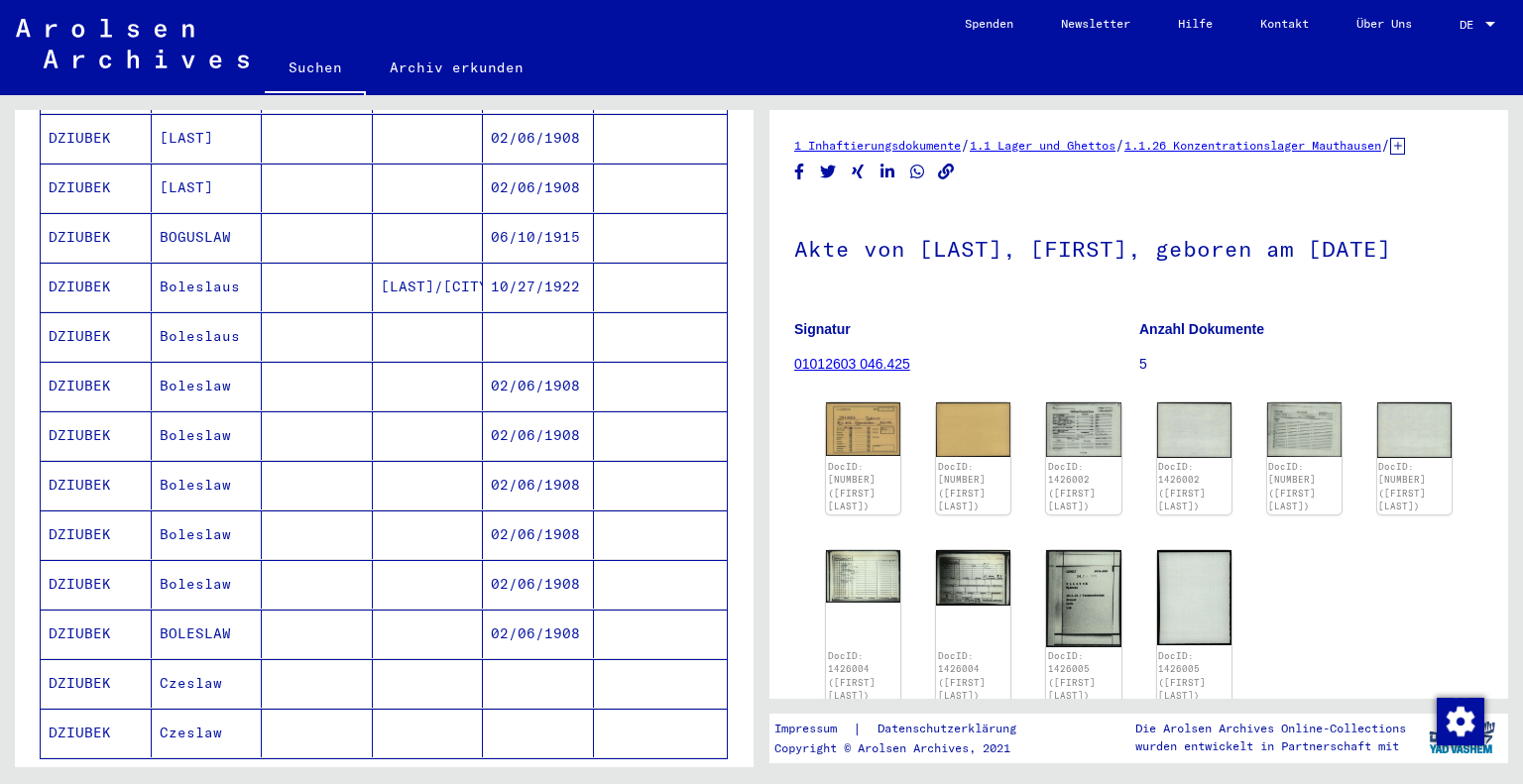 scroll, scrollTop: 1189, scrollLeft: 0, axis: vertical 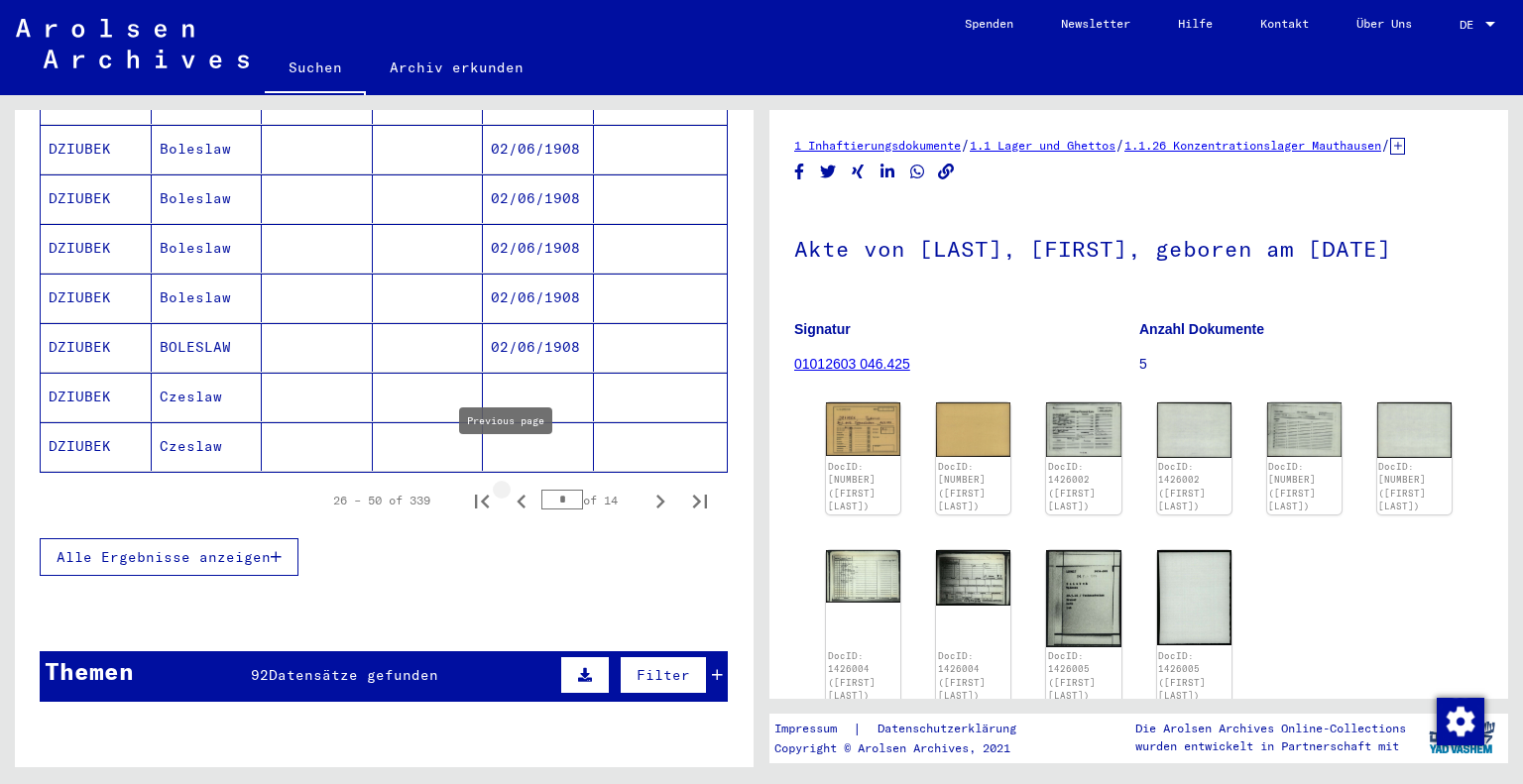 click 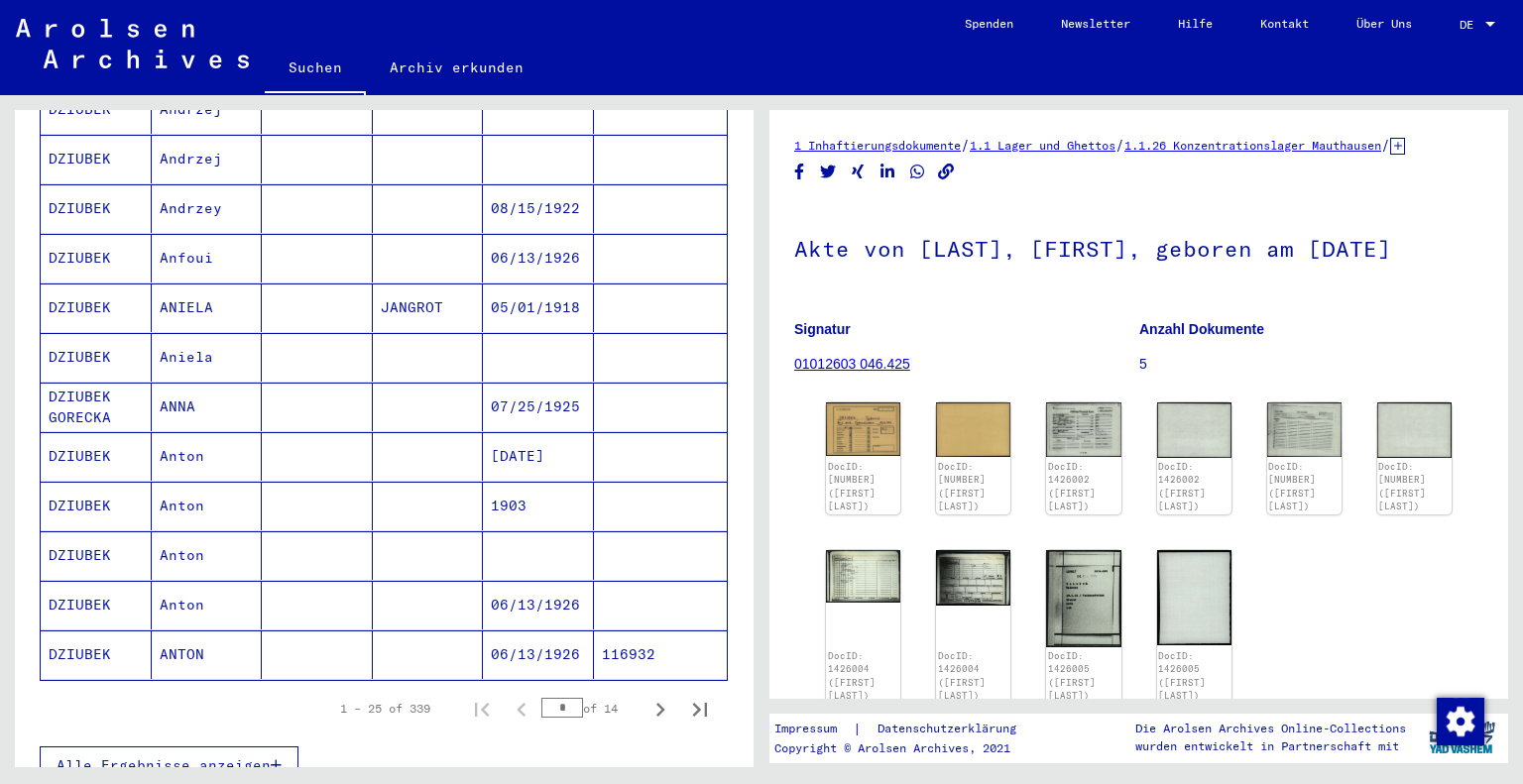 scroll, scrollTop: 991, scrollLeft: 0, axis: vertical 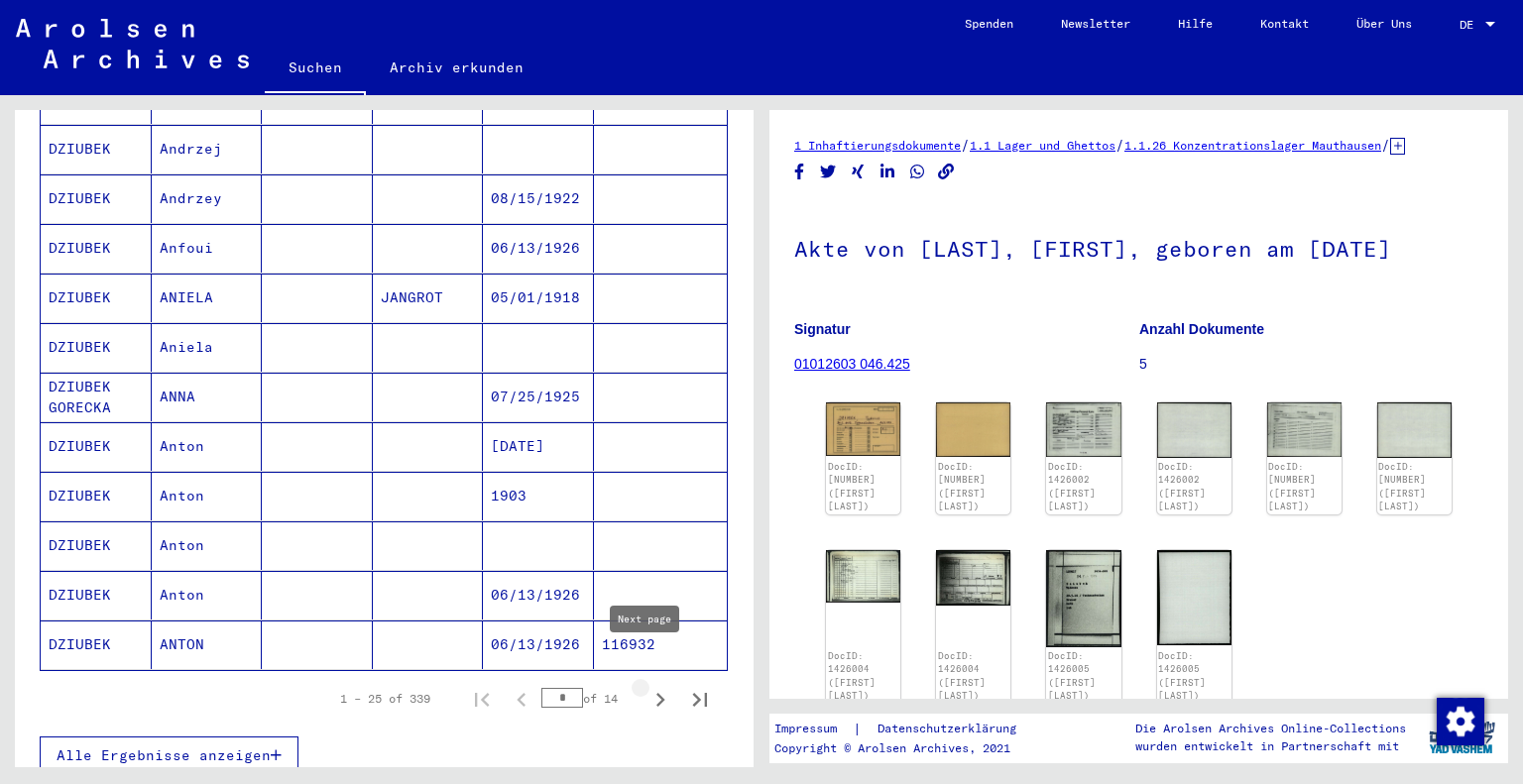 click 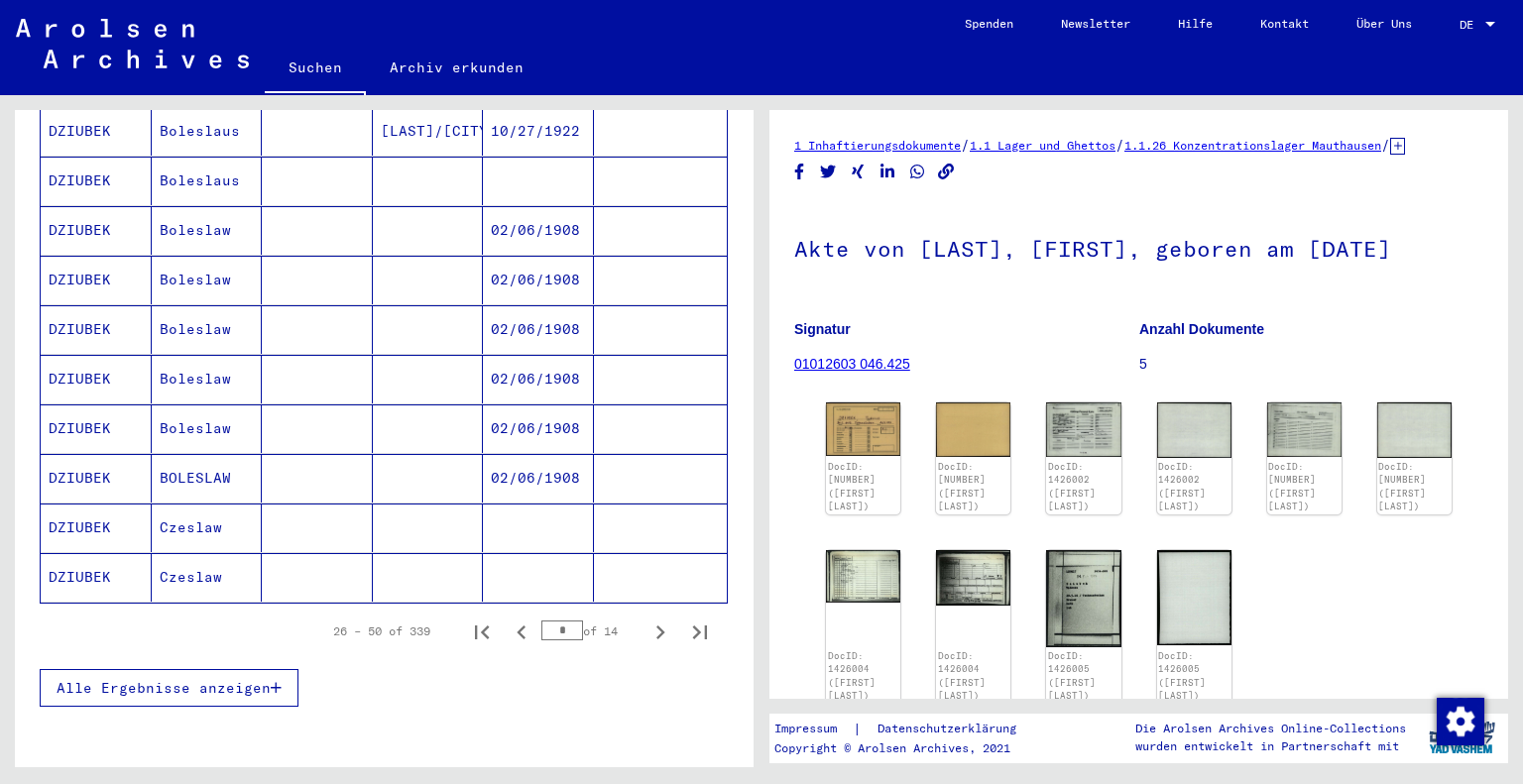 scroll, scrollTop: 1090, scrollLeft: 0, axis: vertical 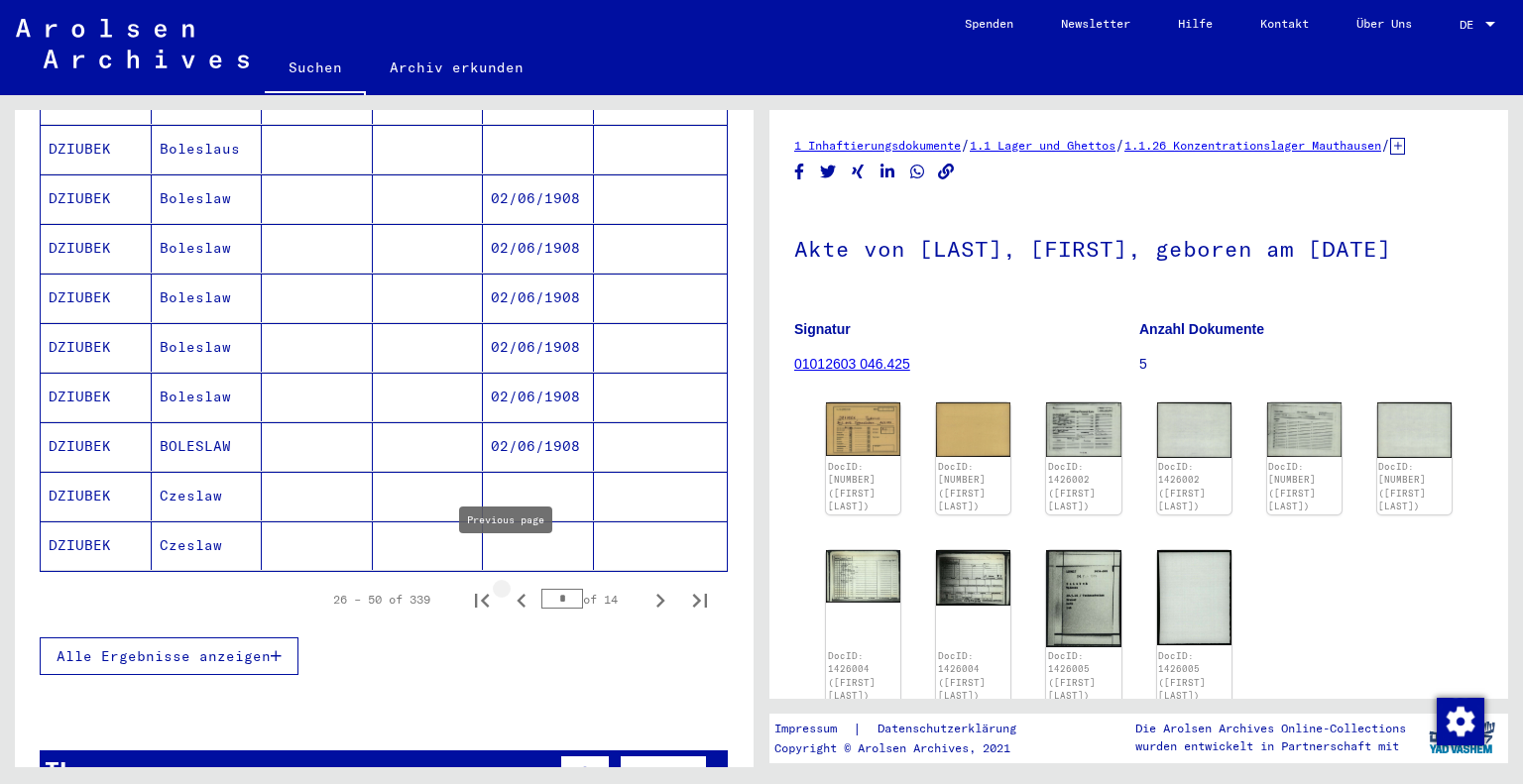 click 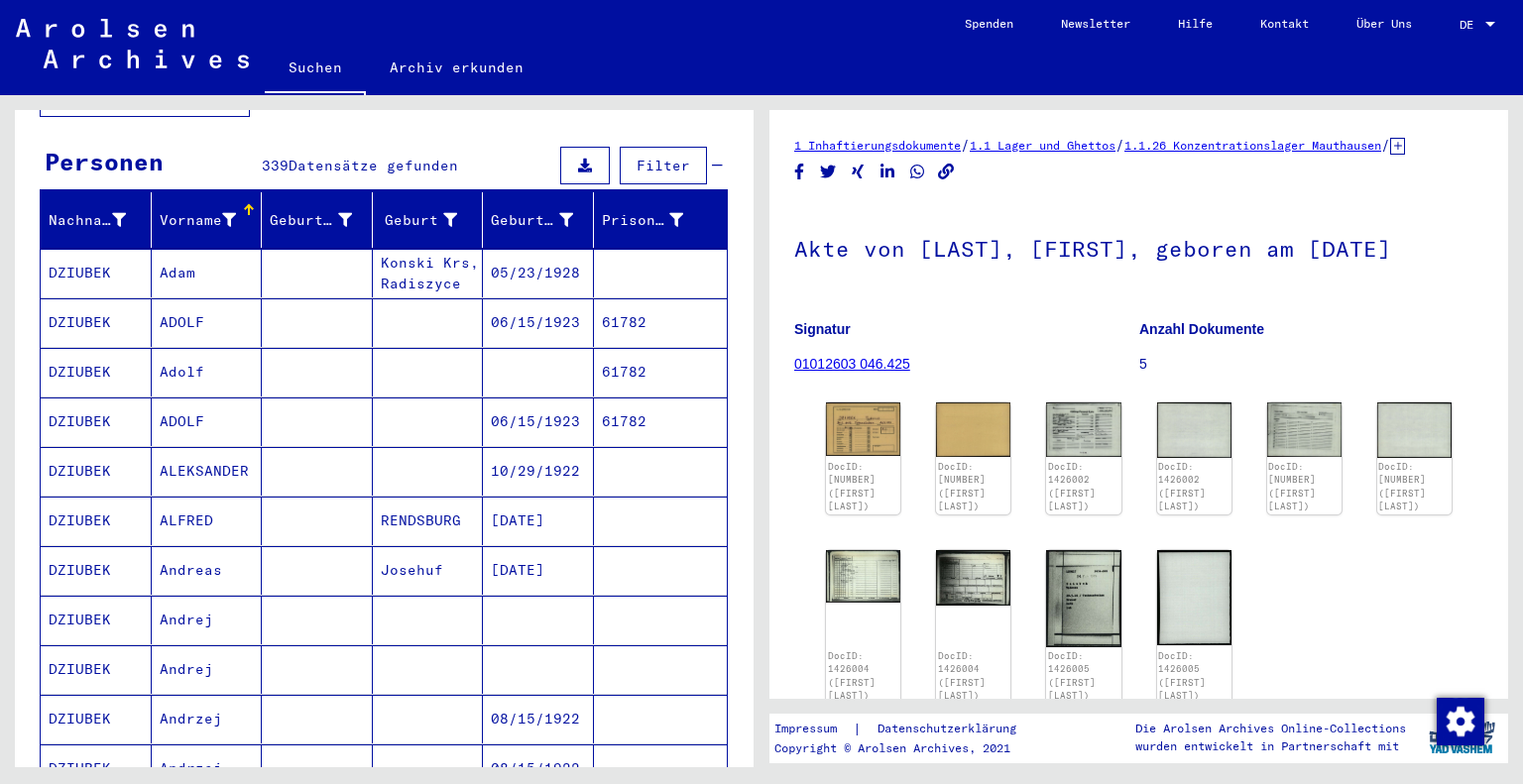 scroll, scrollTop: 99, scrollLeft: 0, axis: vertical 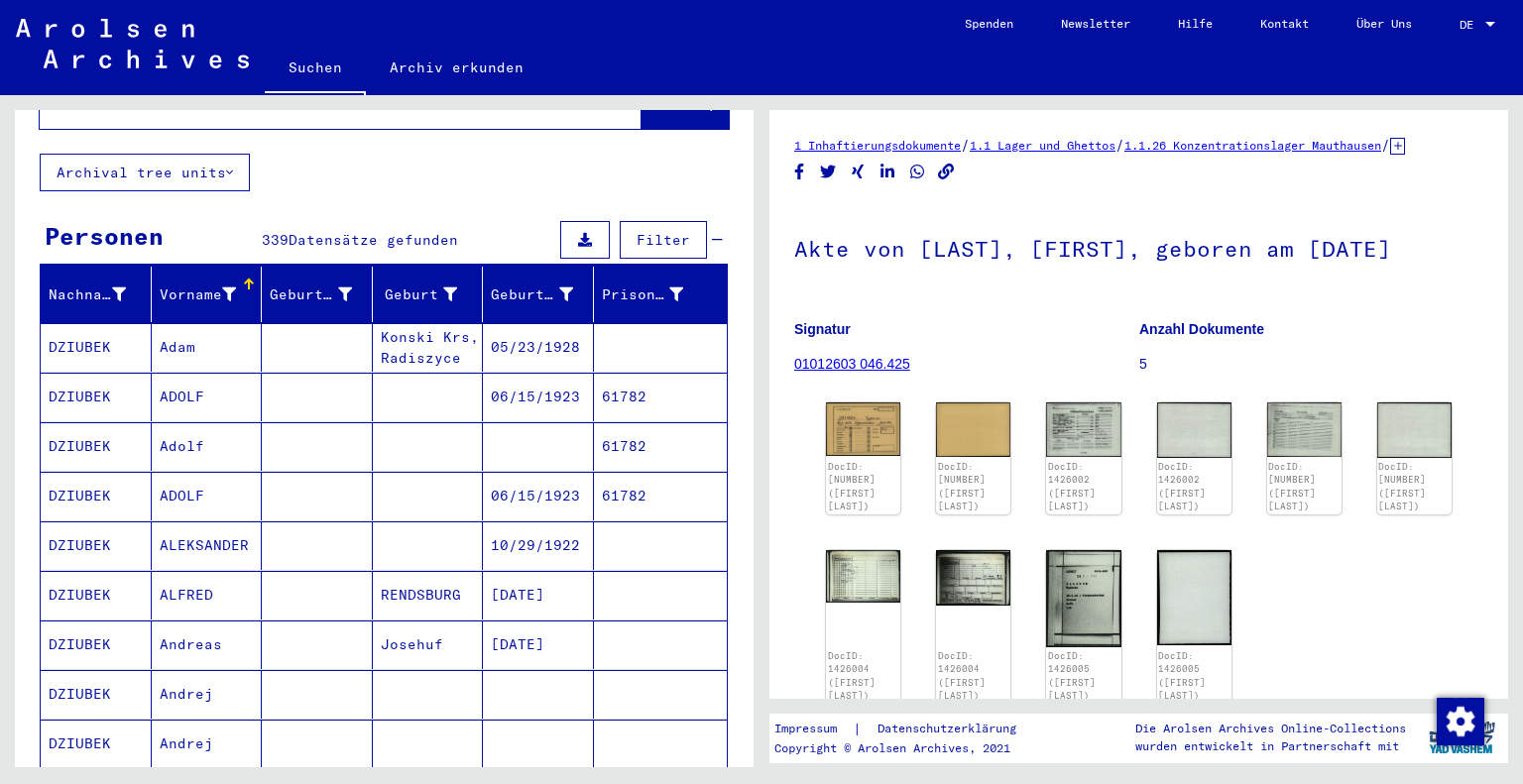 click on "Adam" at bounding box center [207, 396] 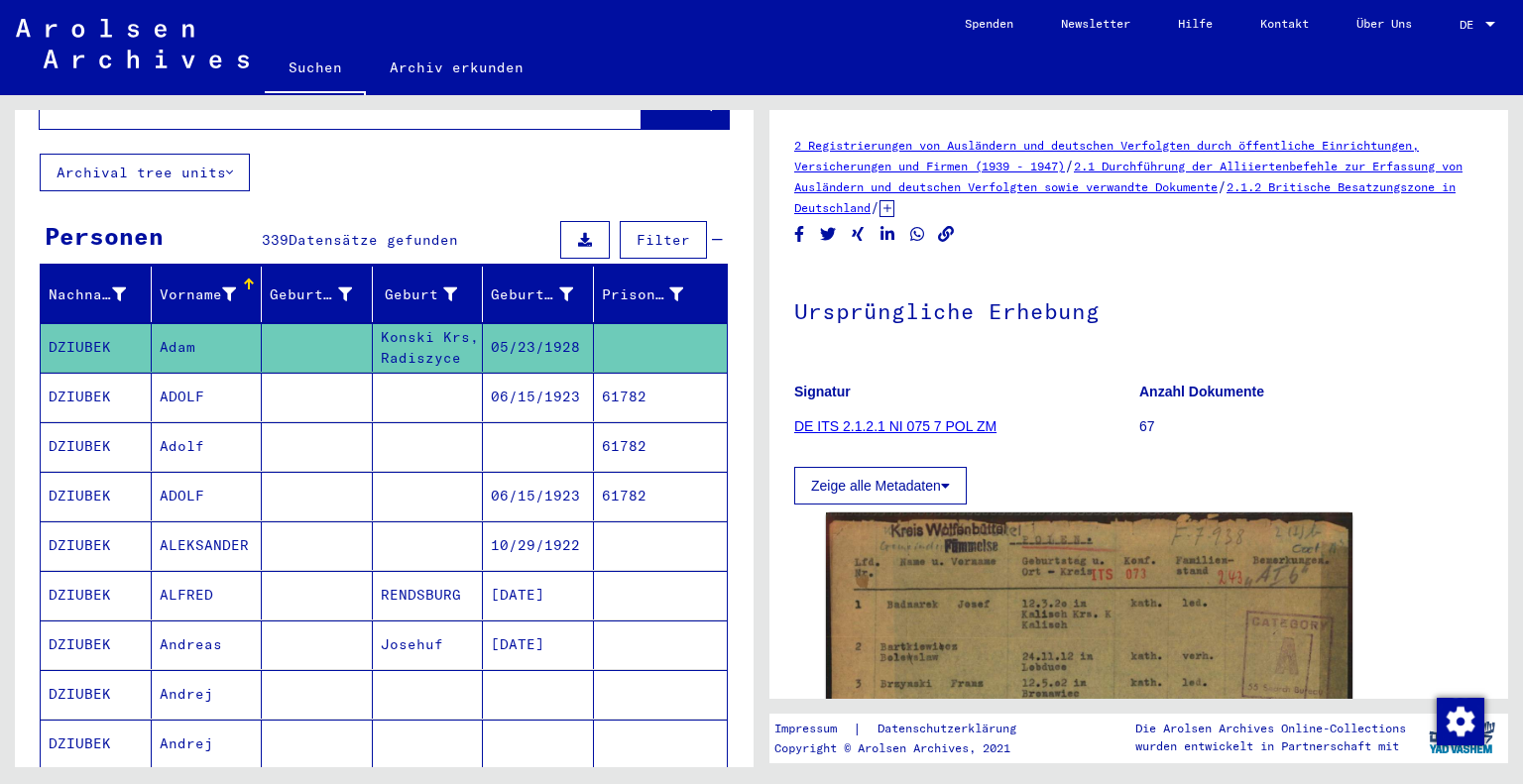 scroll, scrollTop: 0, scrollLeft: 0, axis: both 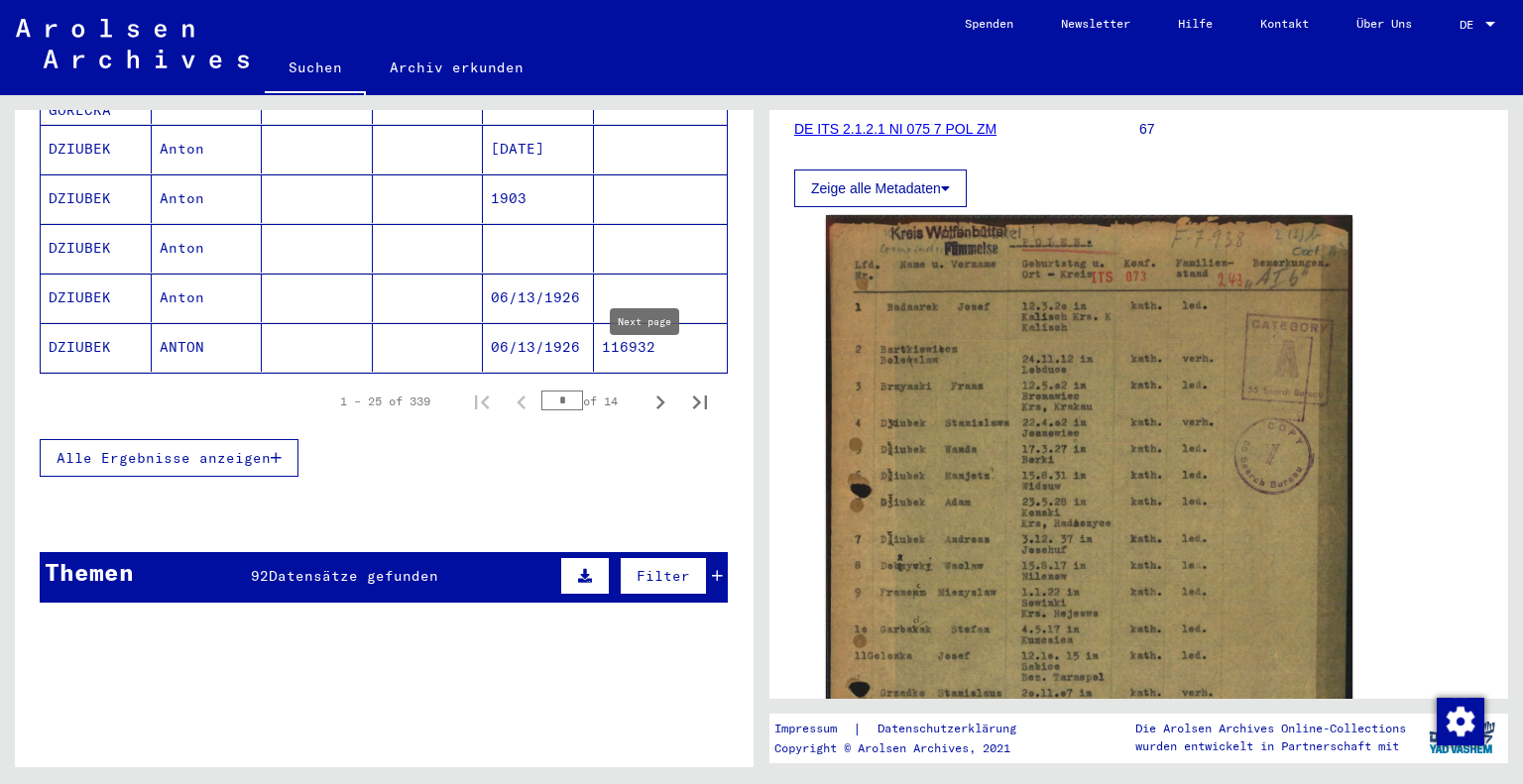 click 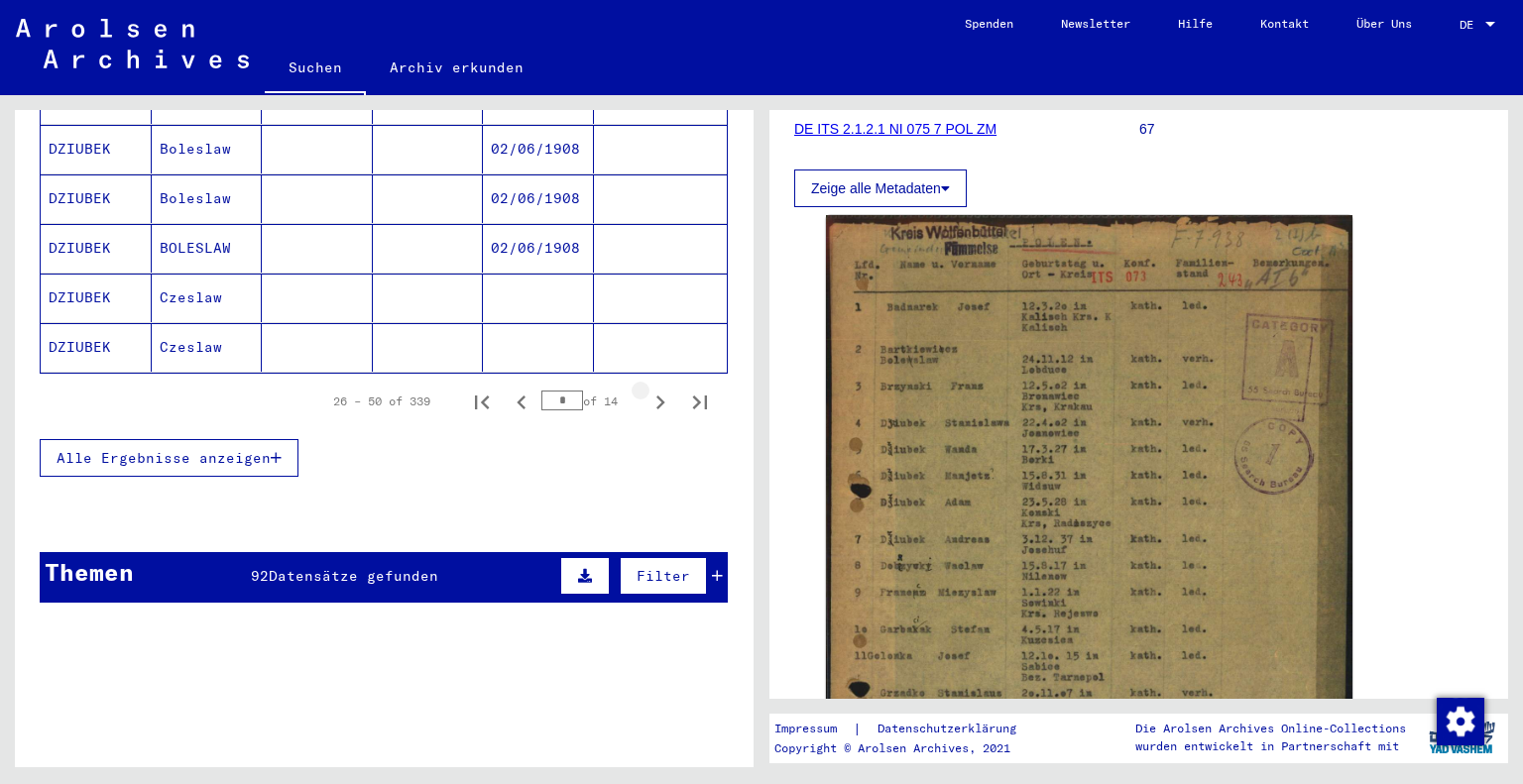 click 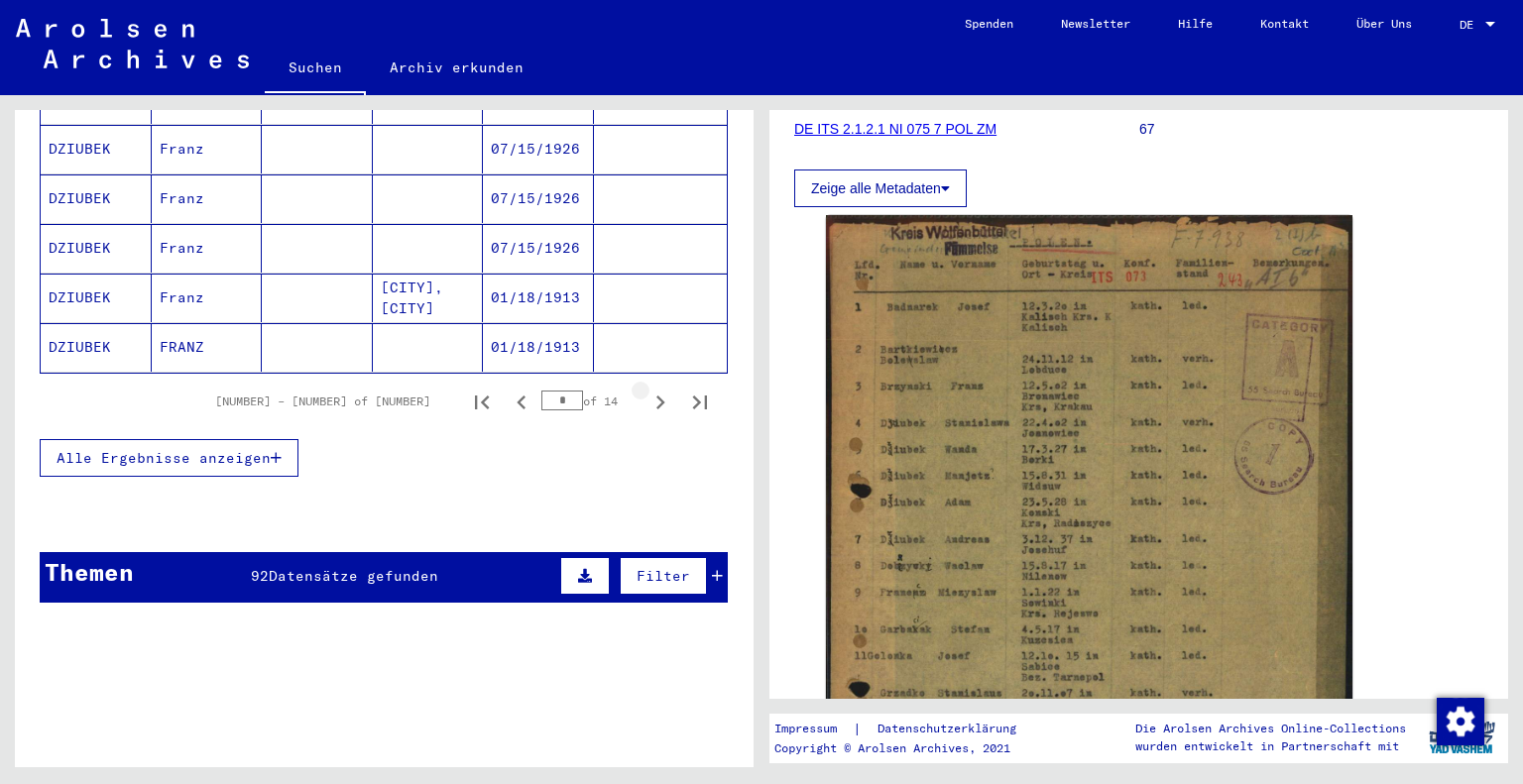 click 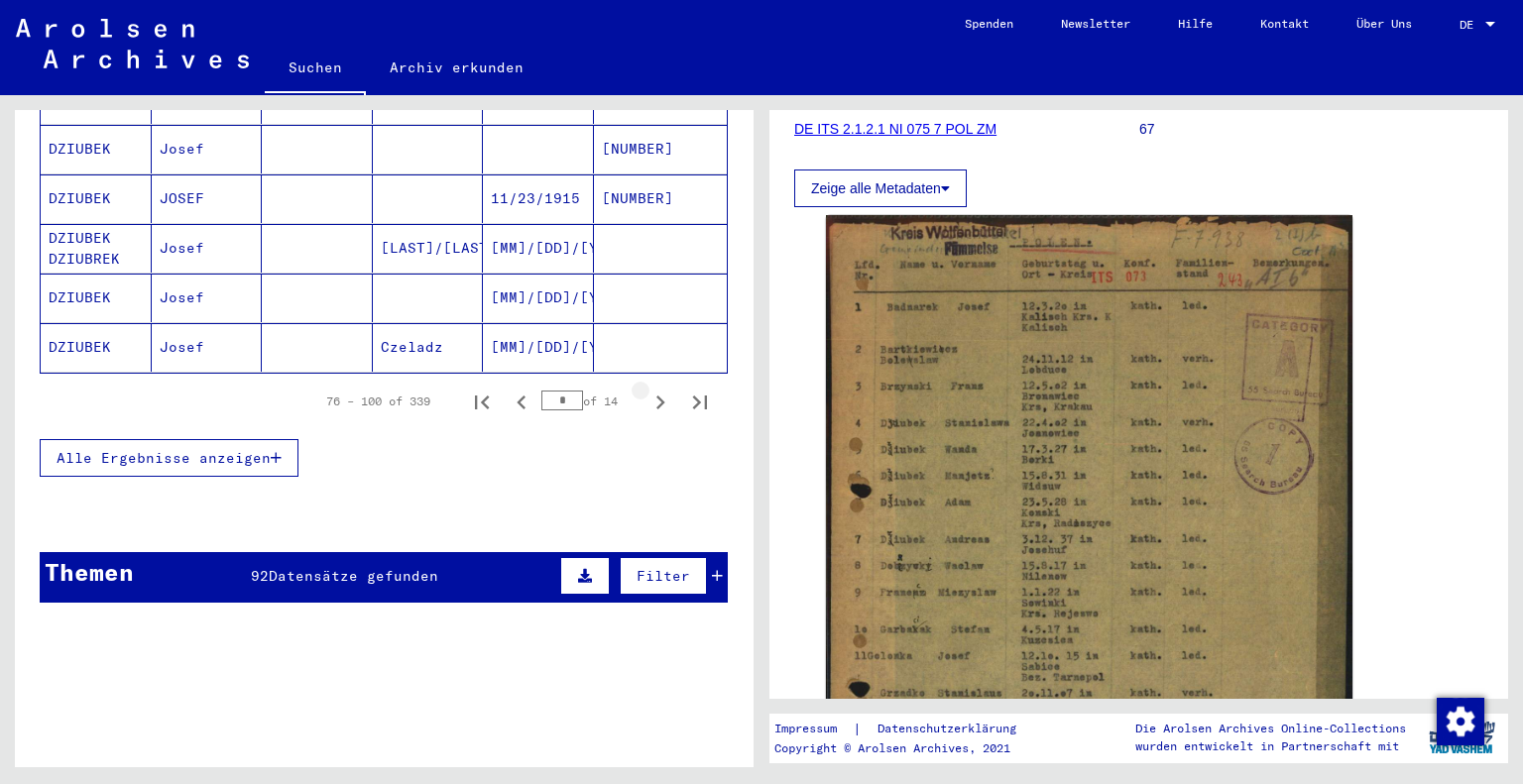 click 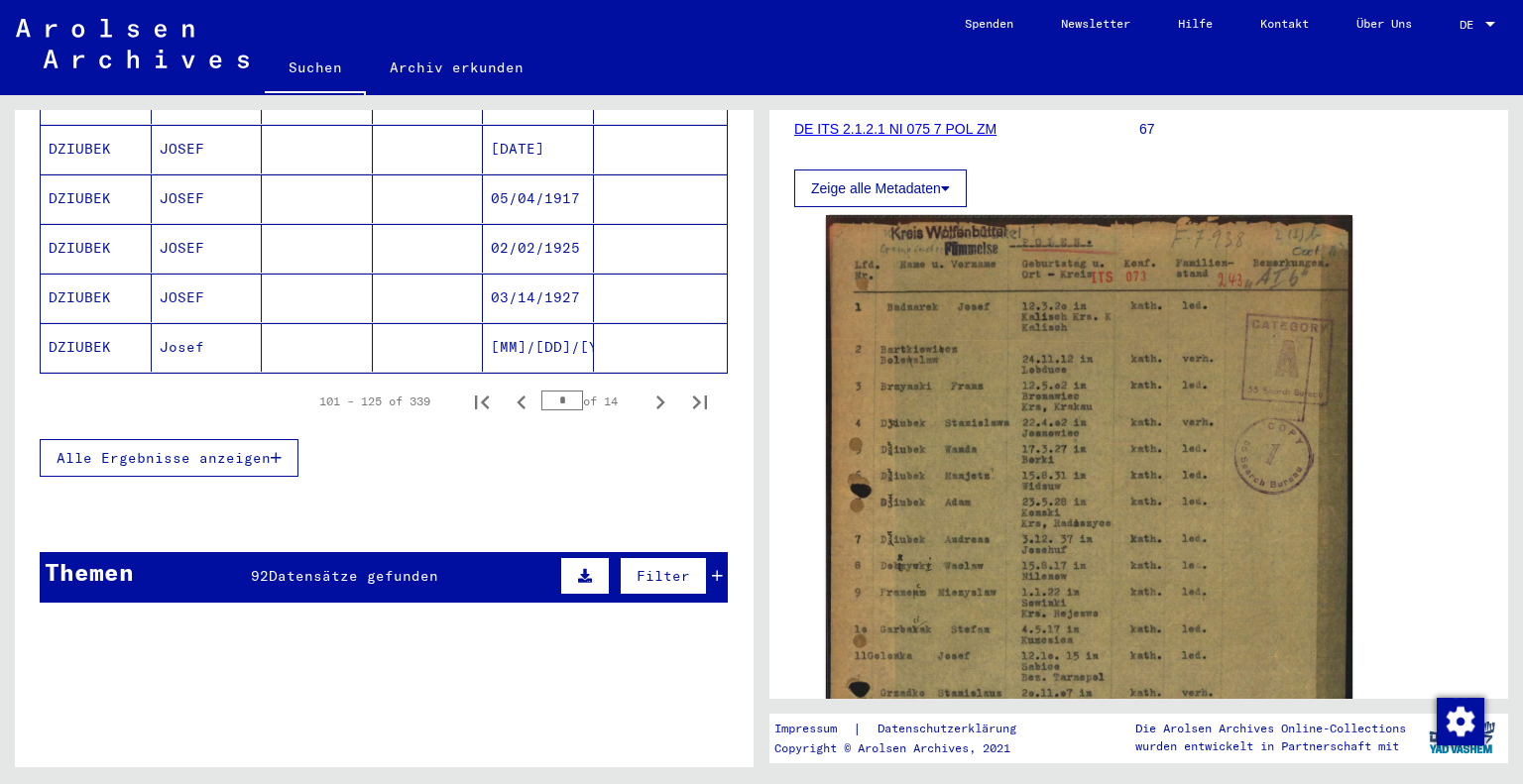 click 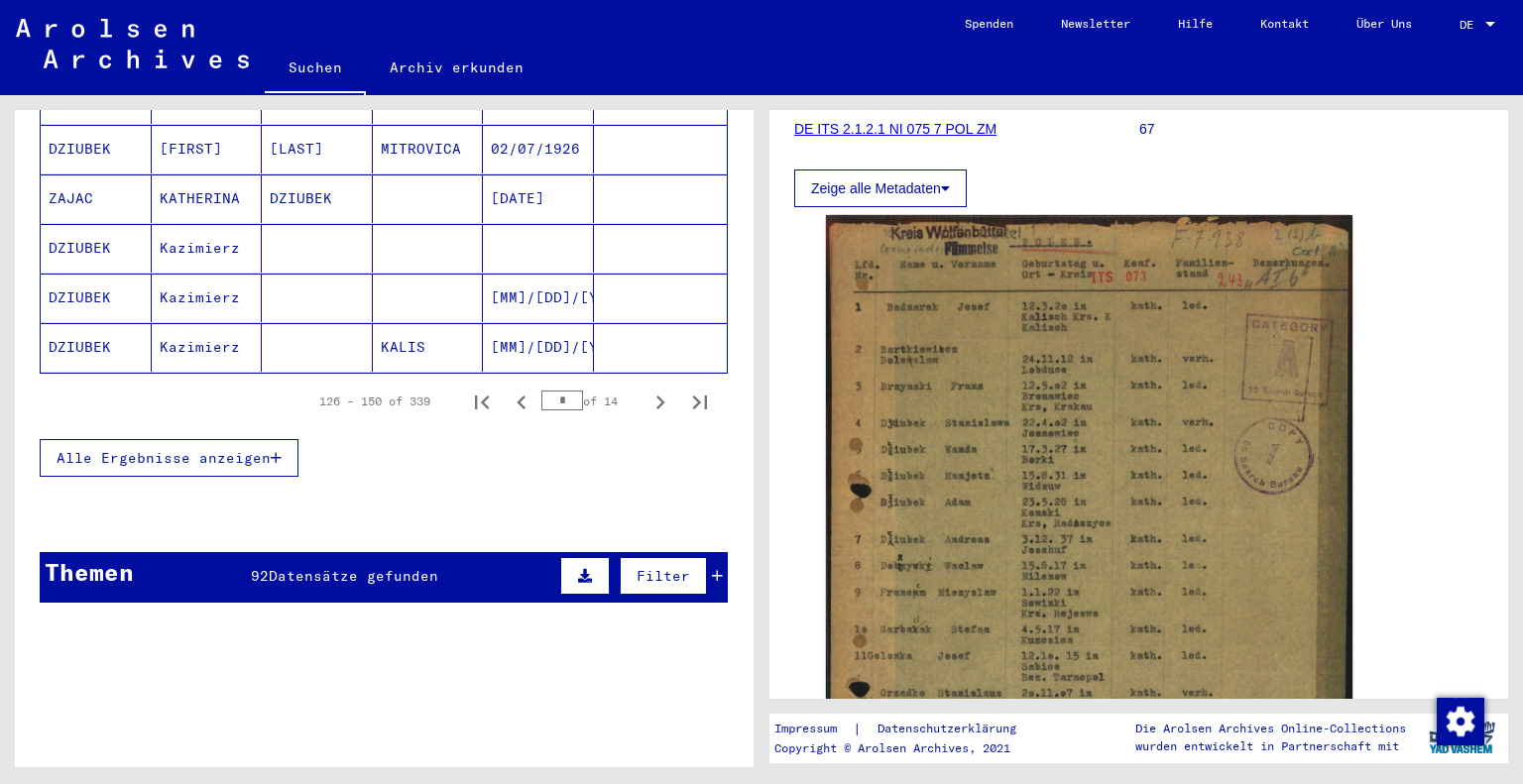 click 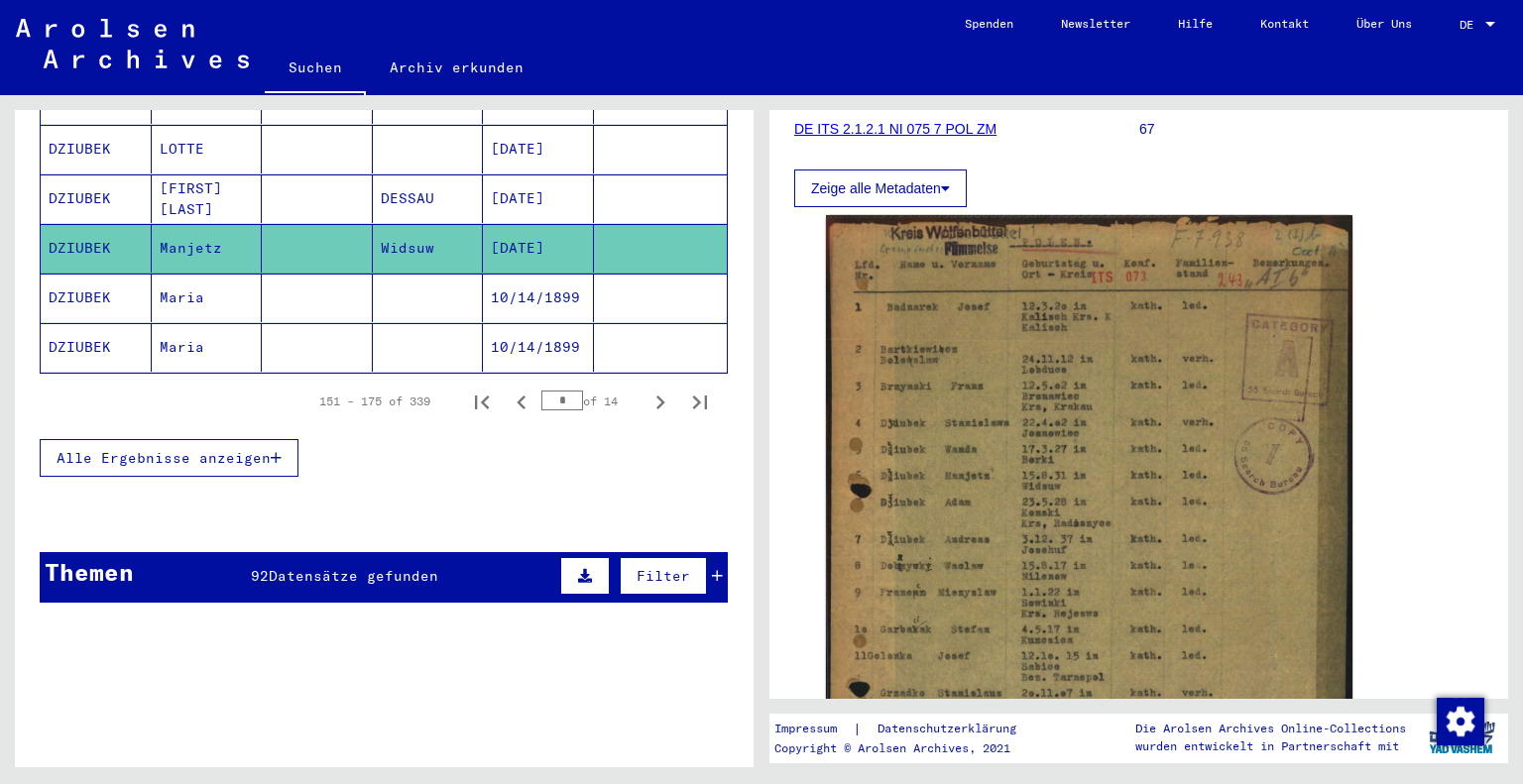 click 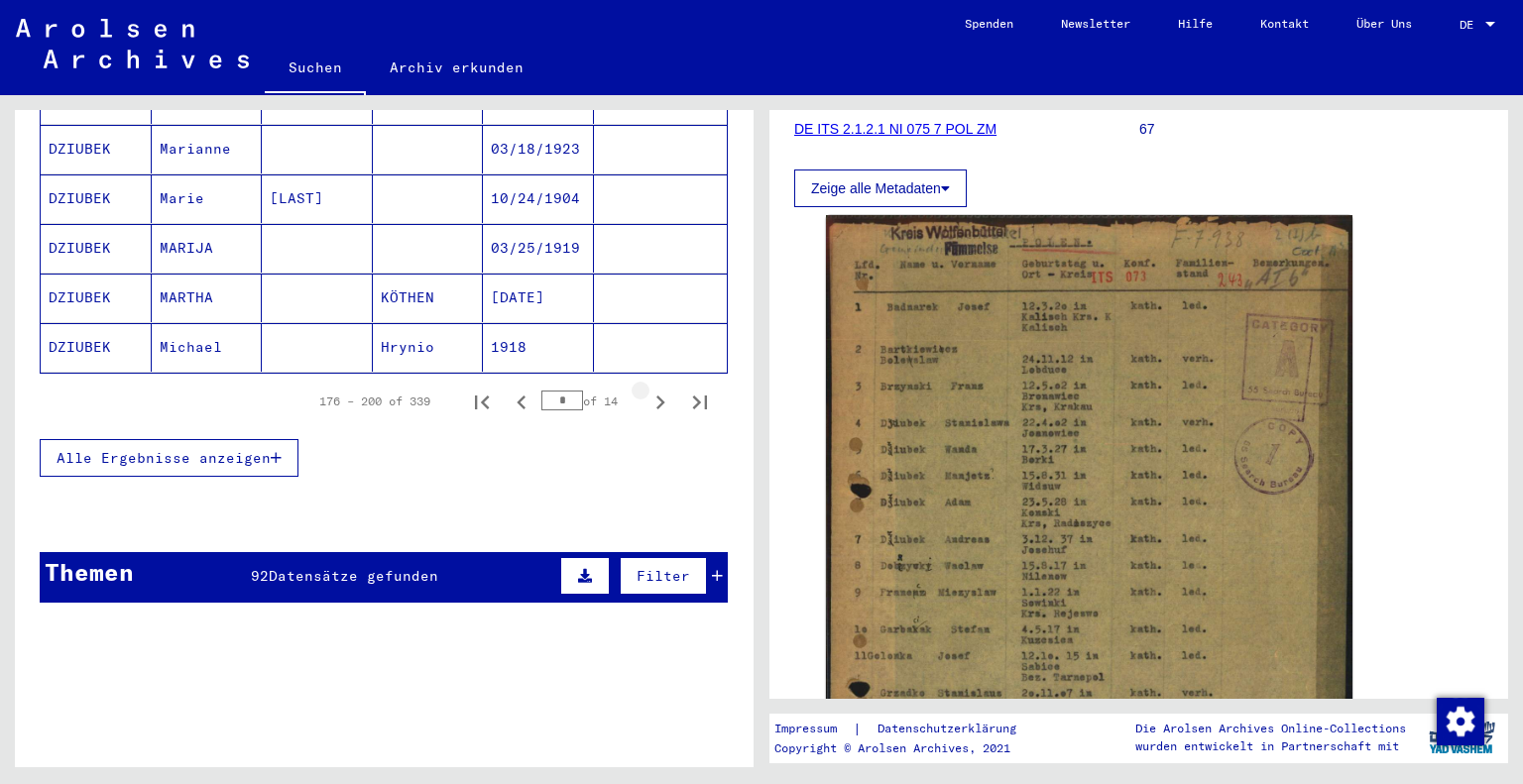 click 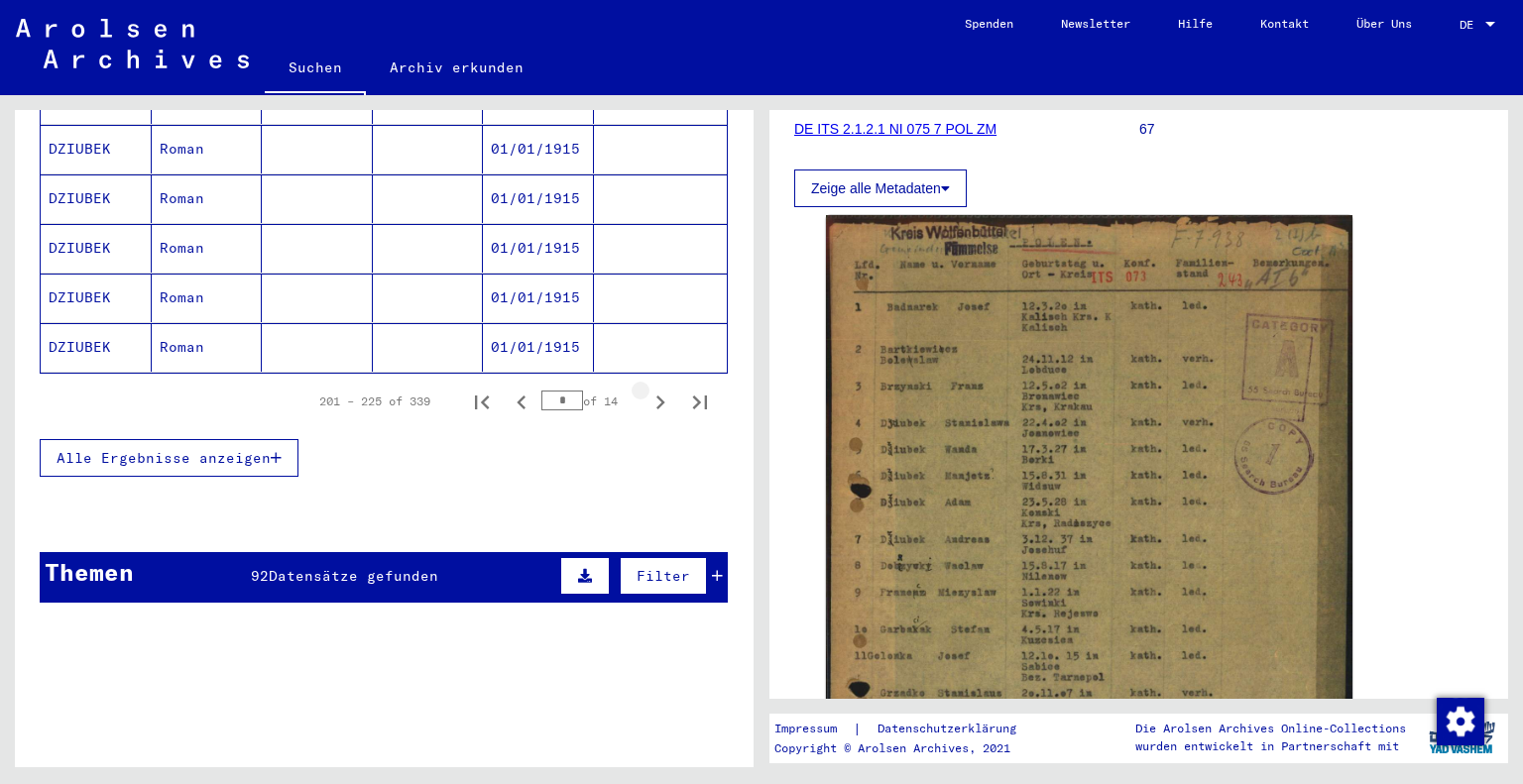 click 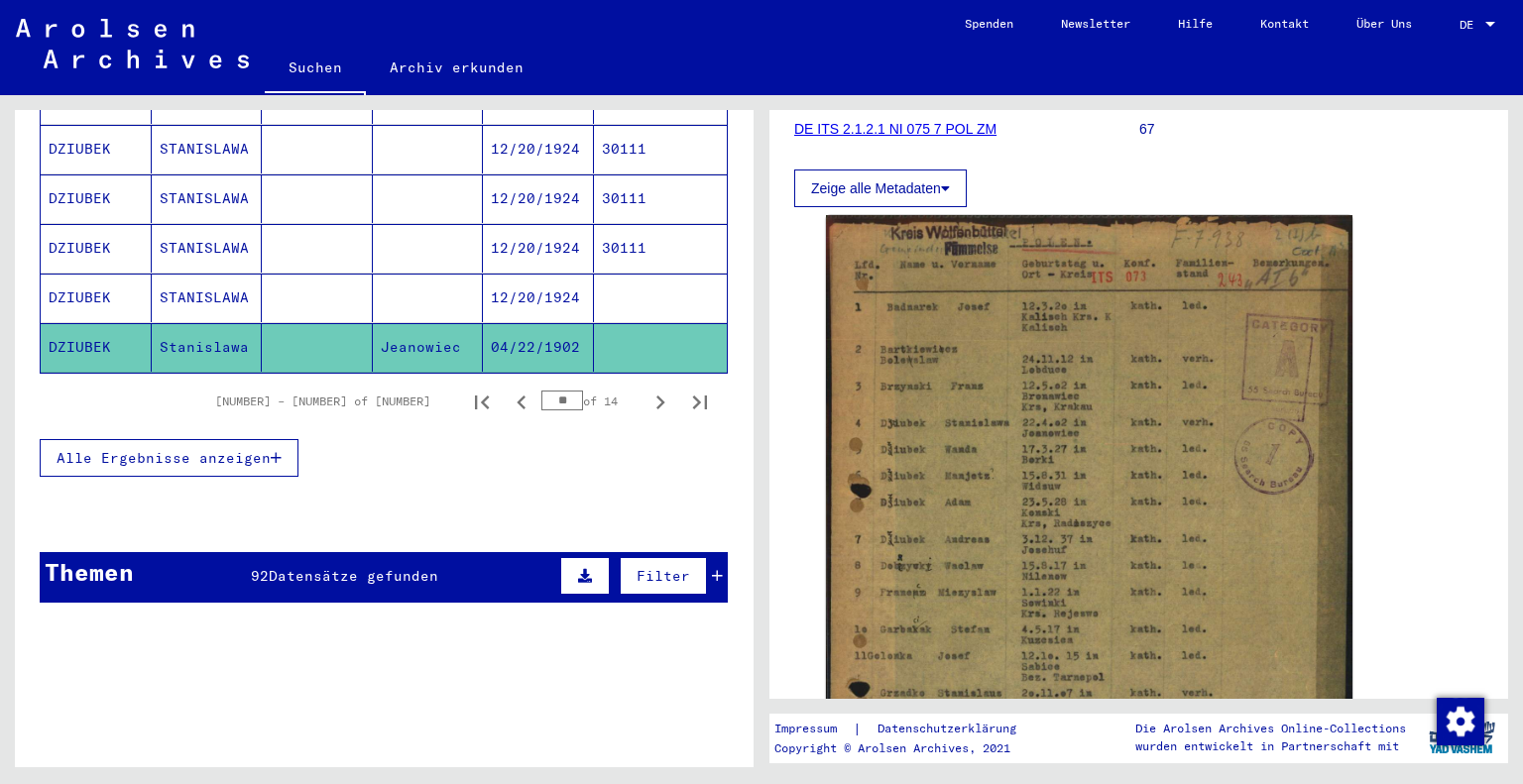 click 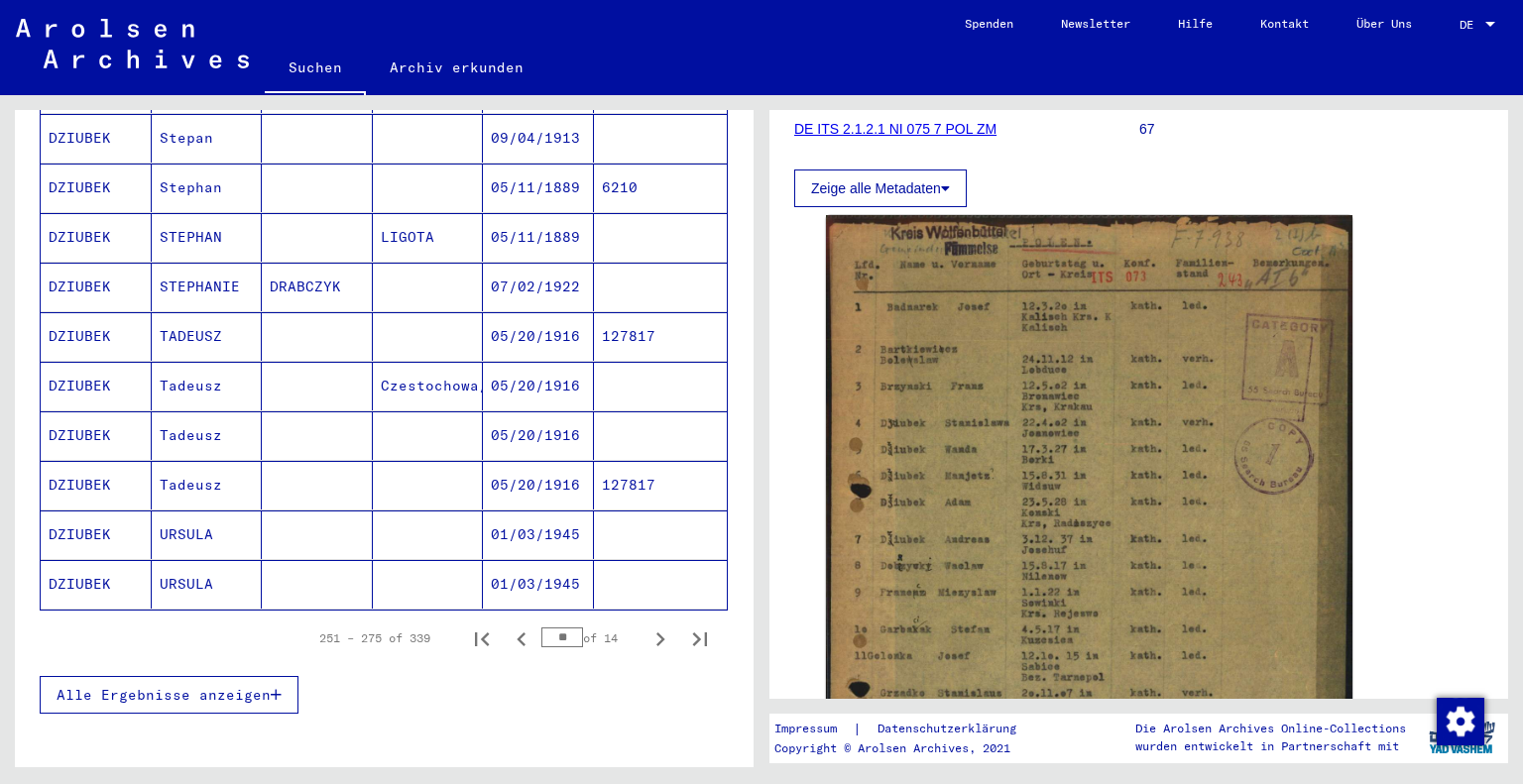 scroll, scrollTop: 991, scrollLeft: 0, axis: vertical 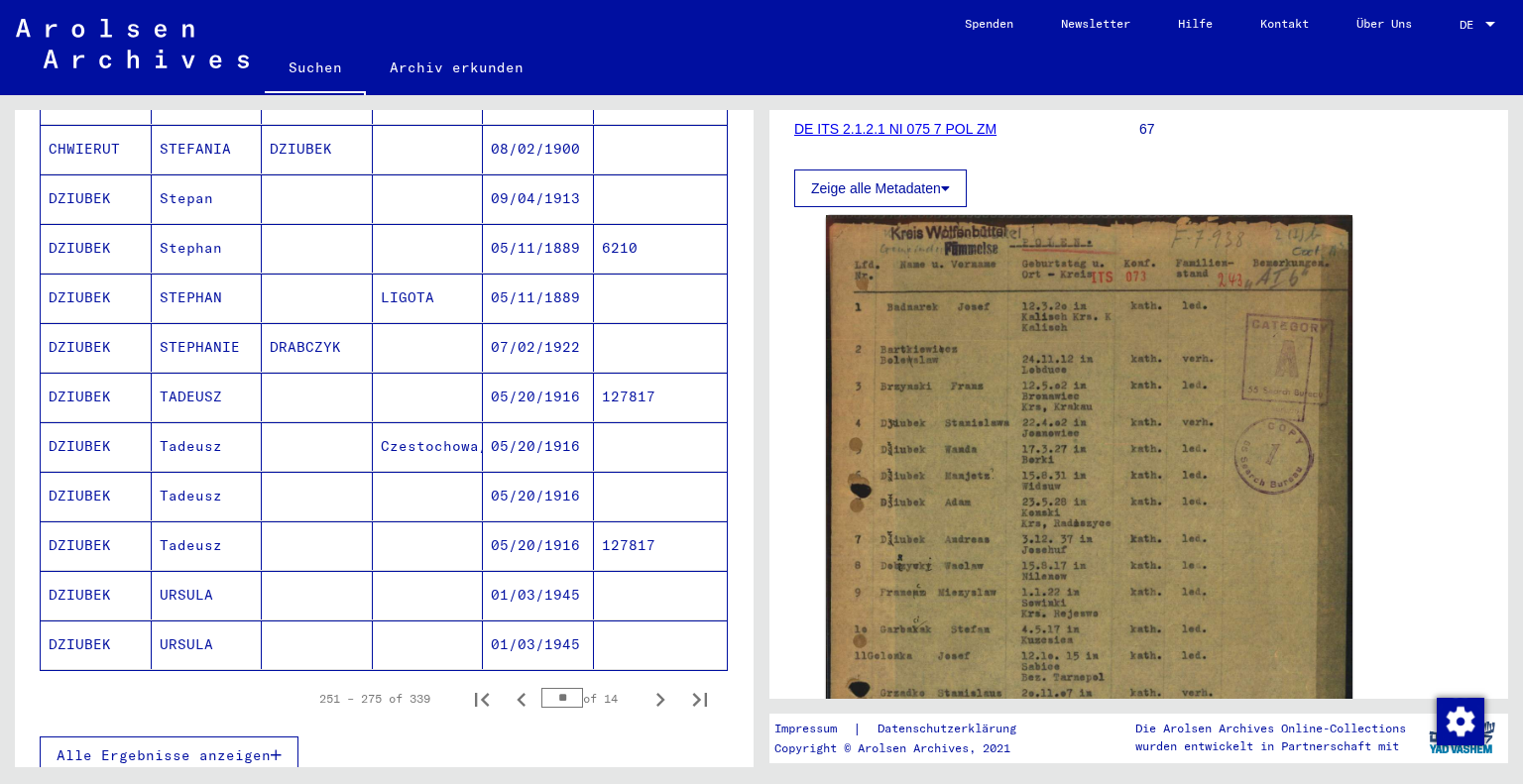 click on "TADEUSZ" at bounding box center [207, 446] 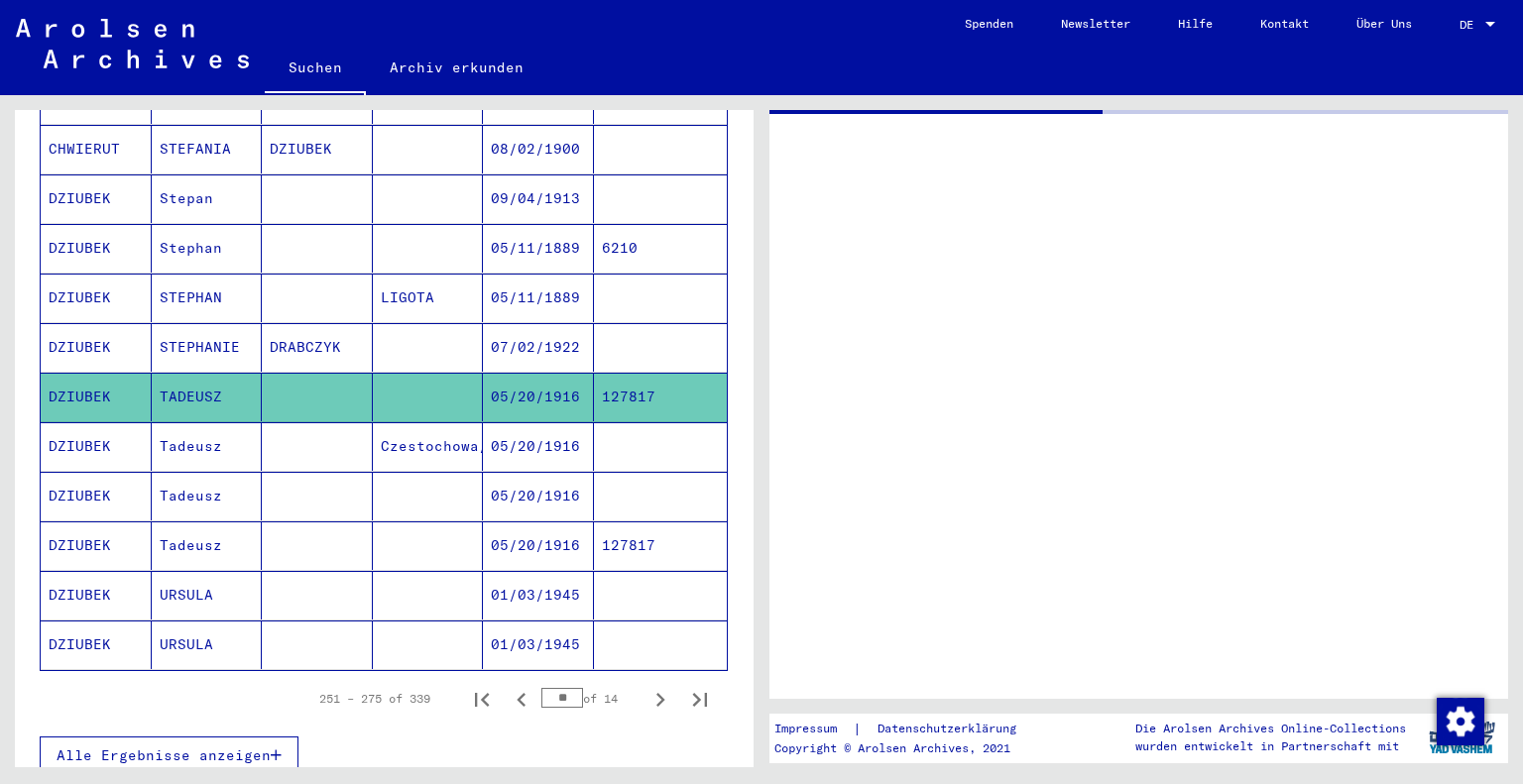 scroll, scrollTop: 0, scrollLeft: 0, axis: both 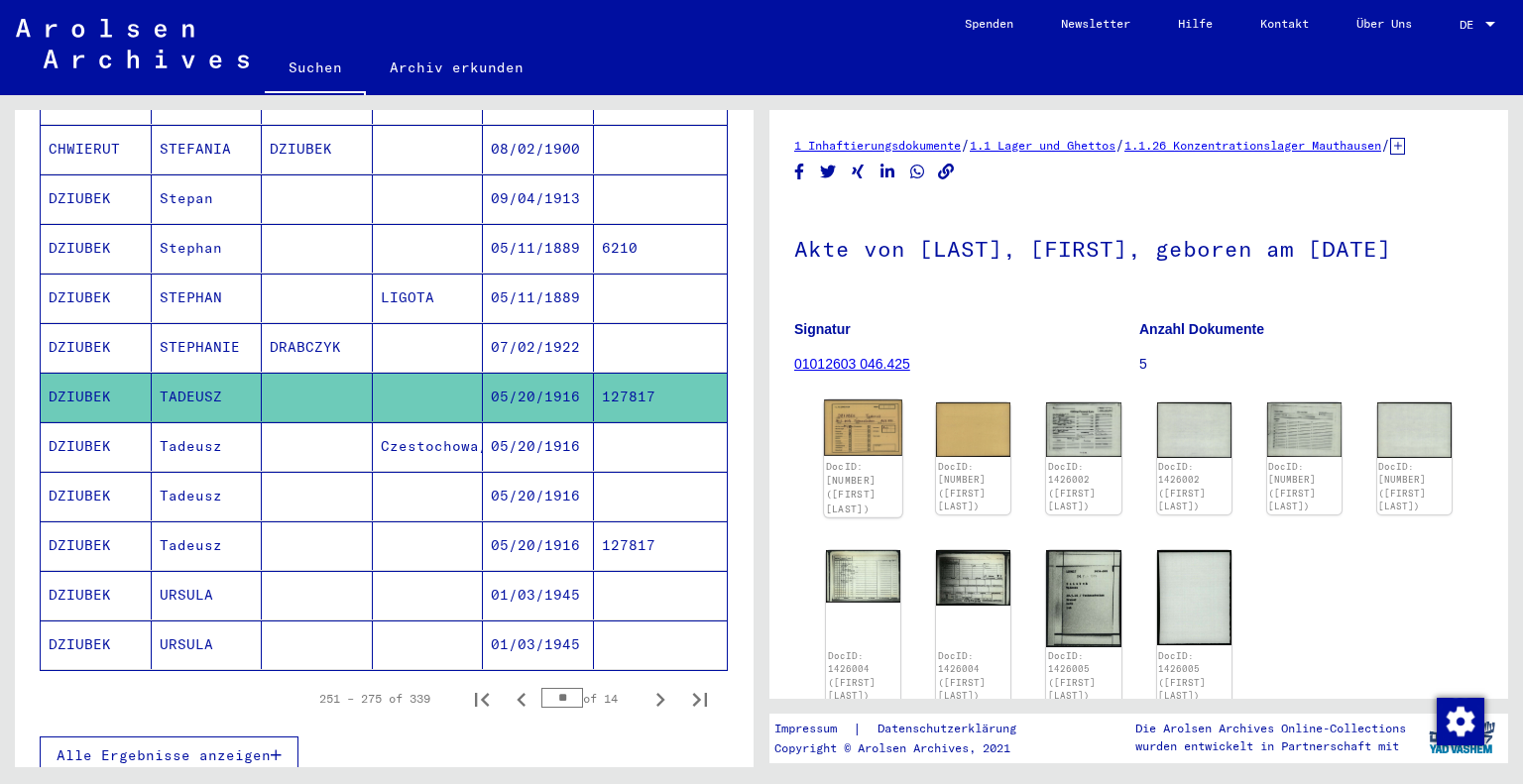 click 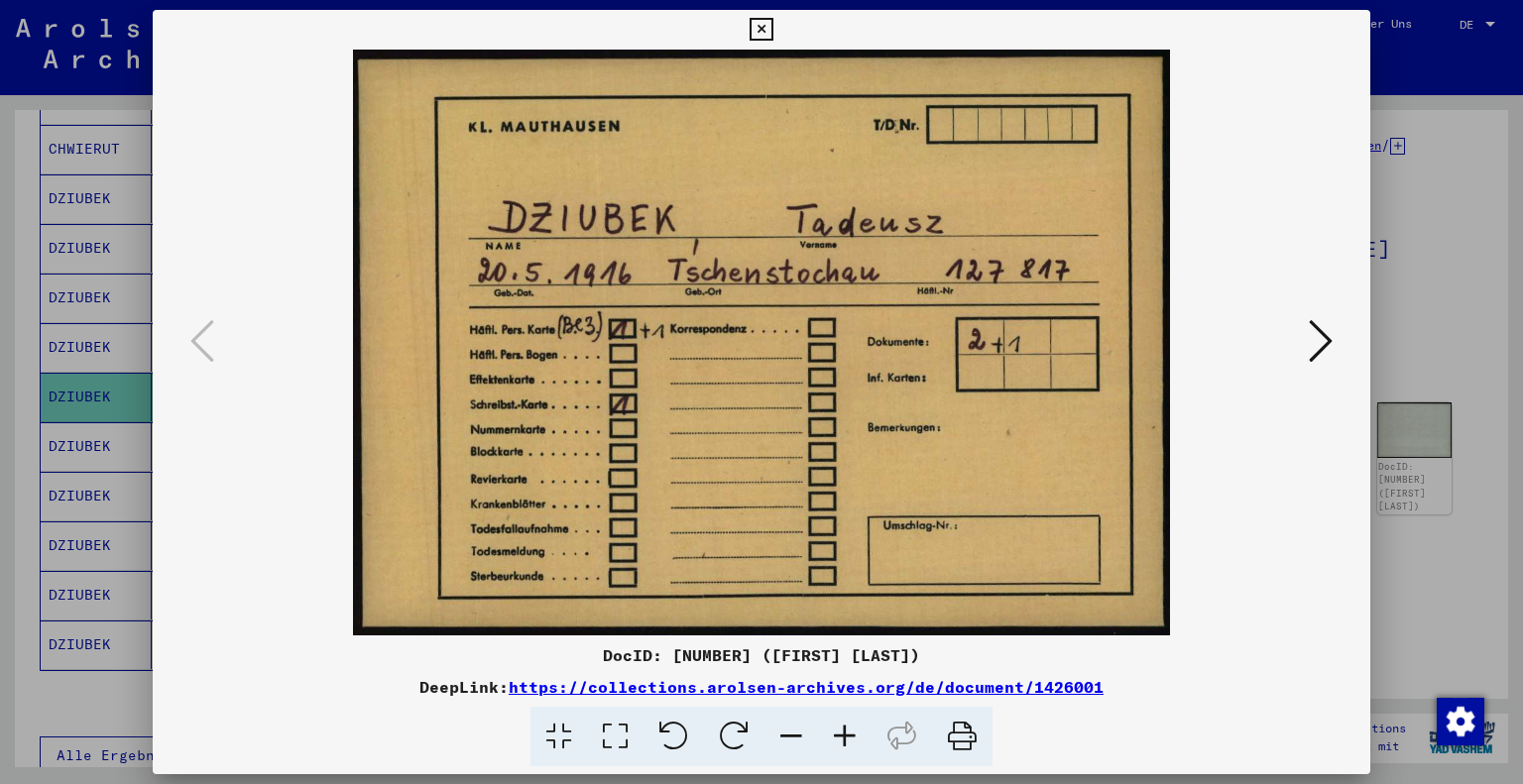 click at bounding box center (1321, 341) 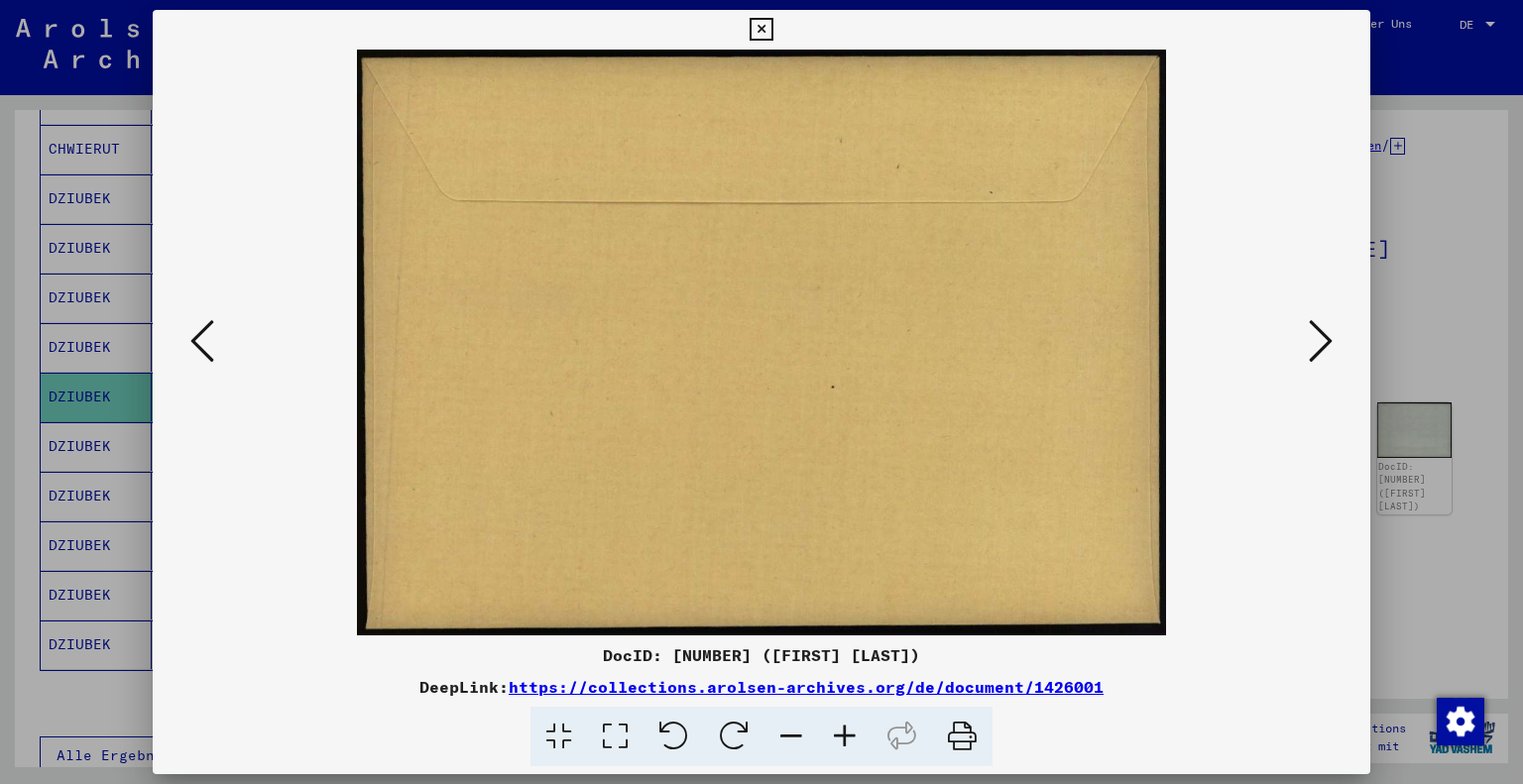 click at bounding box center (1321, 341) 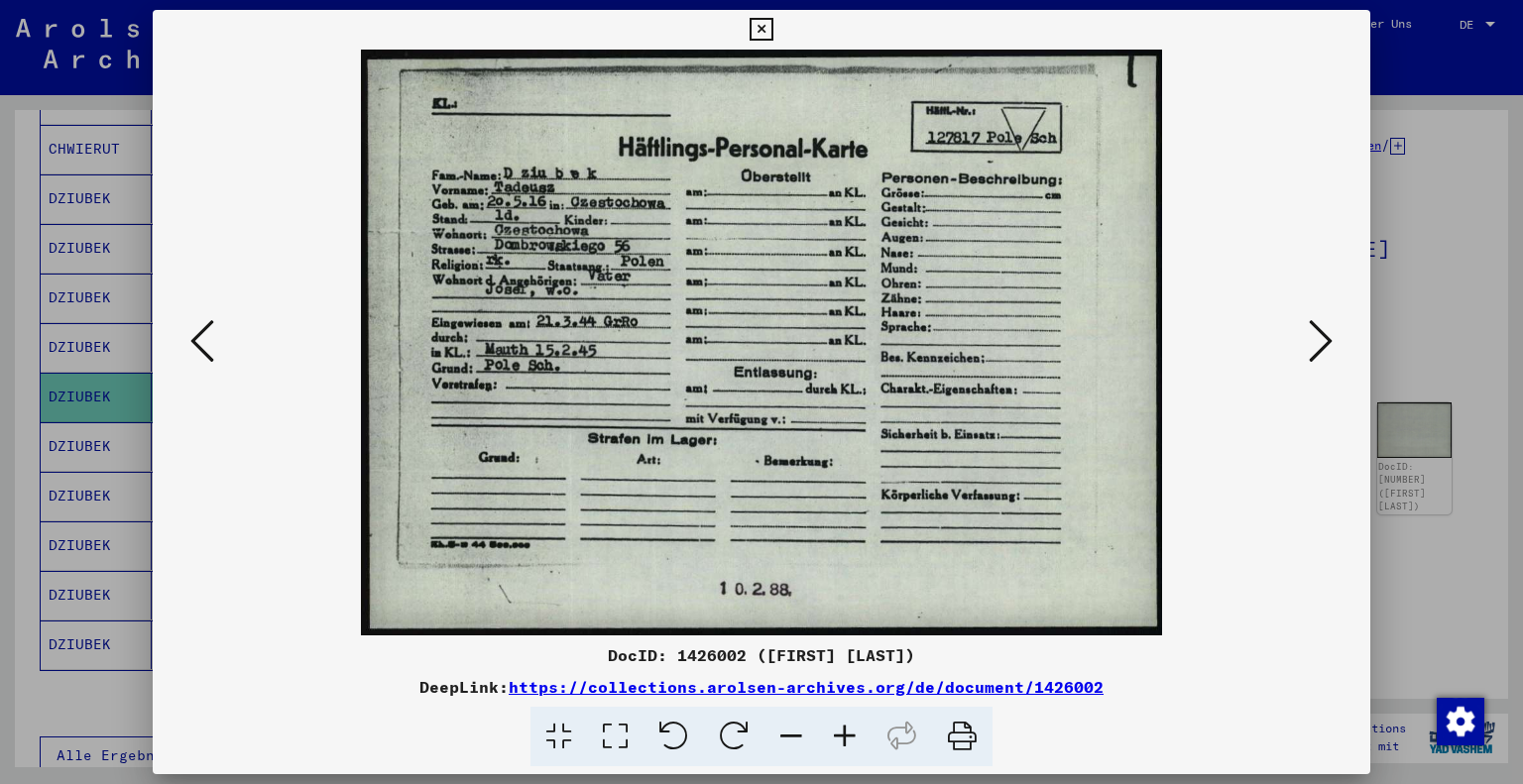 click at bounding box center [762, 392] 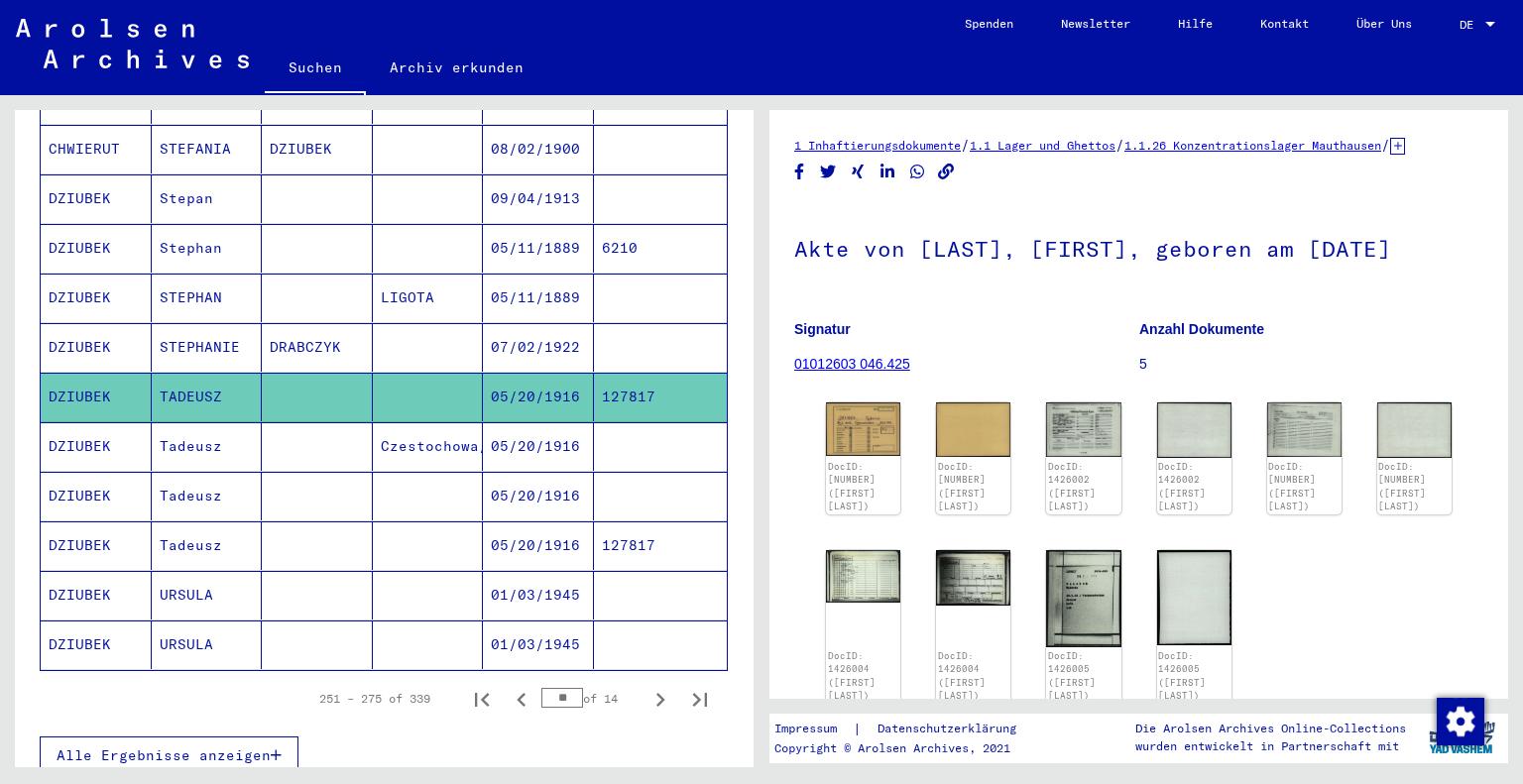 click on "Tadeusz" at bounding box center [207, 496] 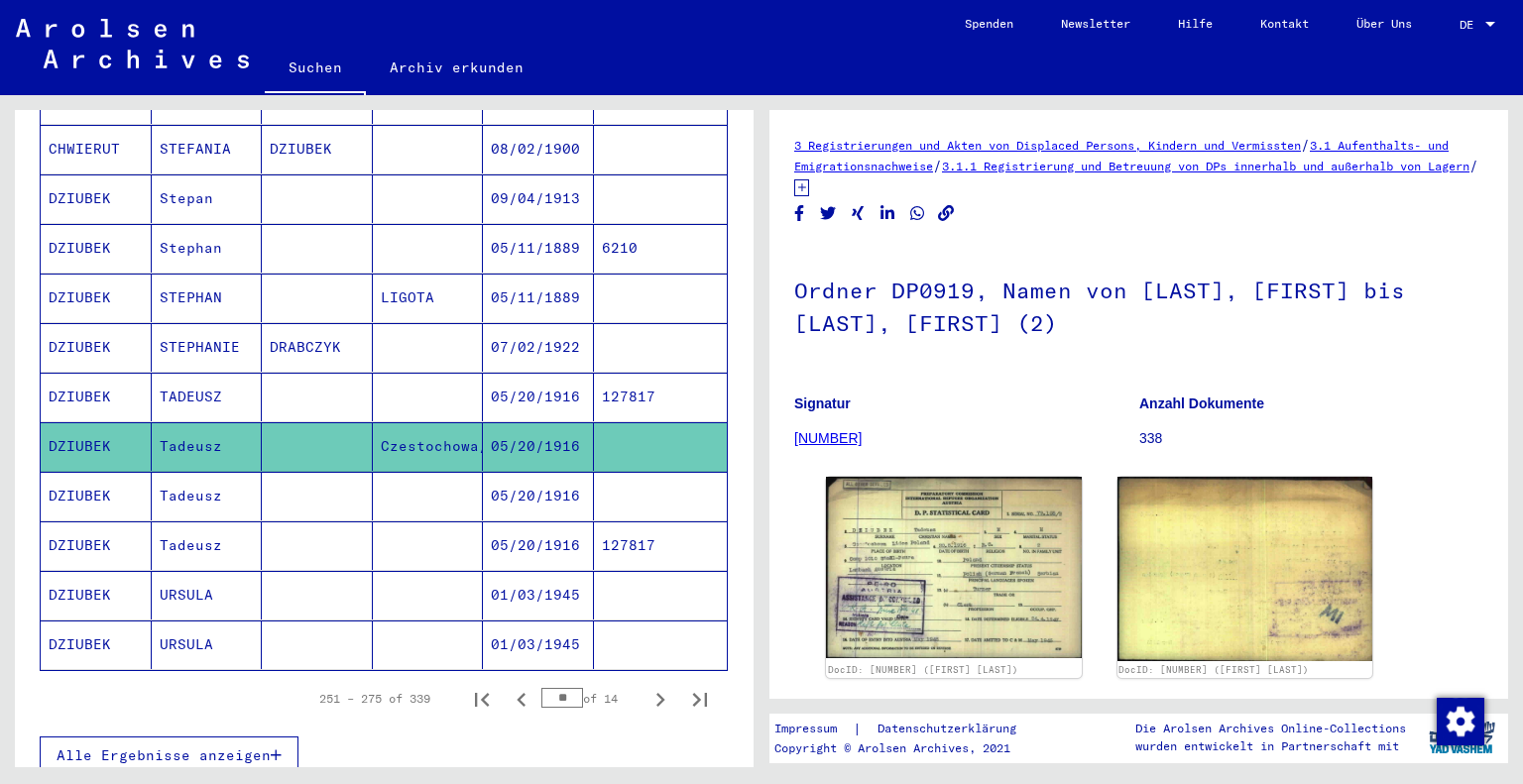 scroll, scrollTop: 0, scrollLeft: 0, axis: both 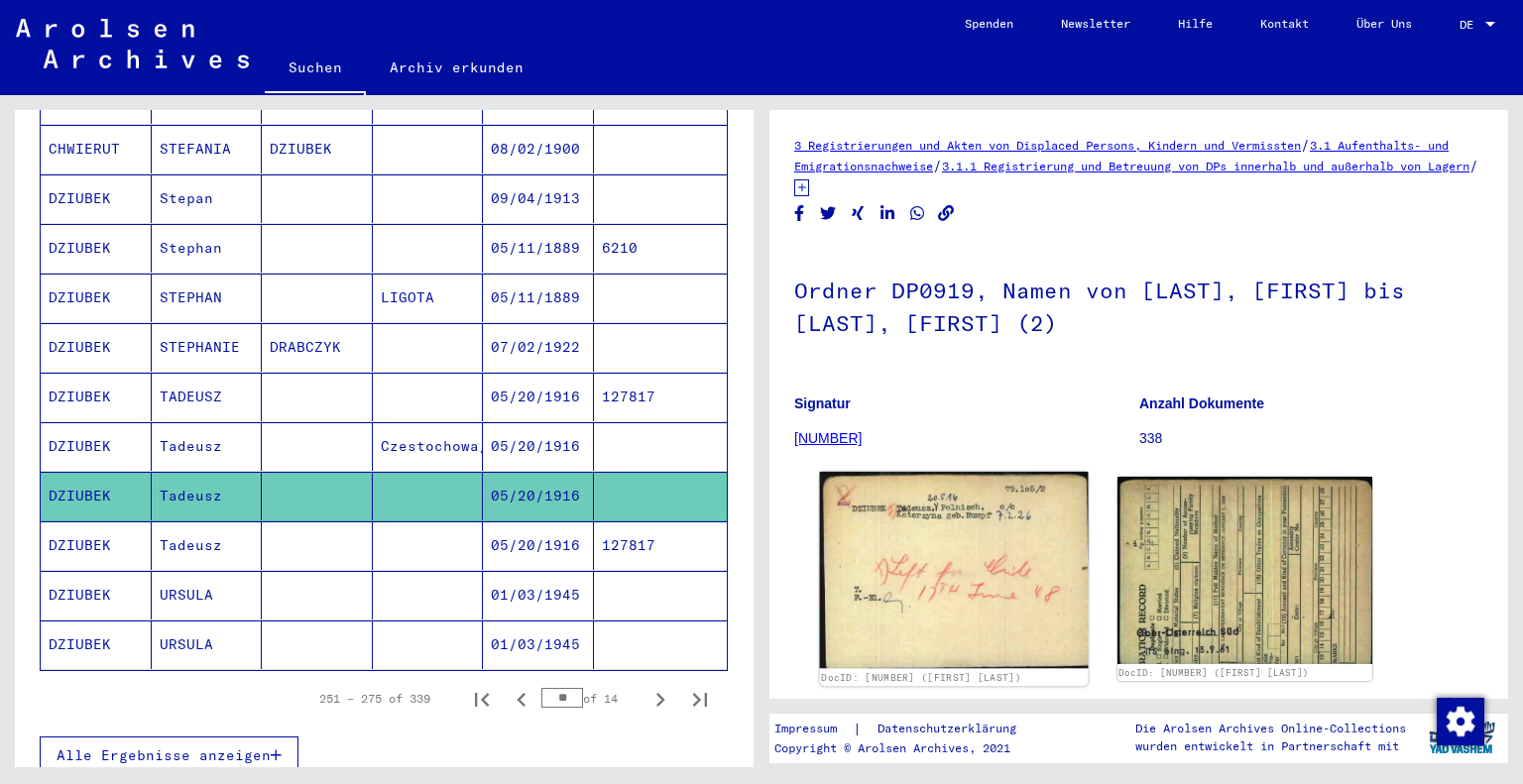 click 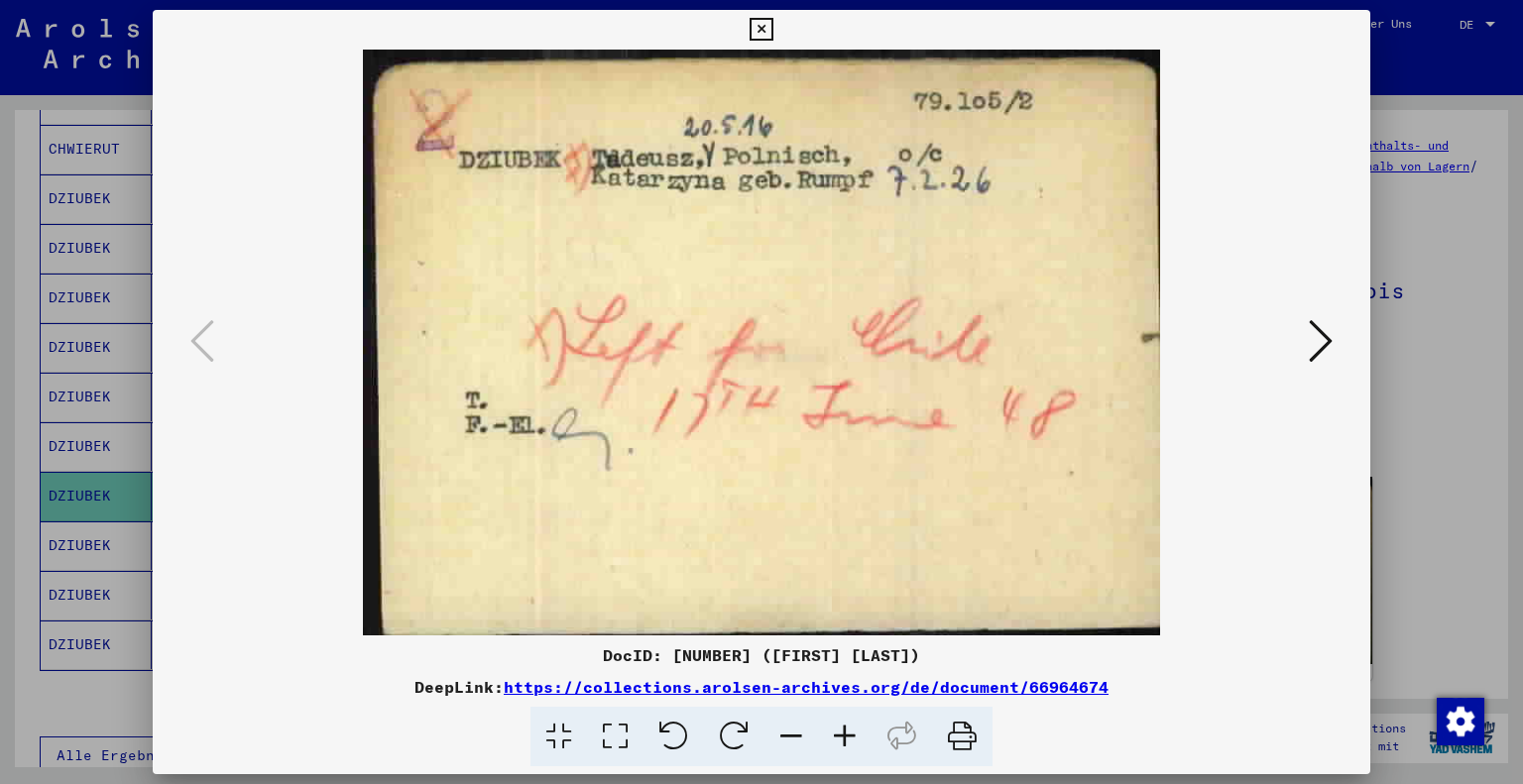 click at bounding box center [1321, 341] 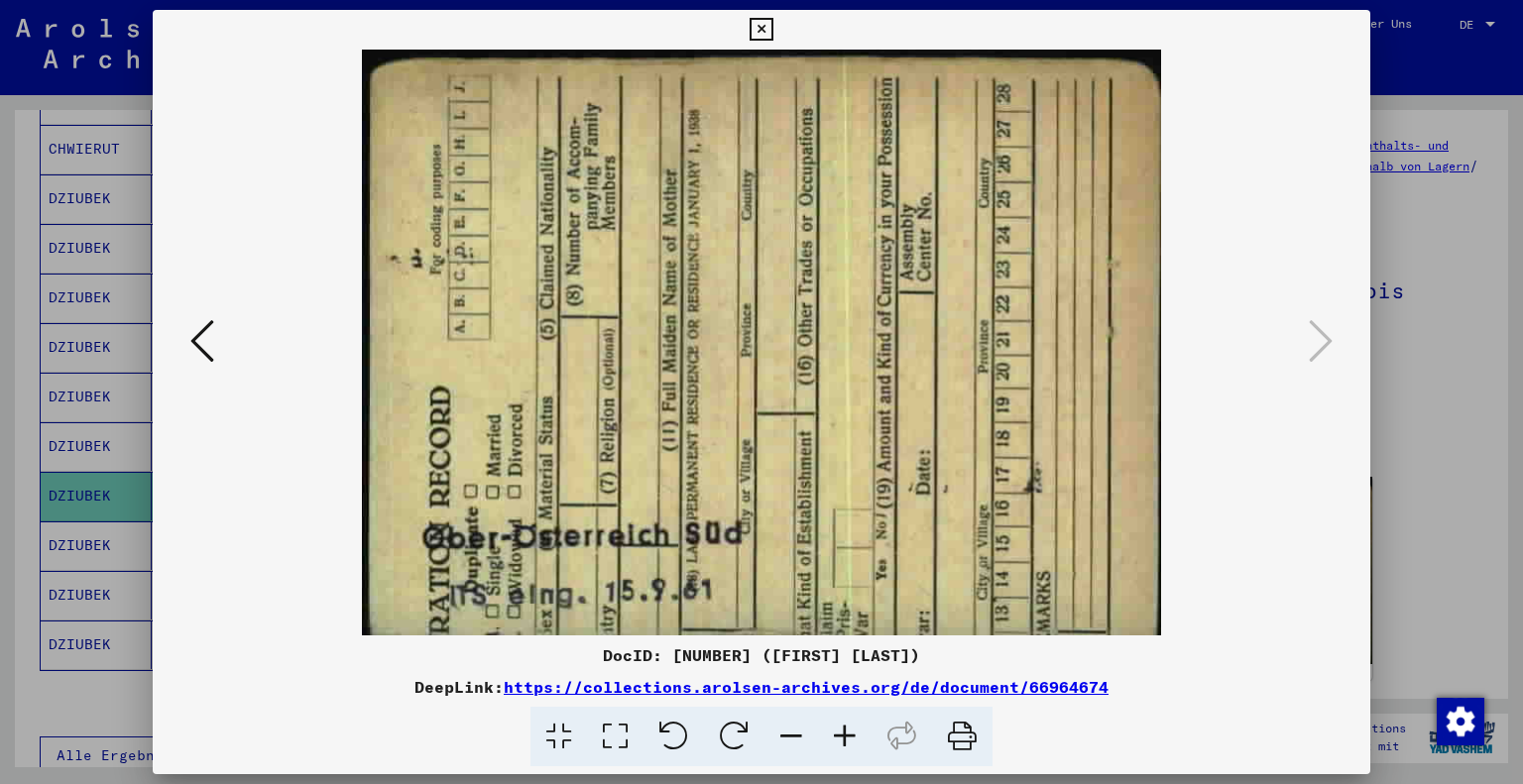 click at bounding box center (762, 392) 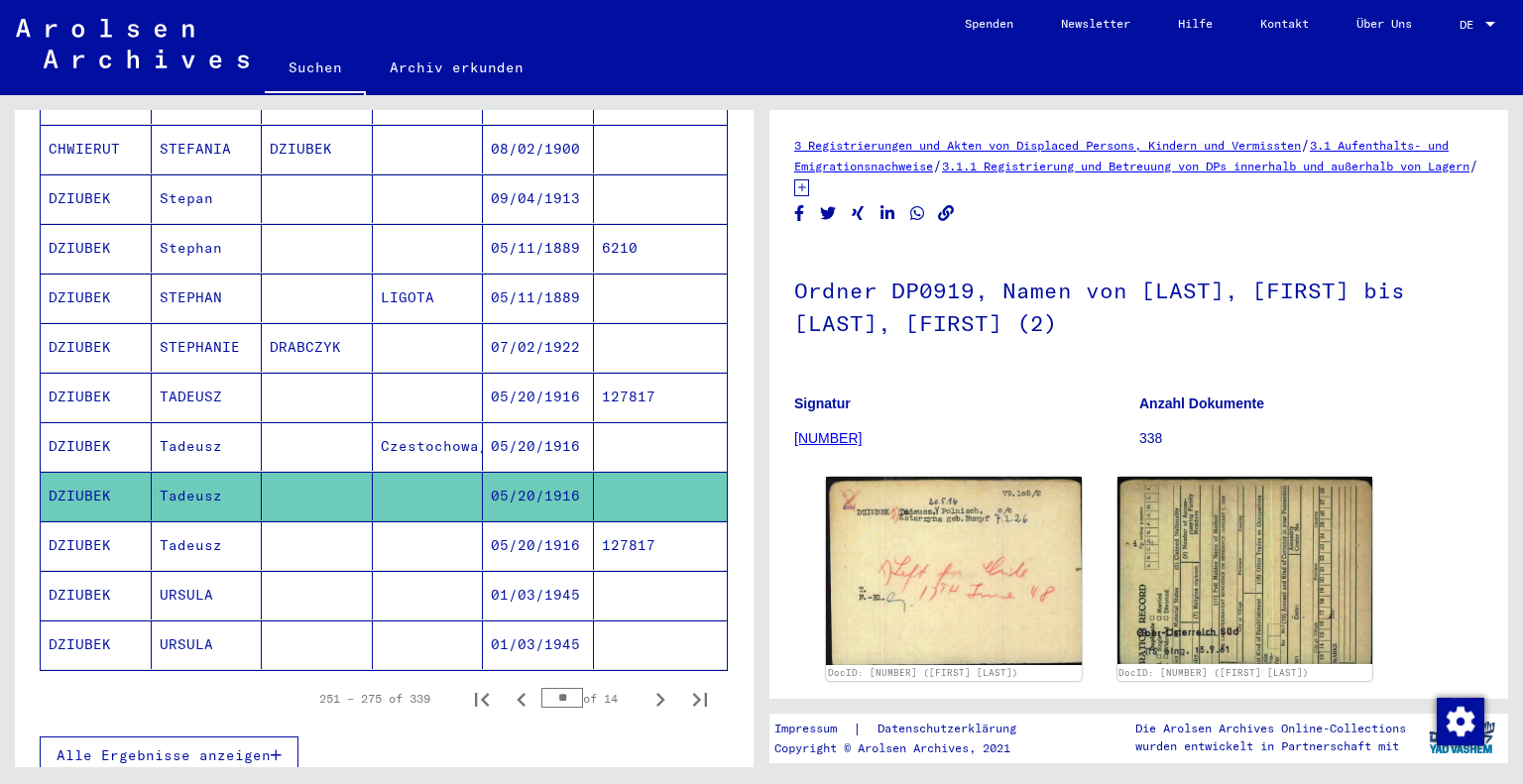 click on "Tadeusz" at bounding box center [207, 595] 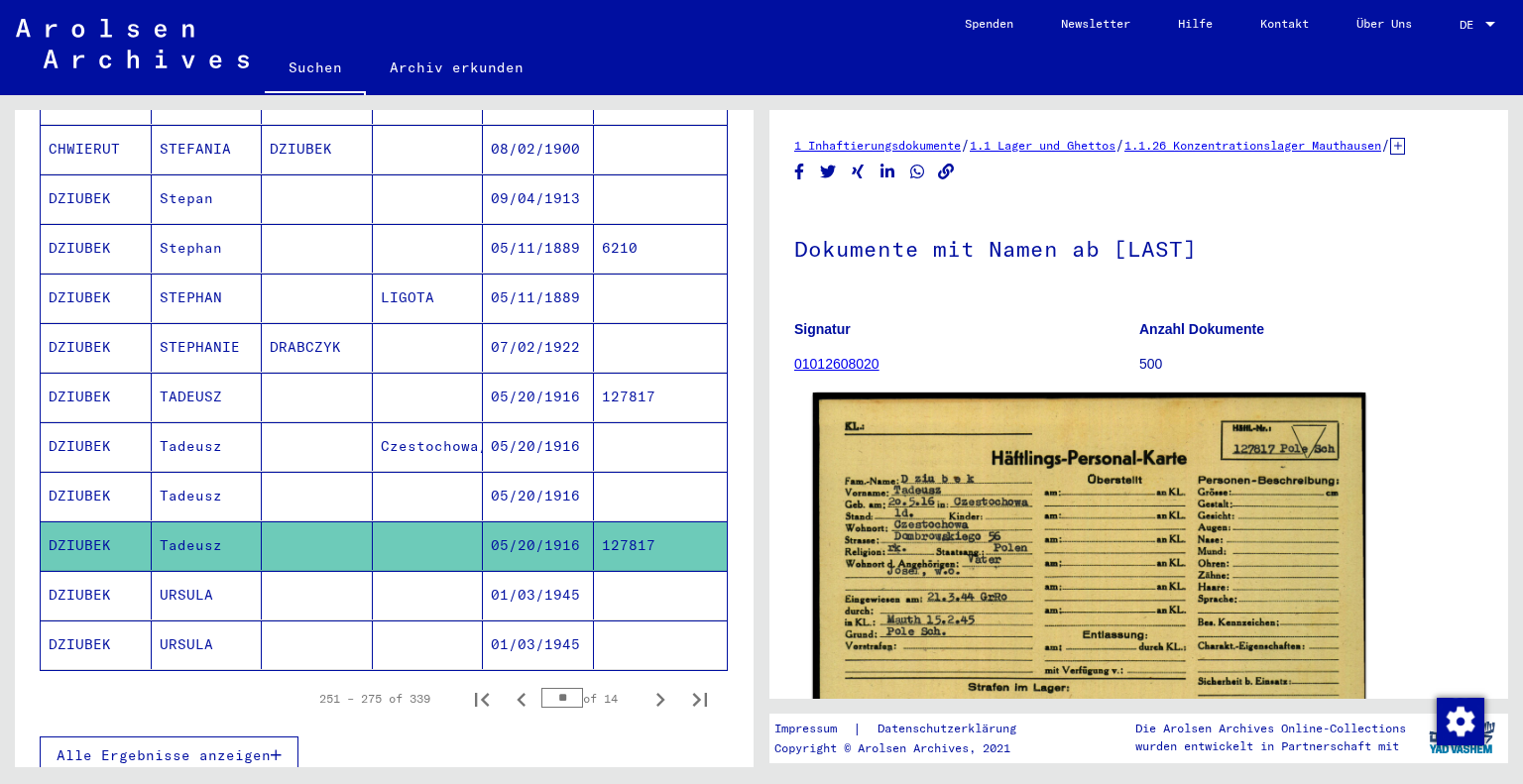scroll, scrollTop: 0, scrollLeft: 0, axis: both 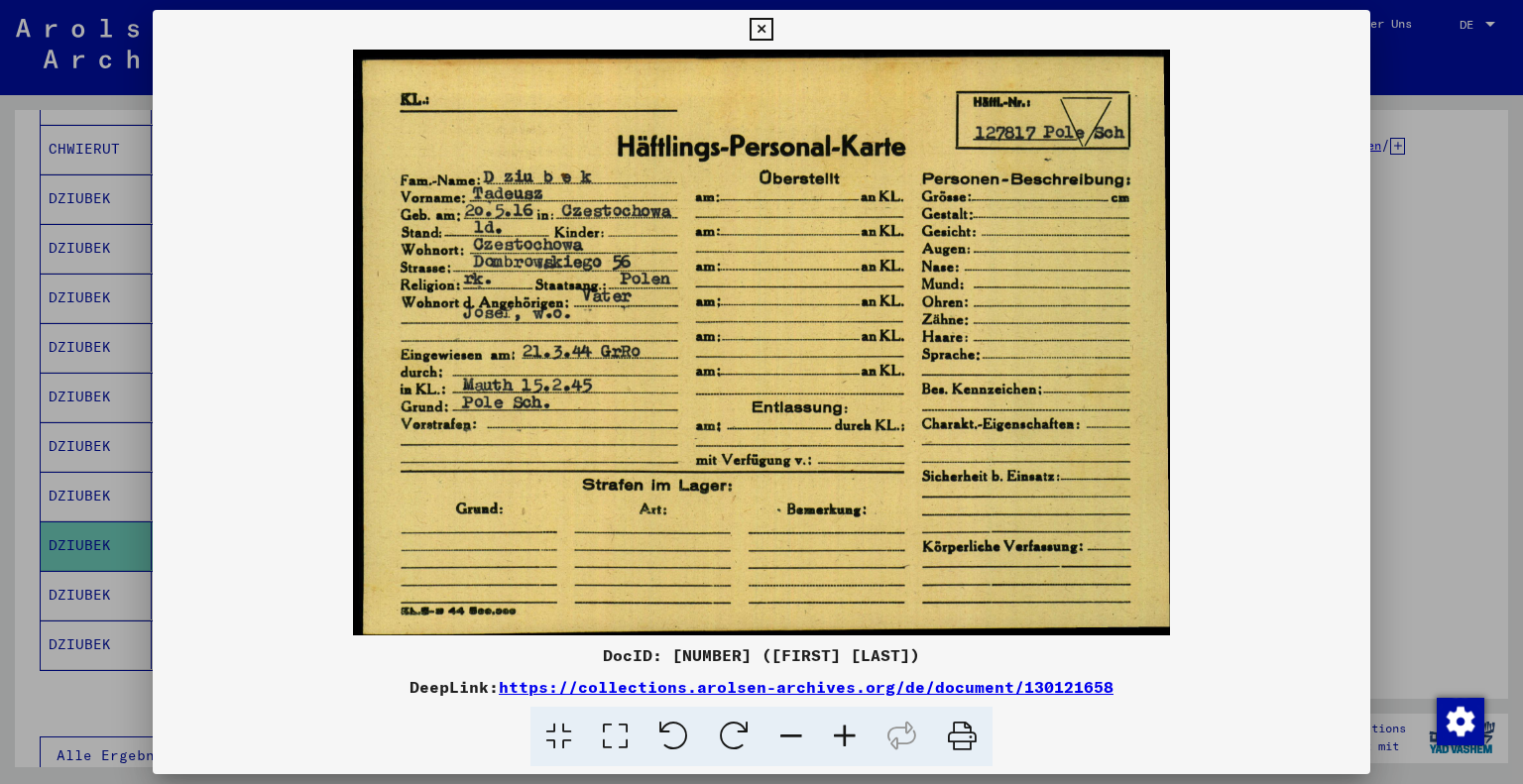 click at bounding box center (762, 392) 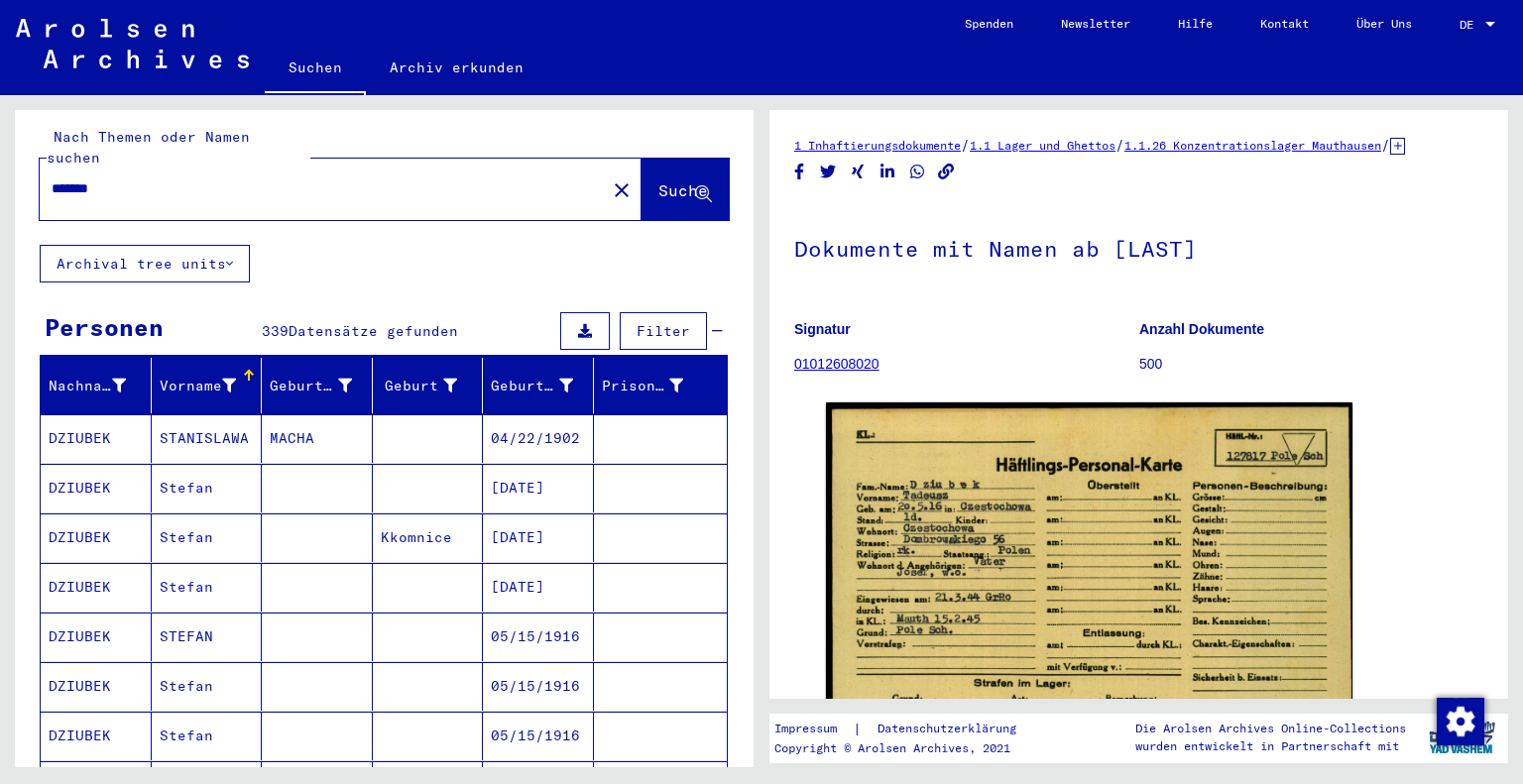 scroll, scrollTop: 0, scrollLeft: 0, axis: both 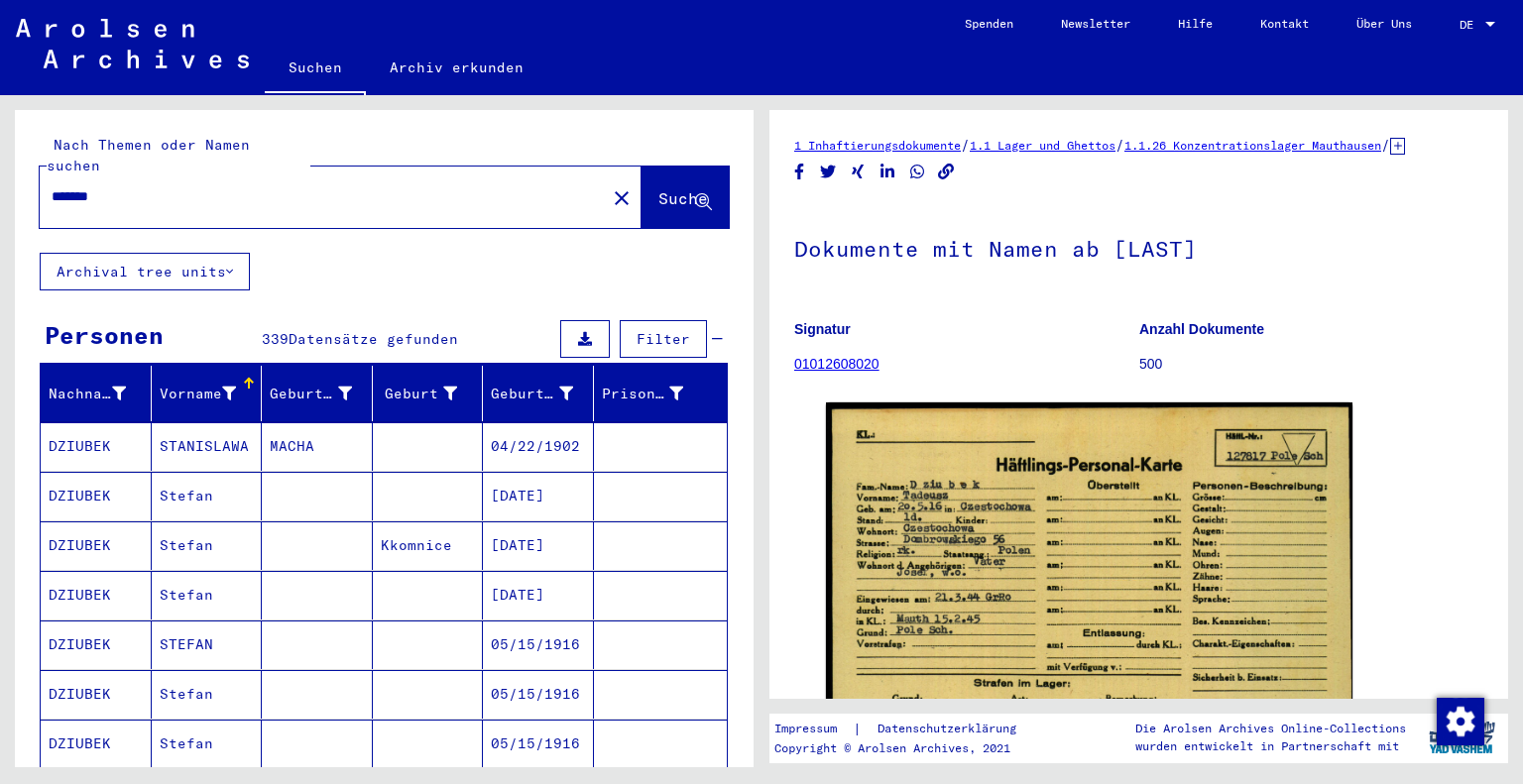 click on "*******" at bounding box center (322, 196) 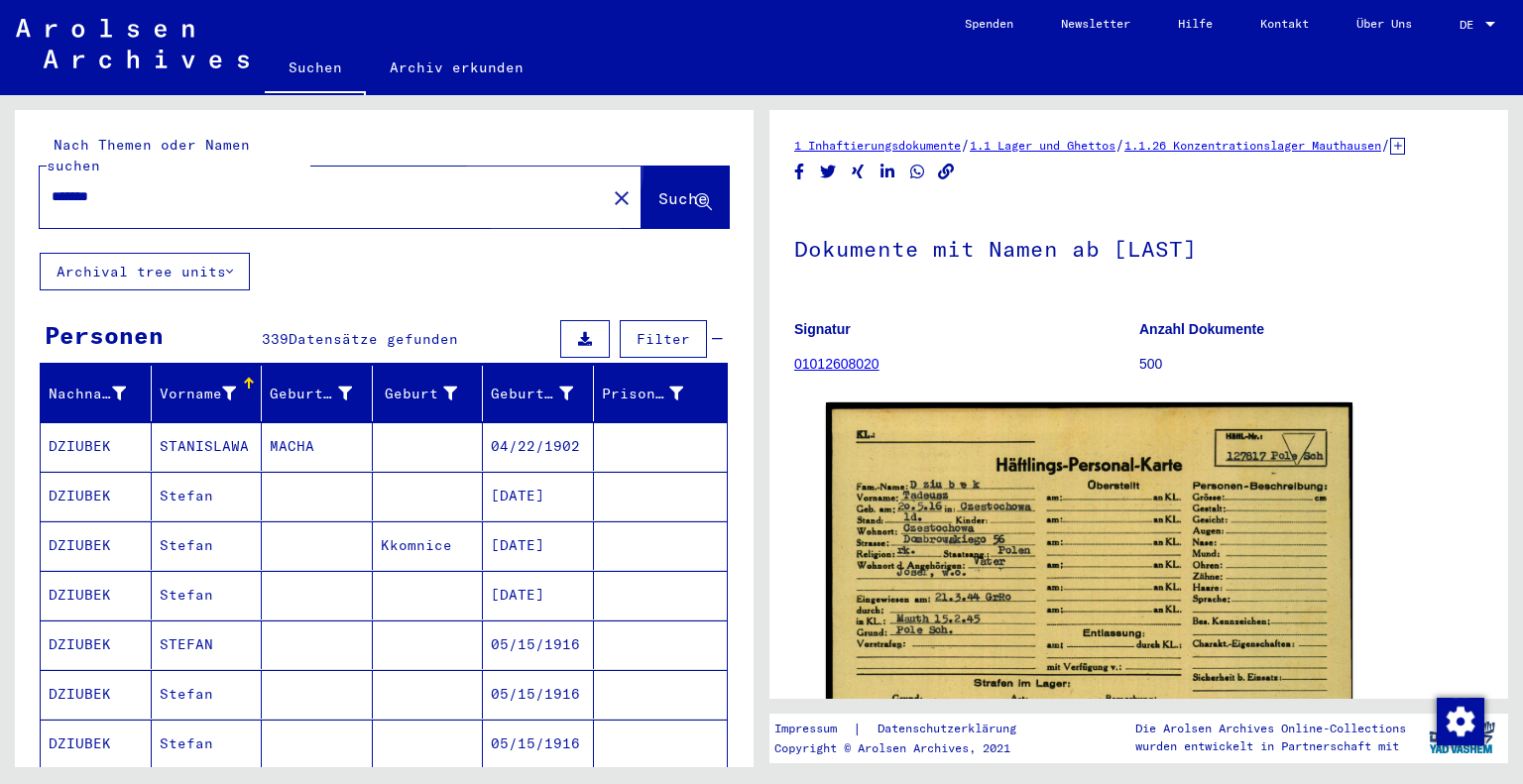 click on "Suche" 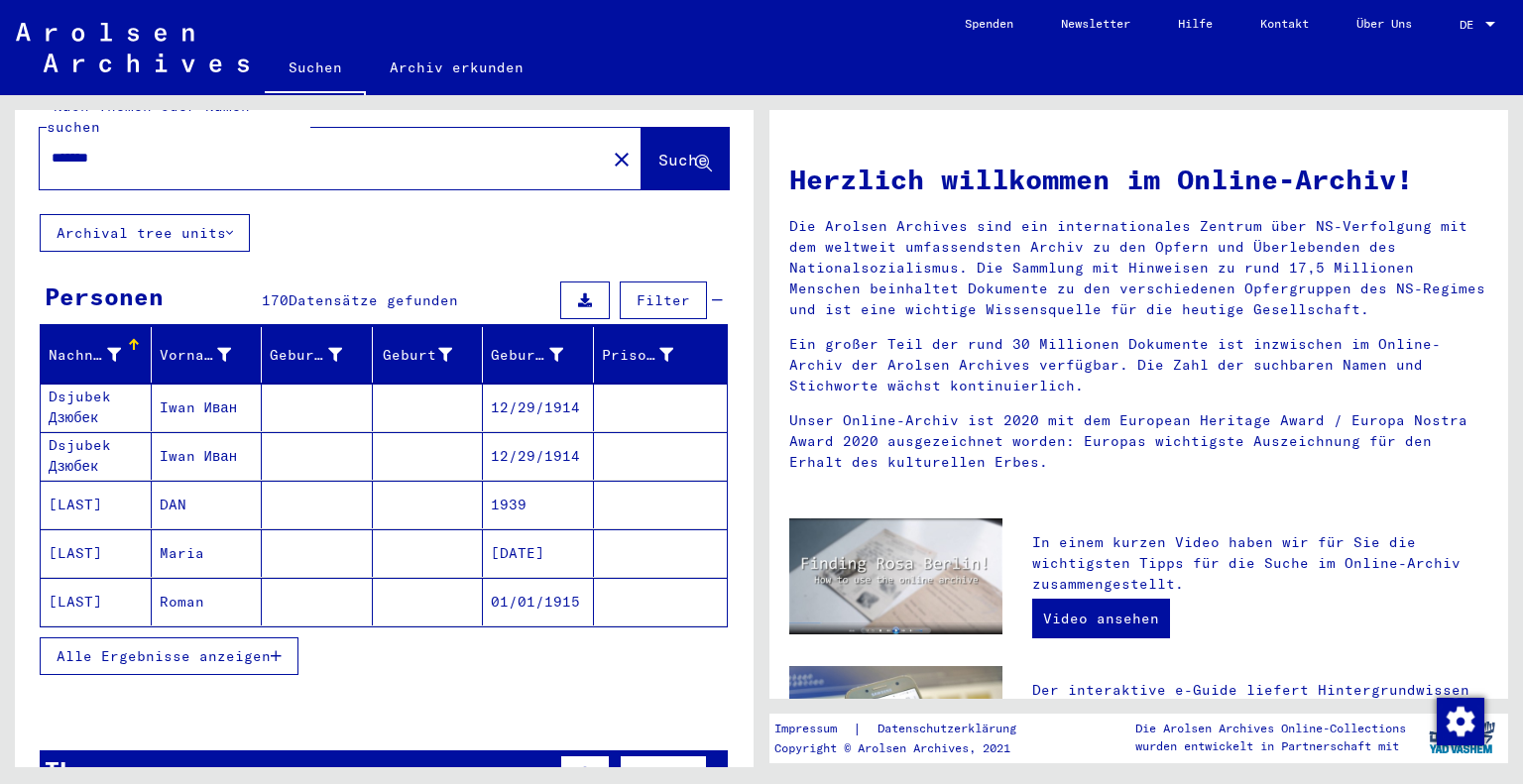scroll, scrollTop: 0, scrollLeft: 0, axis: both 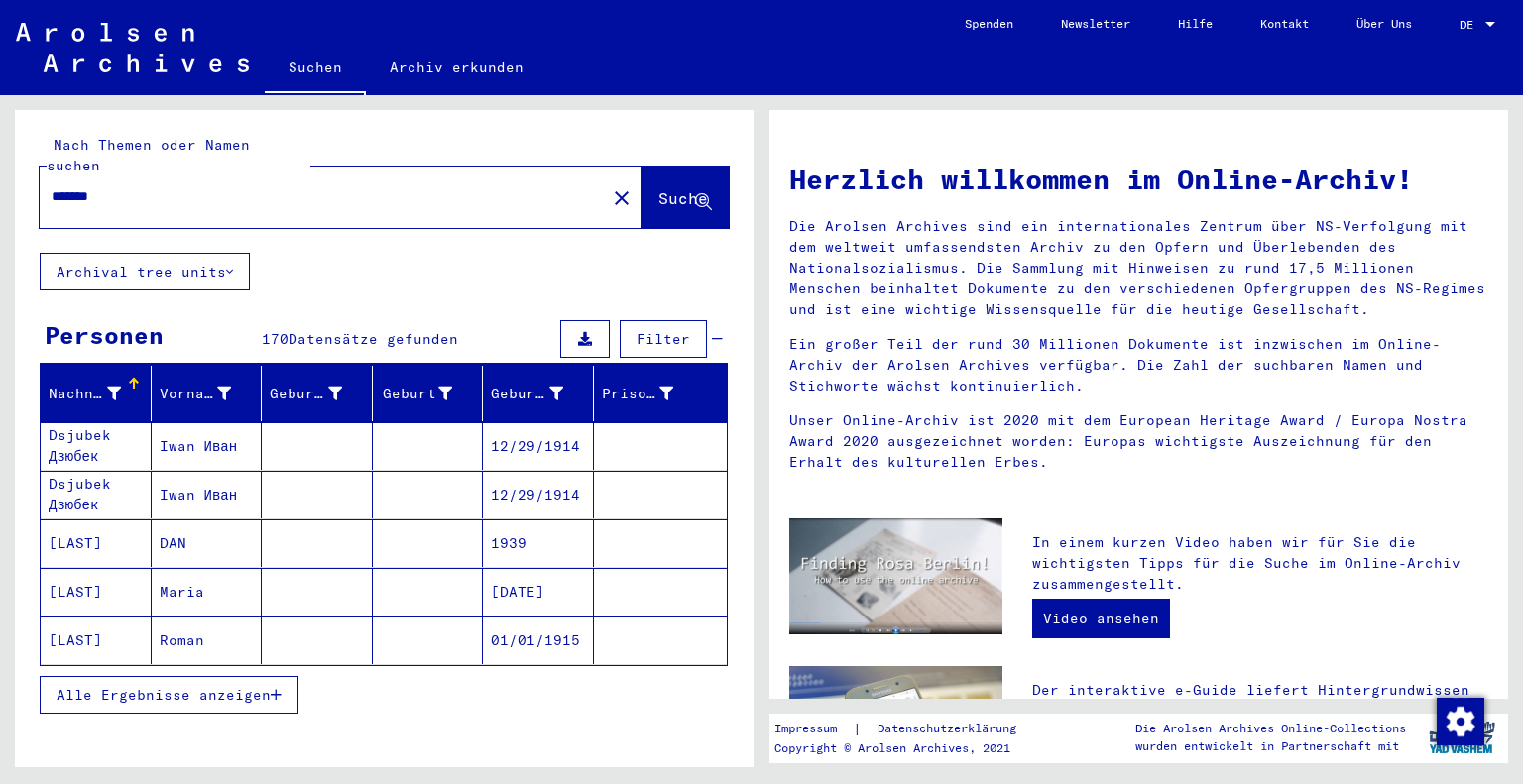 click on "*******" at bounding box center [316, 196] 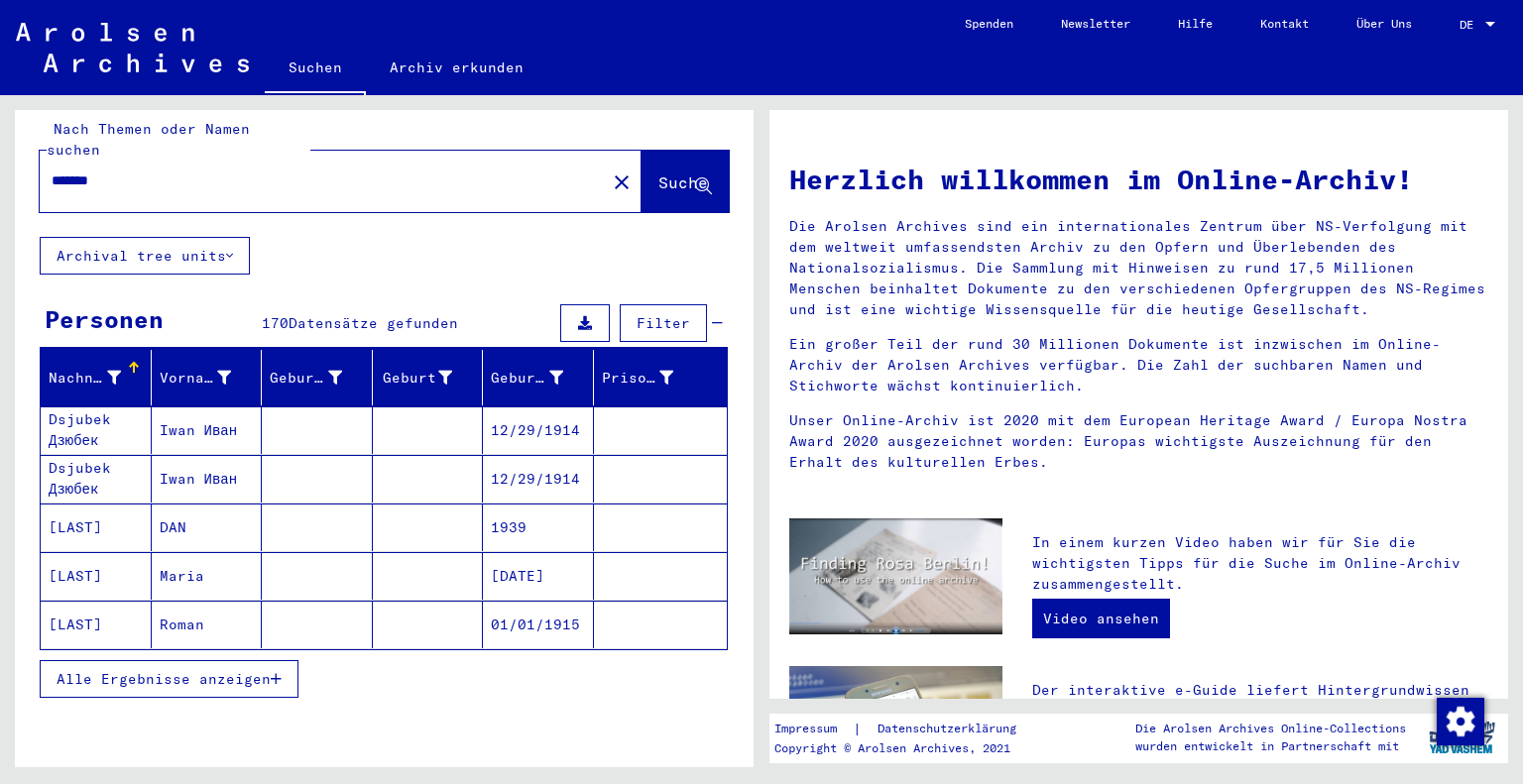 scroll, scrollTop: 0, scrollLeft: 0, axis: both 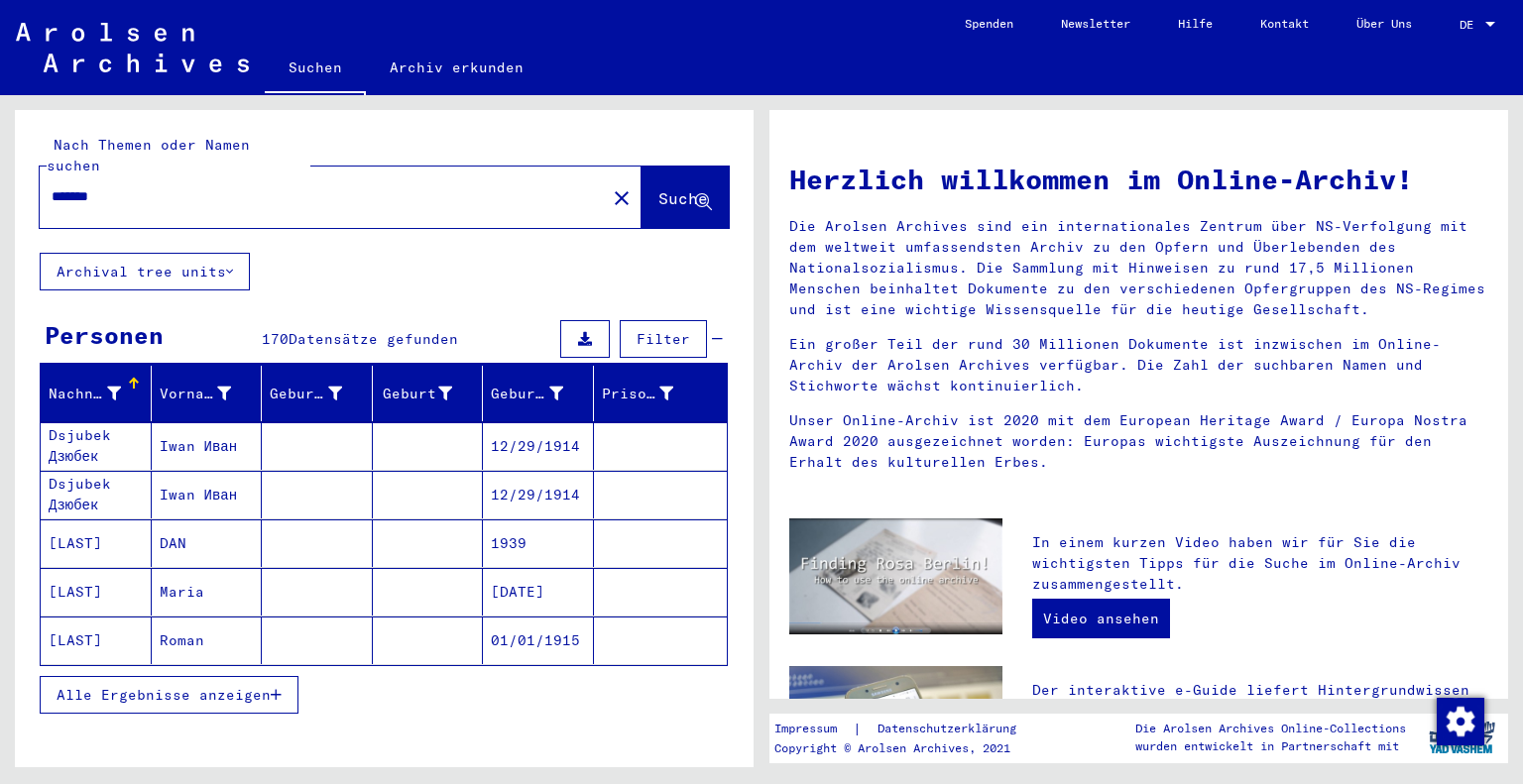 click on "Archival tree units" 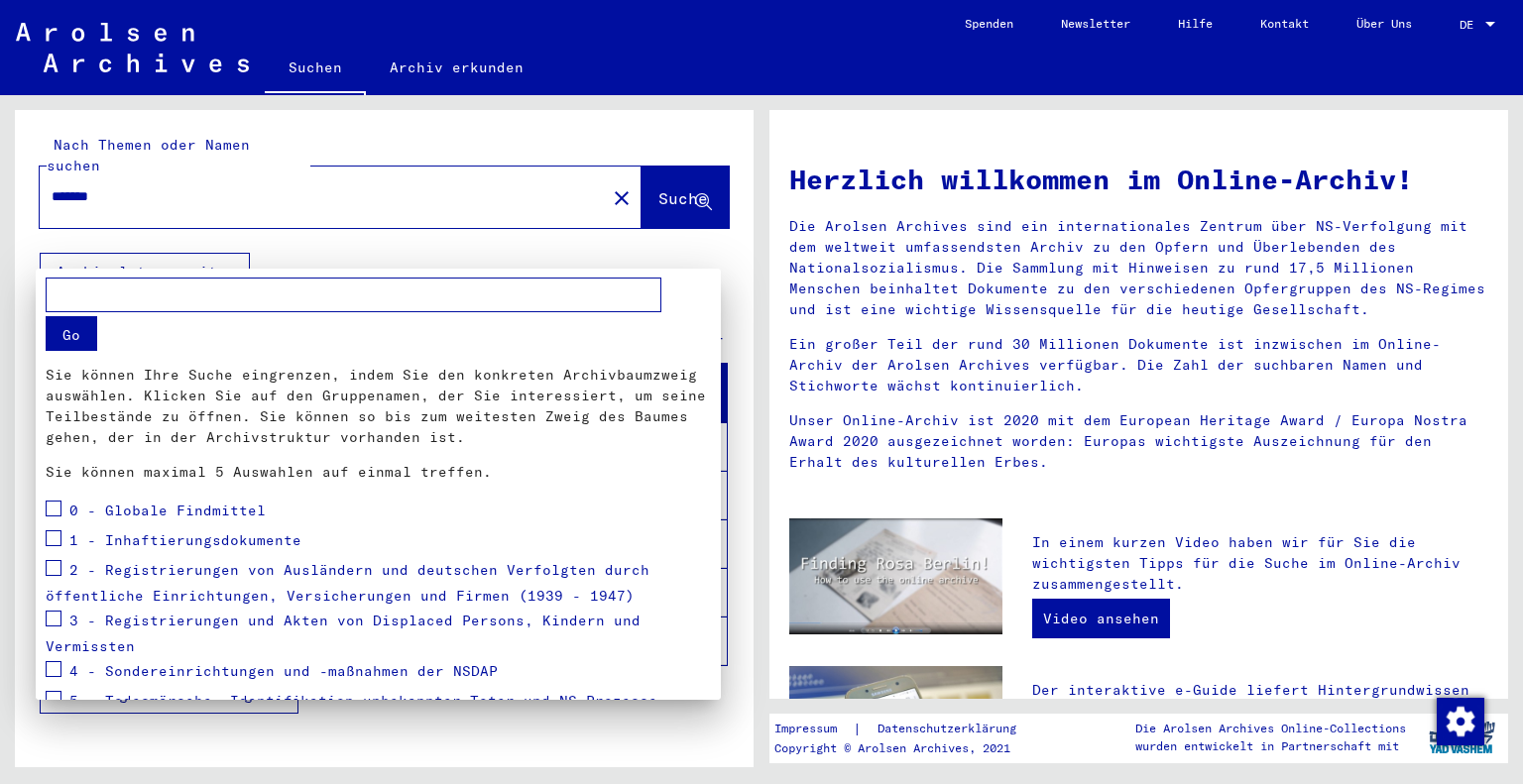 click at bounding box center (762, 392) 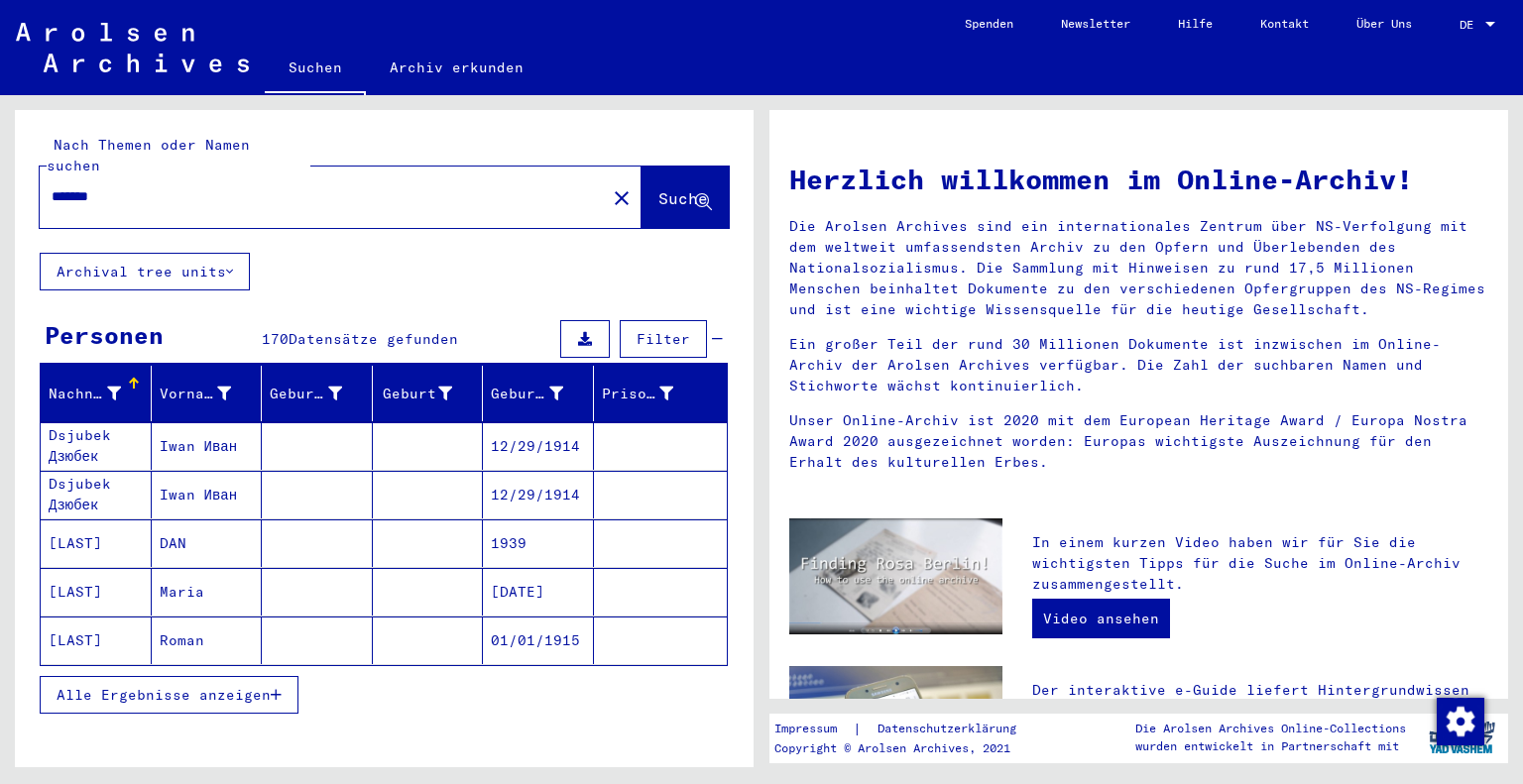 click on "*******" at bounding box center [316, 196] 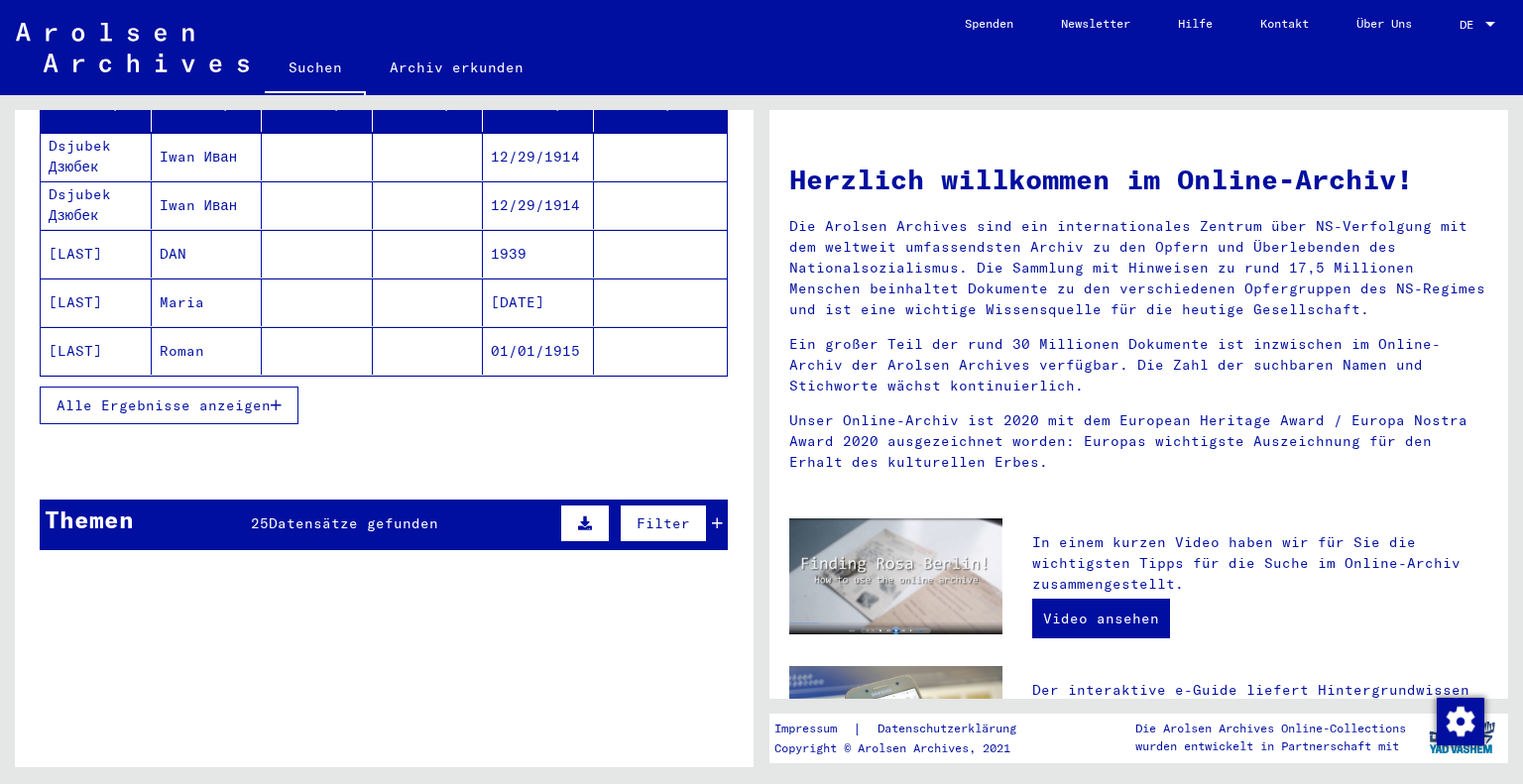 scroll, scrollTop: 297, scrollLeft: 0, axis: vertical 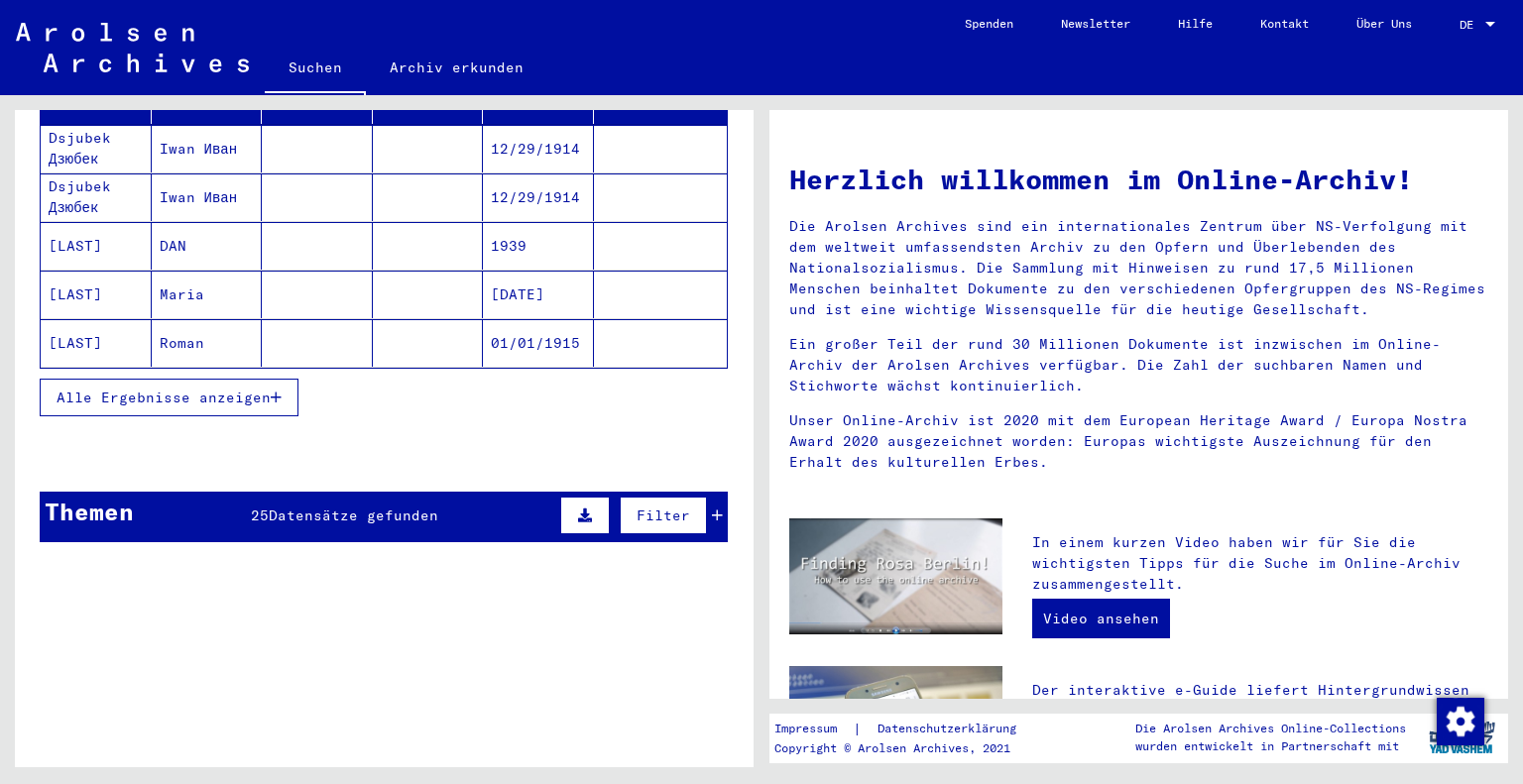 click on "Themen 25  Datensätze gefunden  Filter" at bounding box center [384, 516] 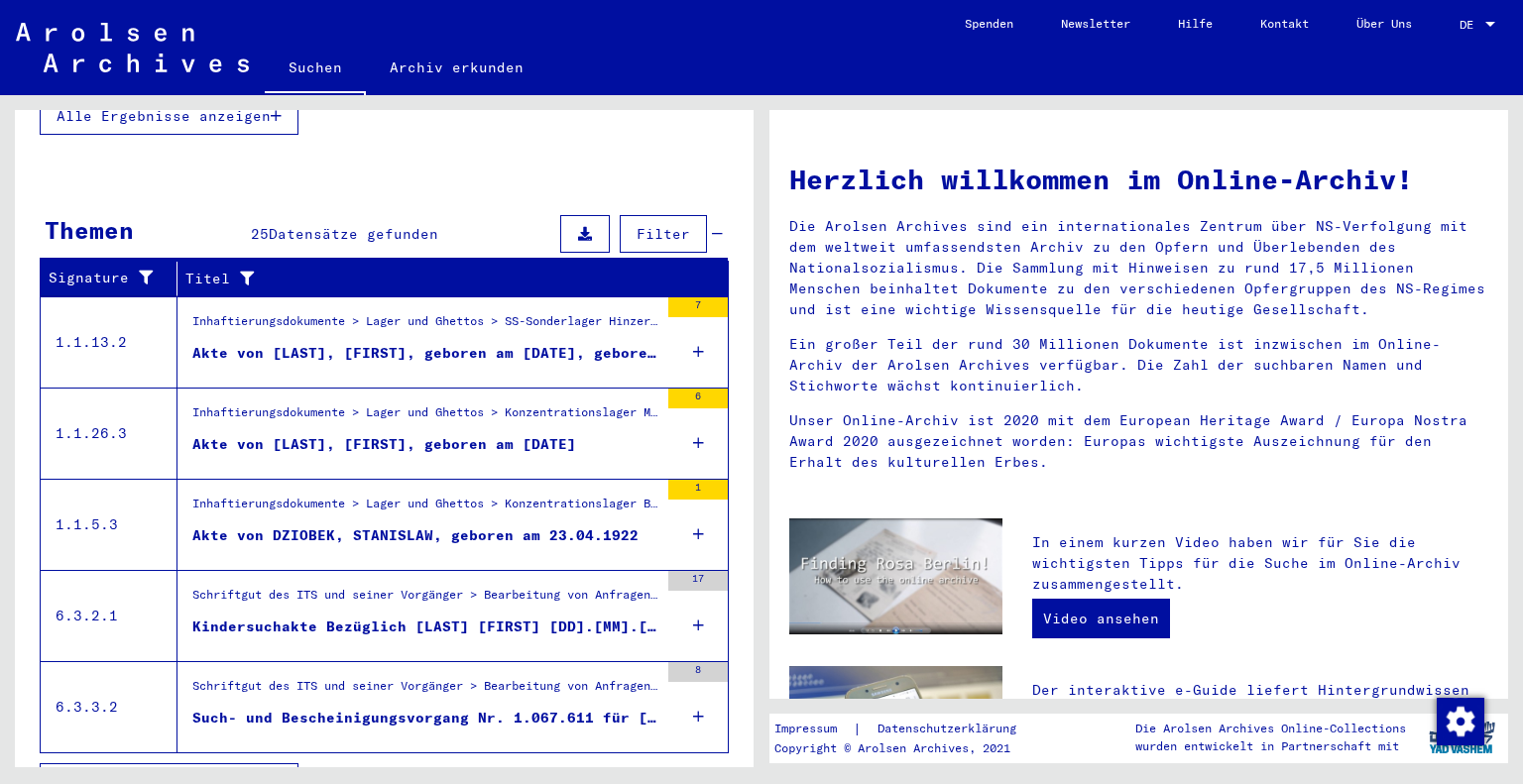 scroll, scrollTop: 595, scrollLeft: 0, axis: vertical 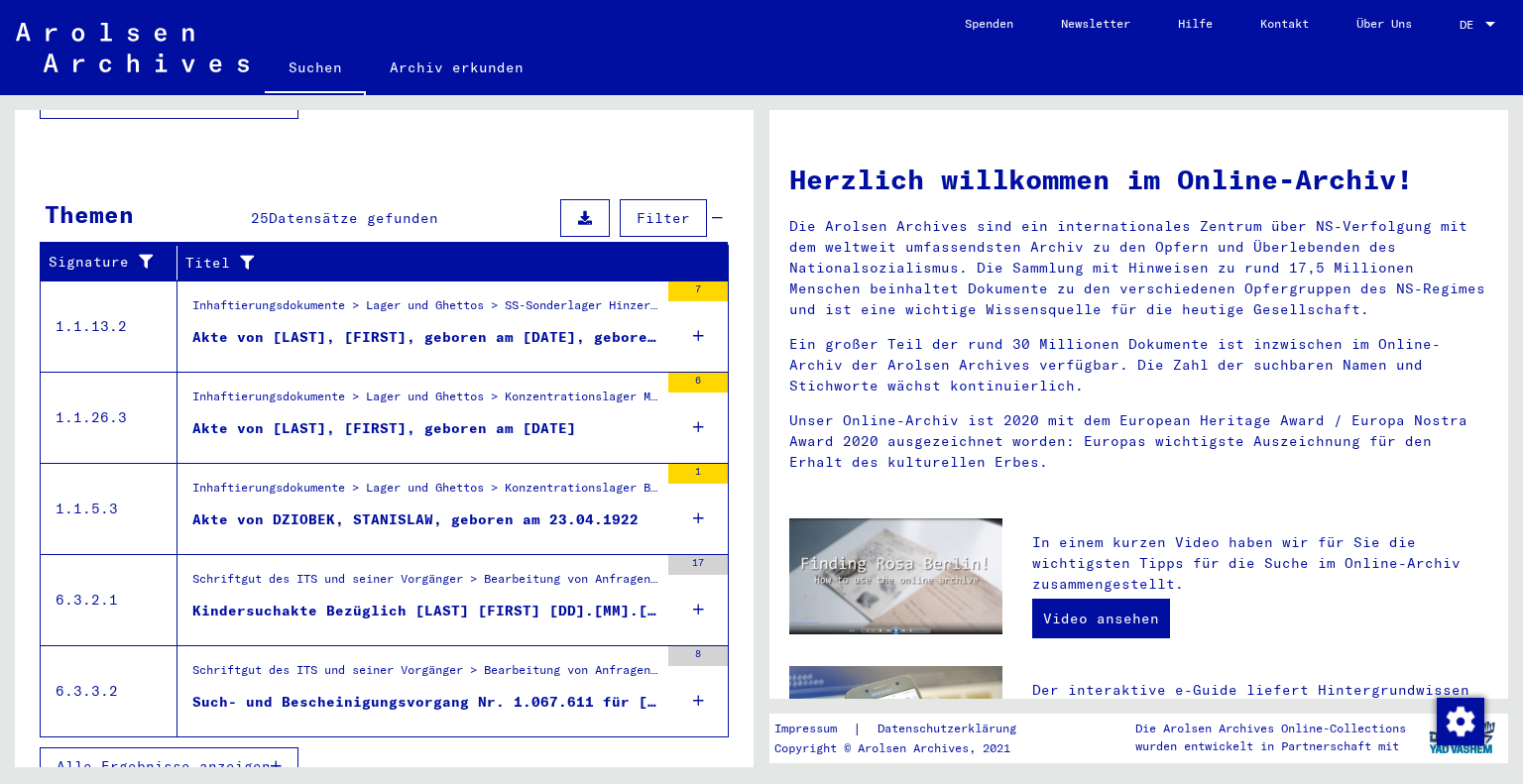 click on "Alle Ergebnisse anzeigen" at bounding box center [164, 766] 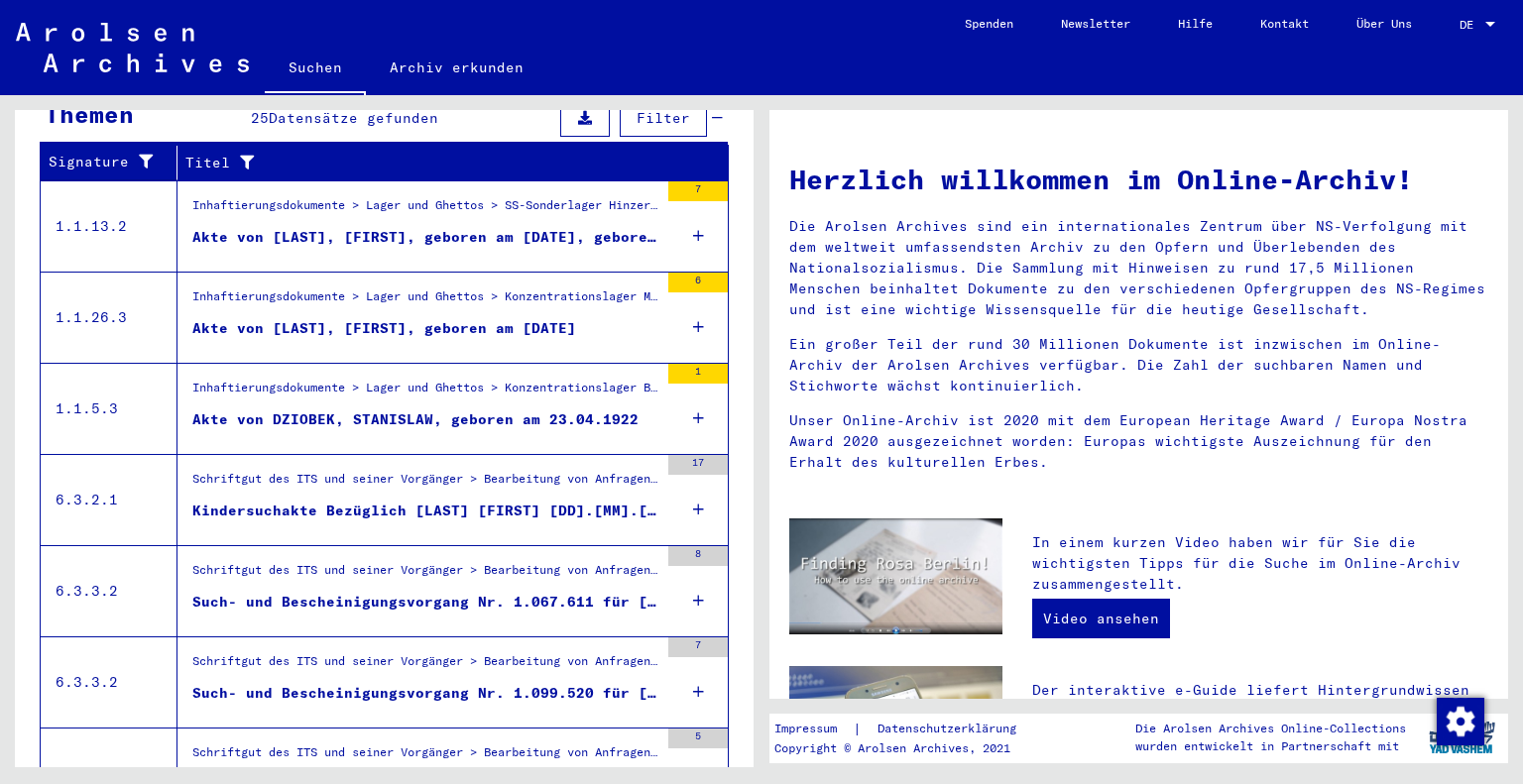 scroll, scrollTop: 330, scrollLeft: 0, axis: vertical 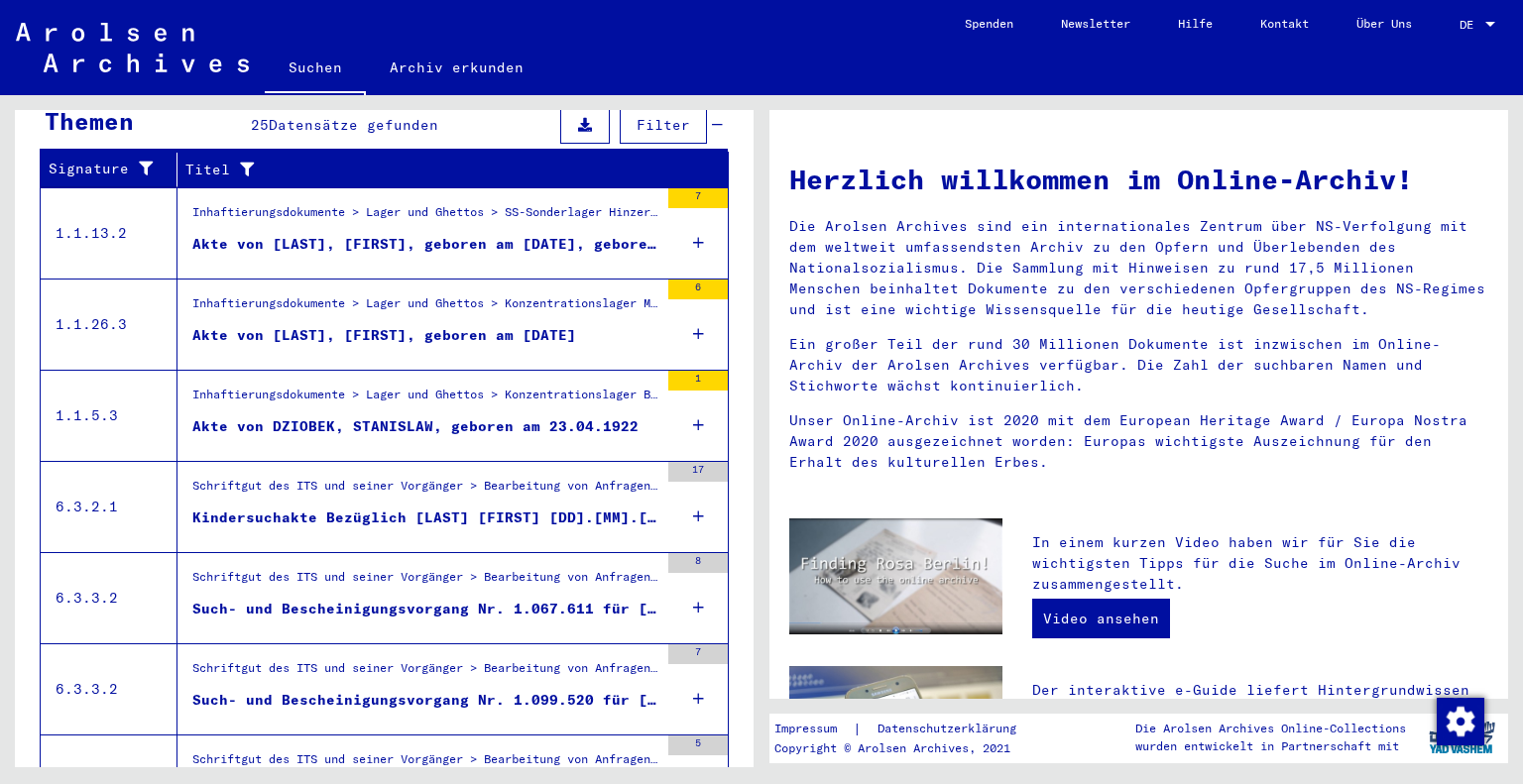 click on "Akte von [LAST], [FIRST], geboren am [DATE], geboren in [CITY]" at bounding box center (425, 249) 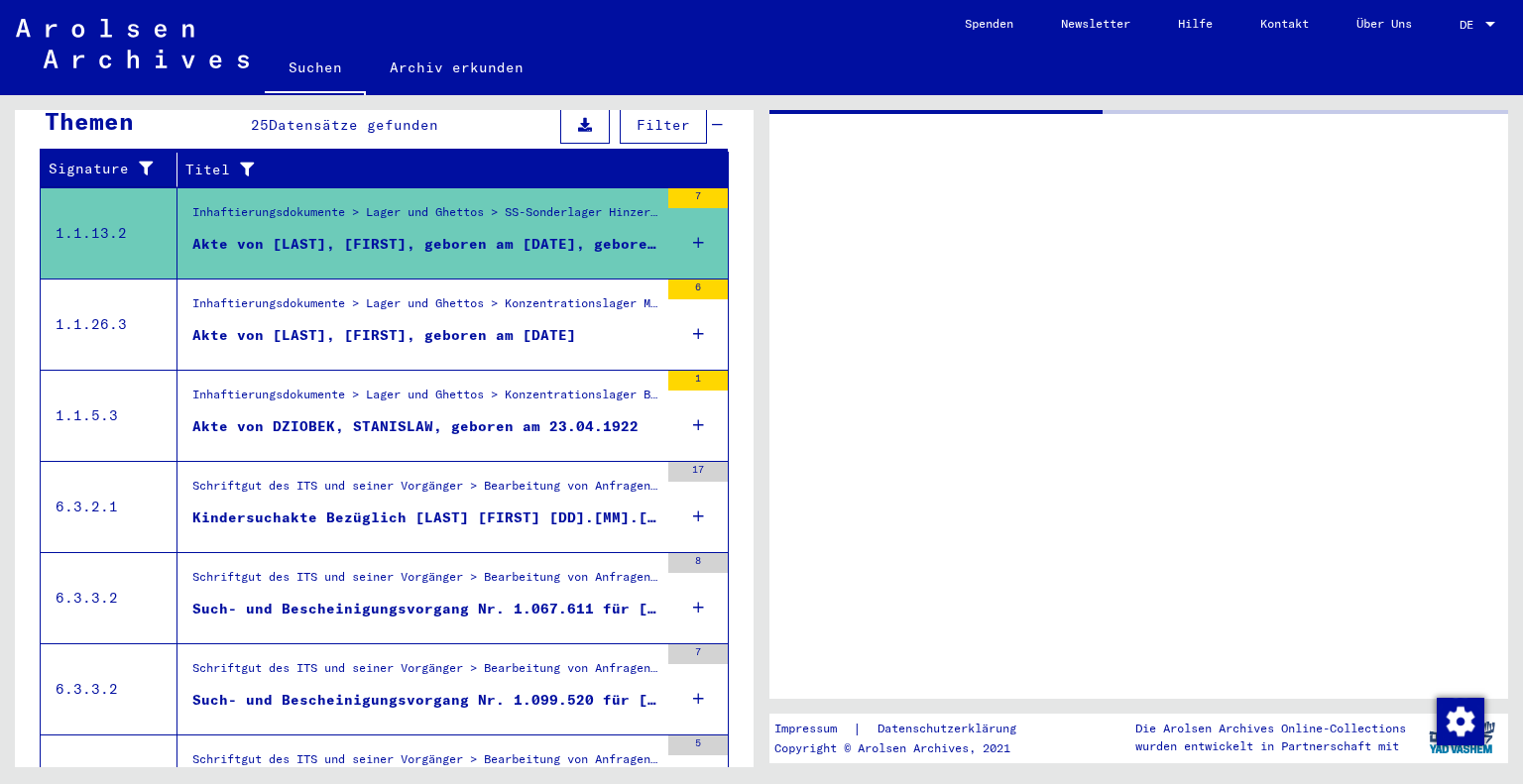scroll, scrollTop: 331, scrollLeft: 0, axis: vertical 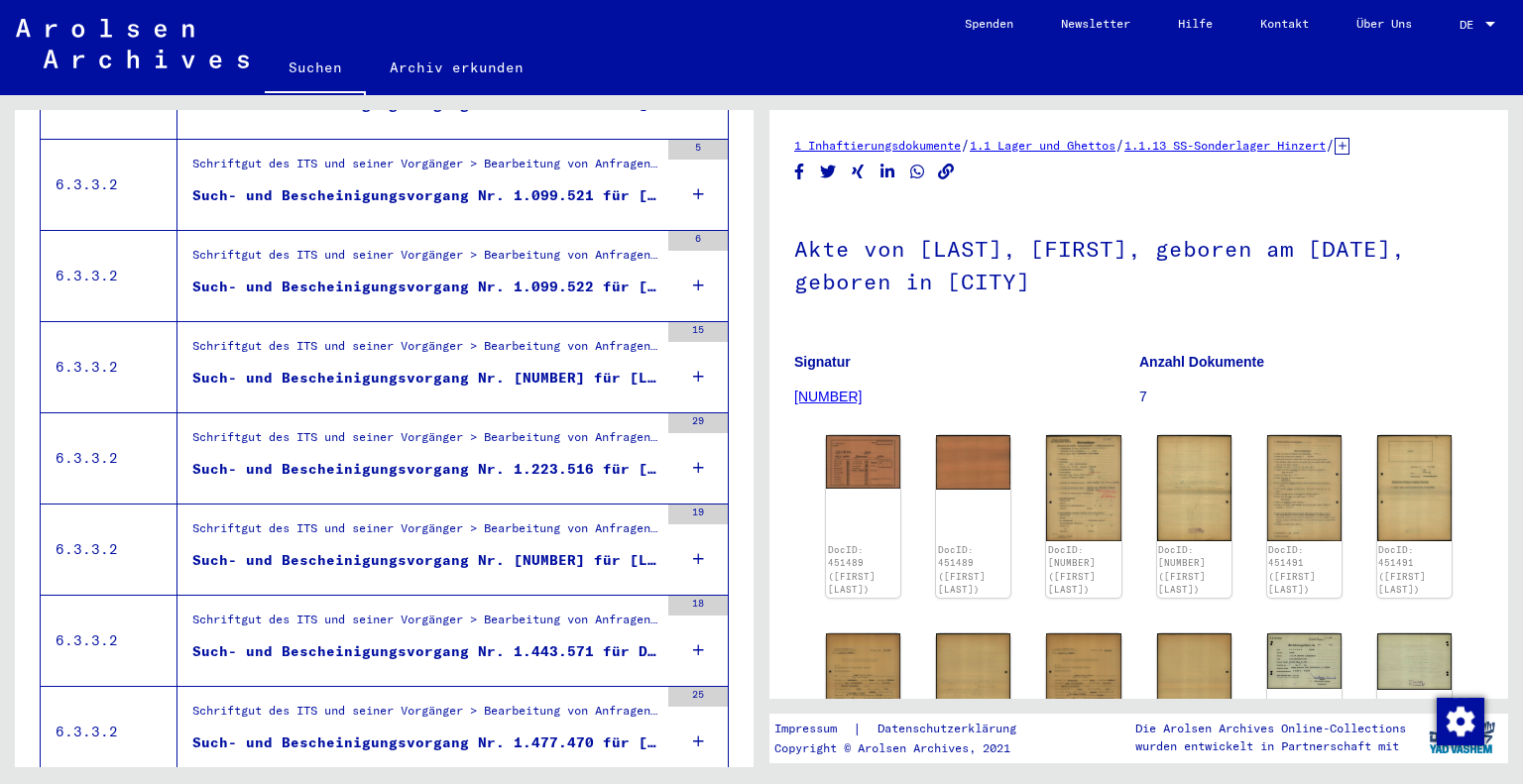 click on "Such- und Bescheinigungsvorgang Nr. 1.223.516 für [LAST], [FIRST] geboren [DATE]" at bounding box center (425, 469) 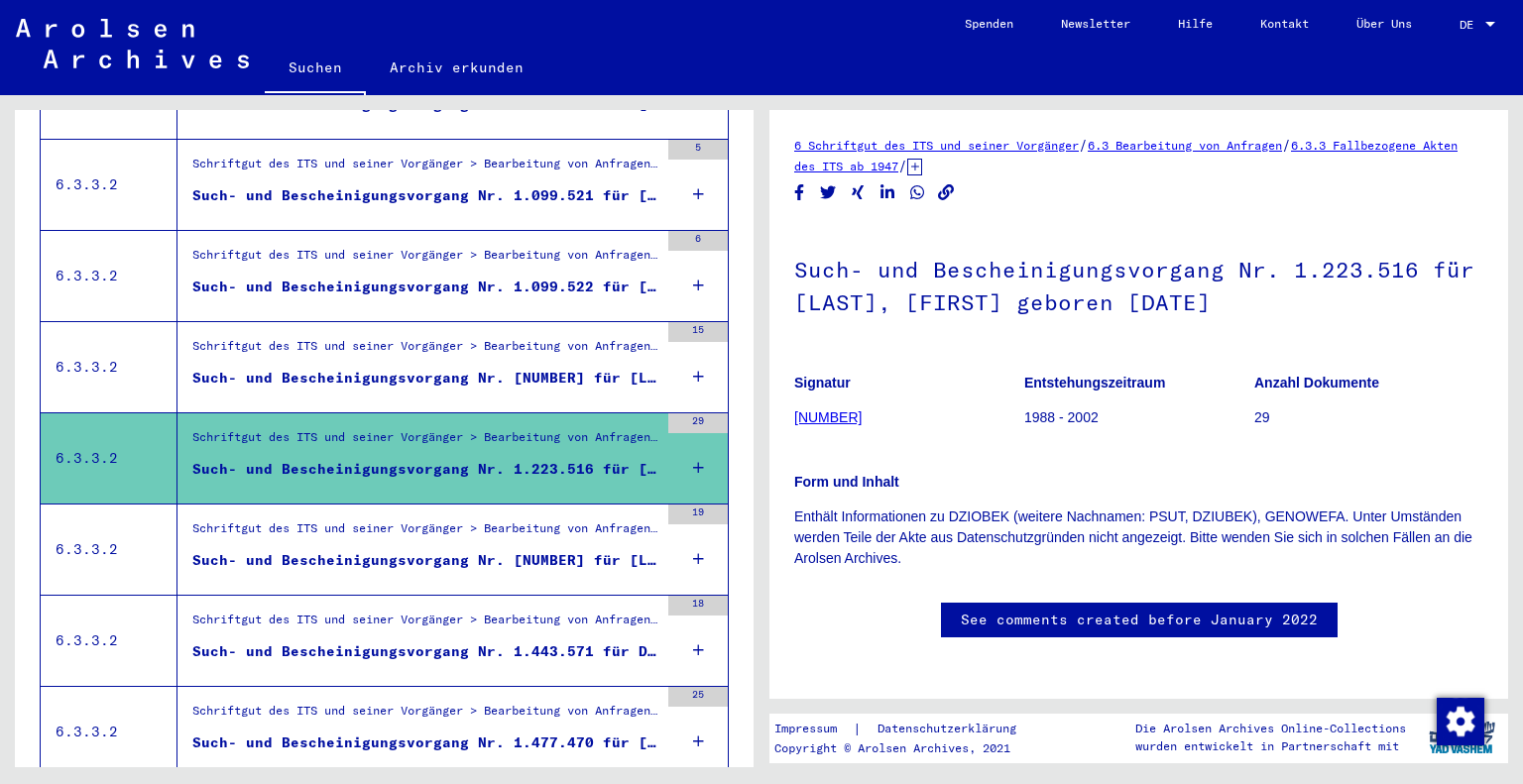 scroll, scrollTop: 0, scrollLeft: 0, axis: both 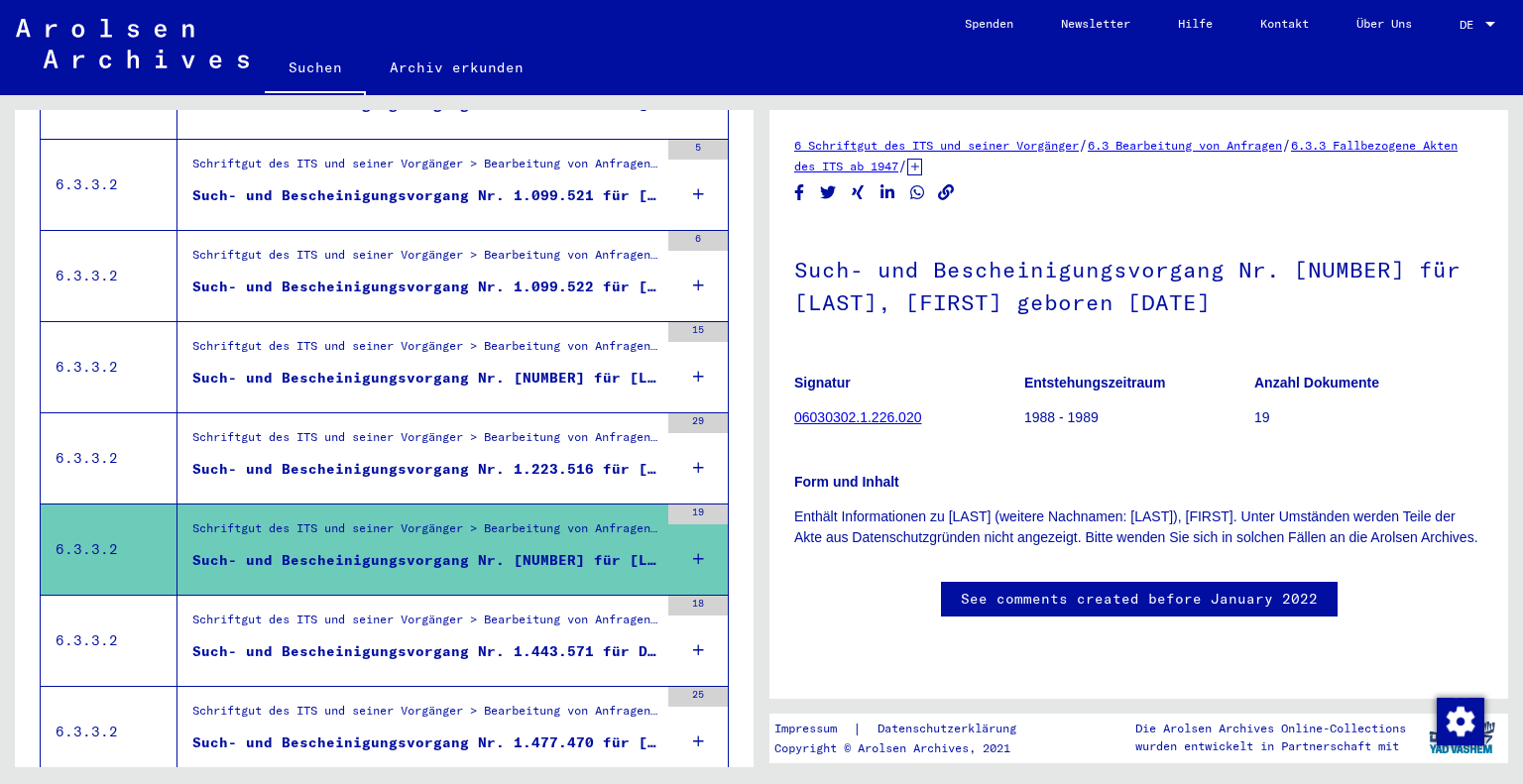 click on "Such- und Bescheinigungsvorgang Nr. [NUMBER] für [LAST], [FIRST] geboren [DATE]" at bounding box center (425, 378) 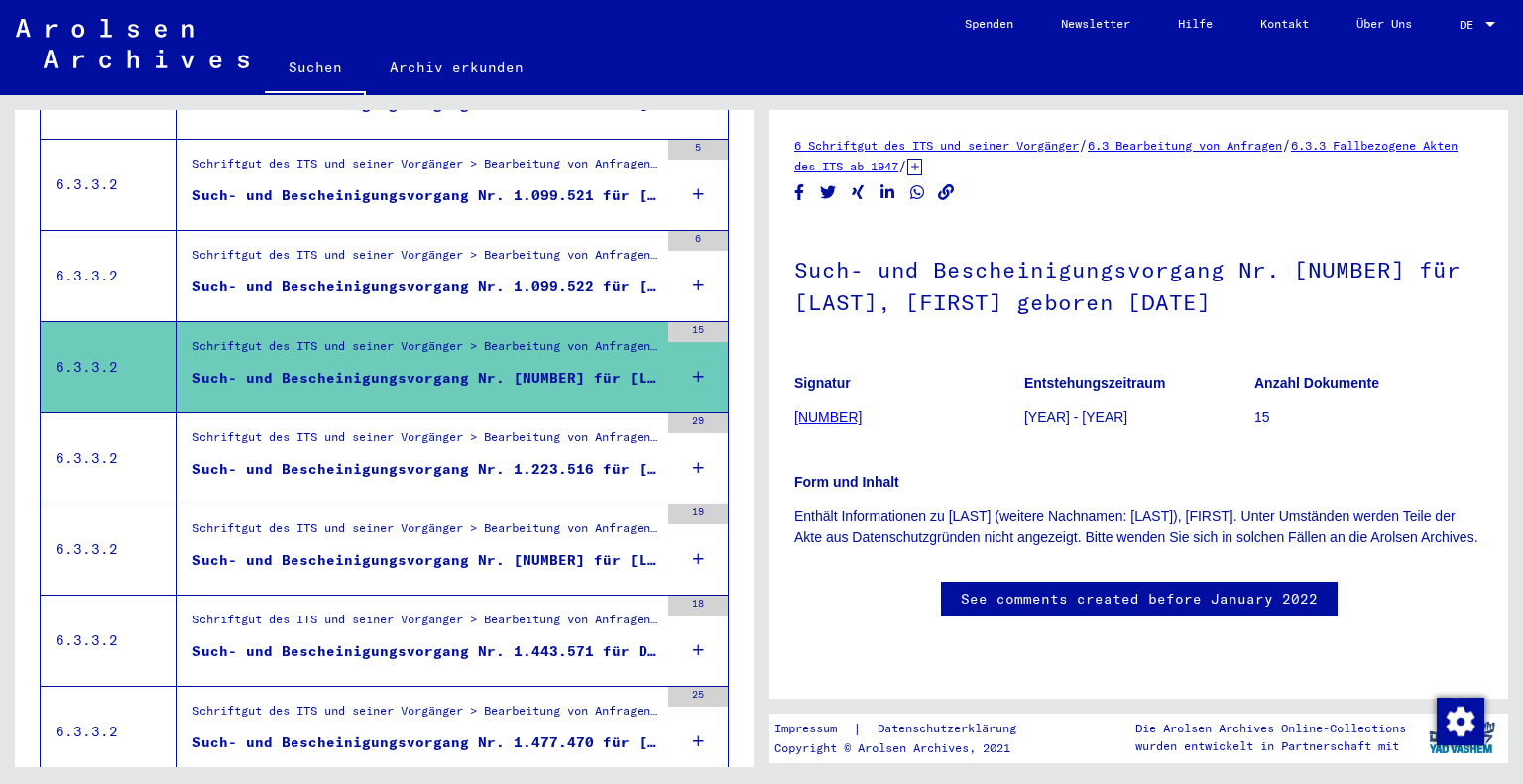 scroll, scrollTop: 0, scrollLeft: 0, axis: both 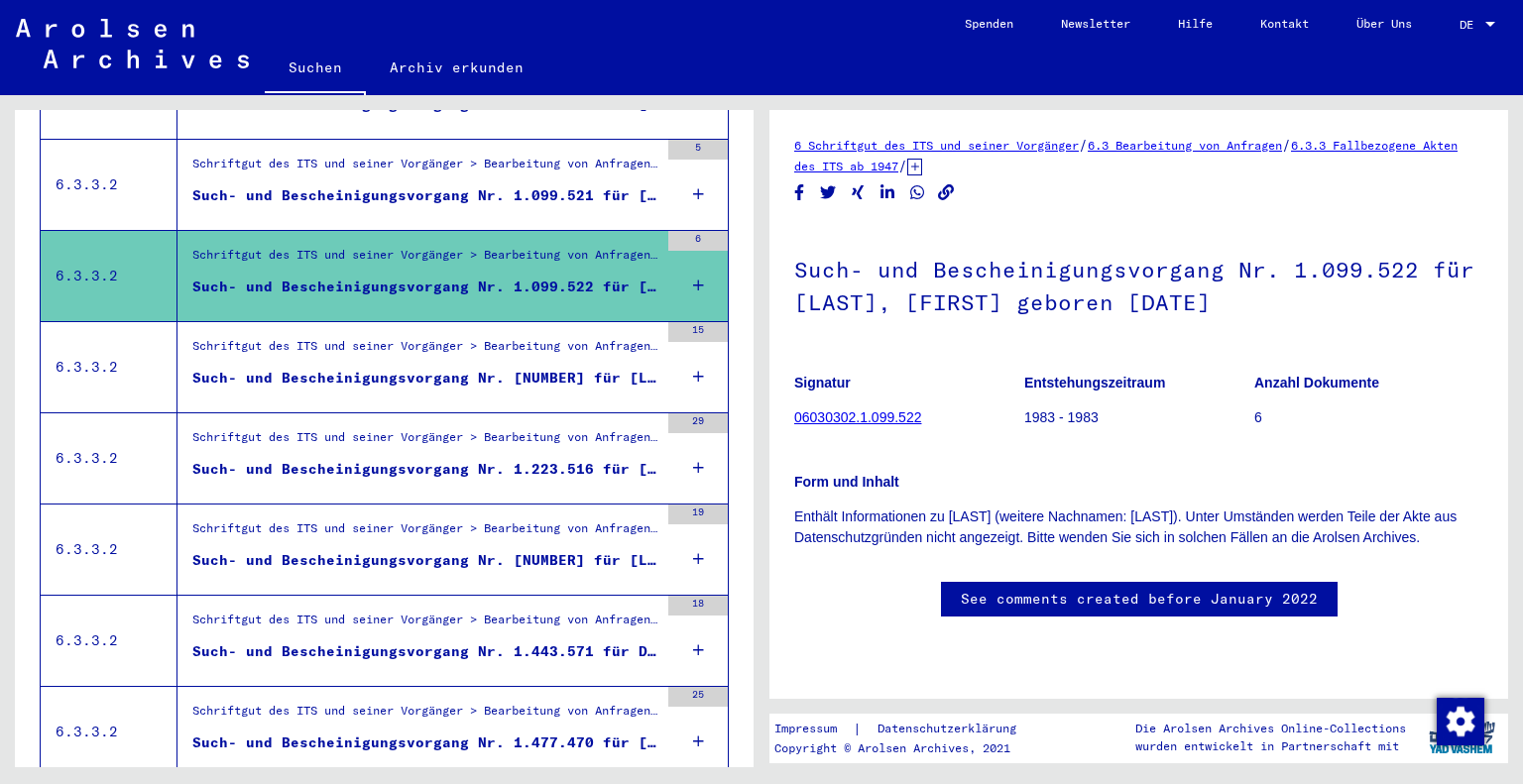click on "Schriftgut des ITS und seiner Vorgänger > Bearbeitung von Anfragen > Fallbezogene Akten des ITS ab 1947 > T/D-Fallablage > Such- und Bescheinigungsvorgänge mit den (T/D-) Nummern von 1.000.000 bis 1.249.999 > Such- und Bescheinigungsvorgänge mit den (T/D-) Nummern von 1.099.500 bis 1.099.999" at bounding box center (425, 169) 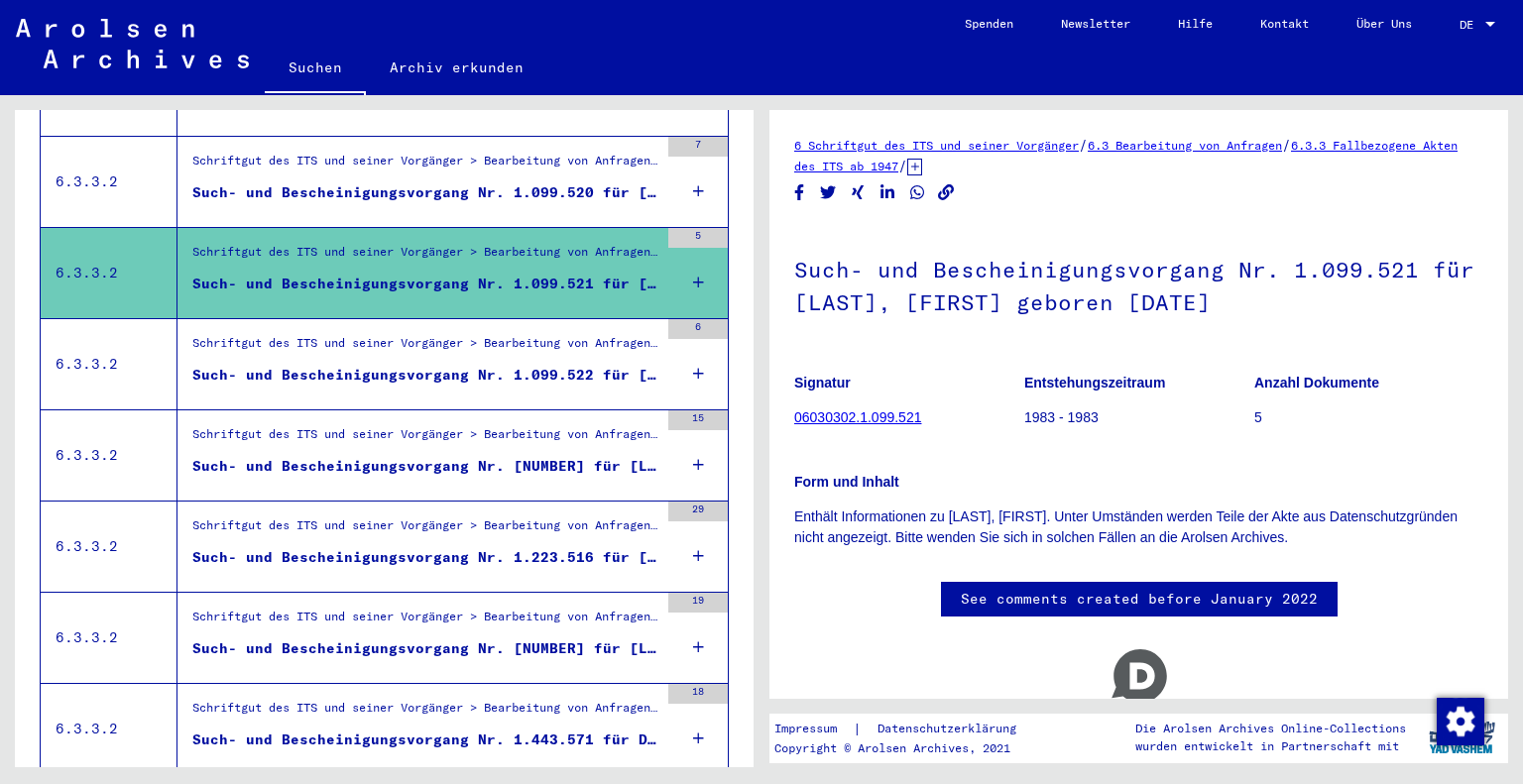 scroll, scrollTop: 827, scrollLeft: 0, axis: vertical 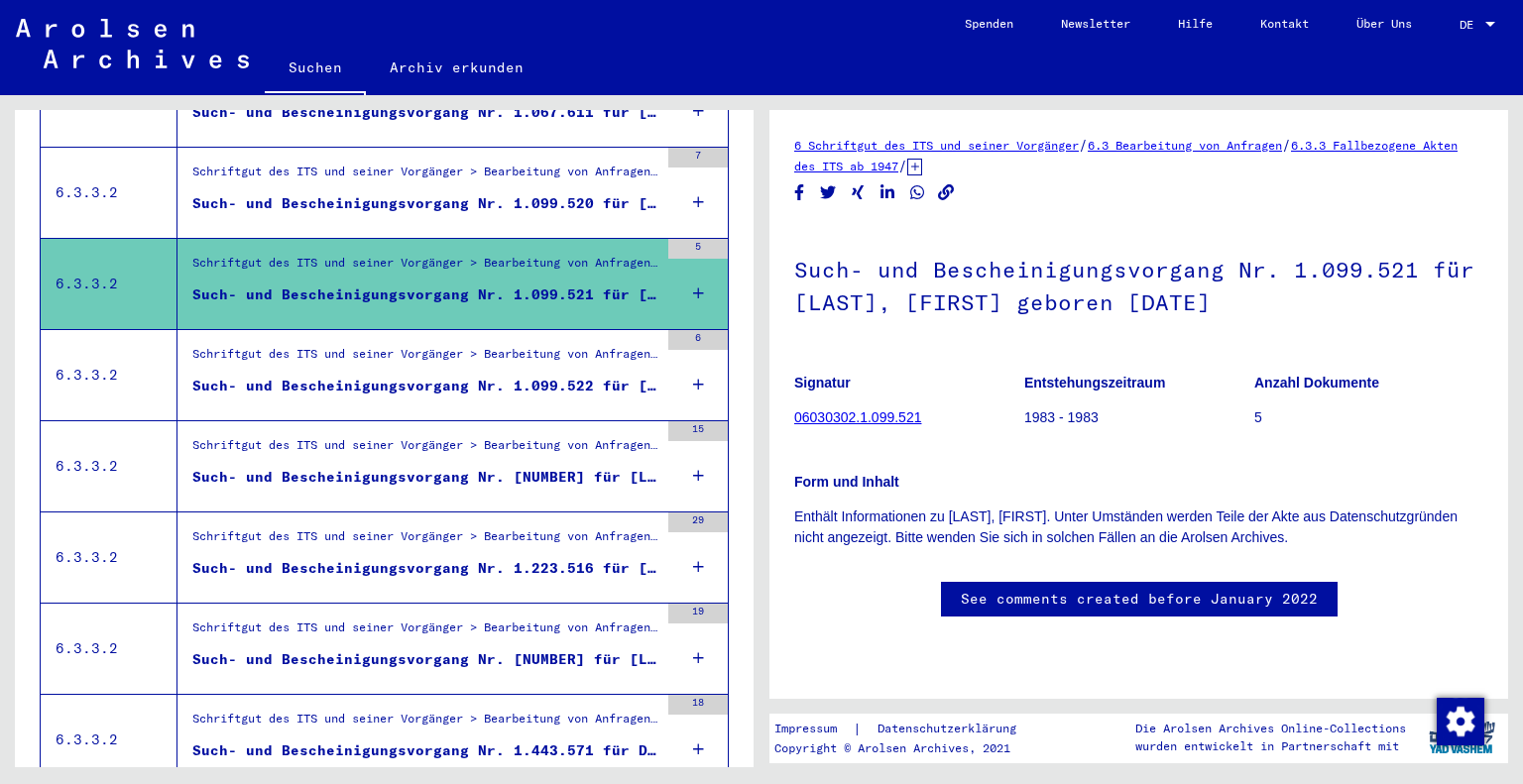 click on "06030302.1.099.521" 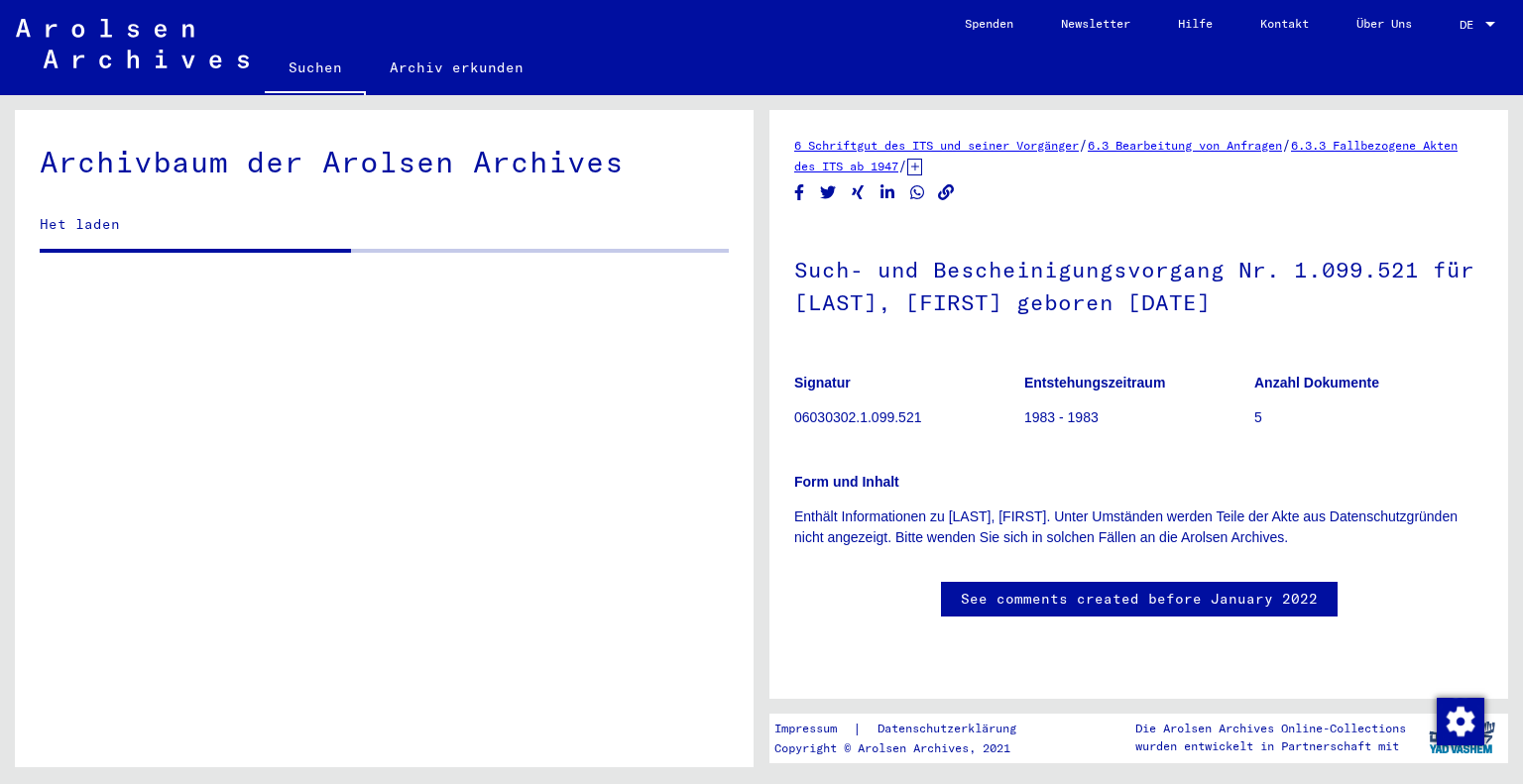 scroll, scrollTop: 0, scrollLeft: 0, axis: both 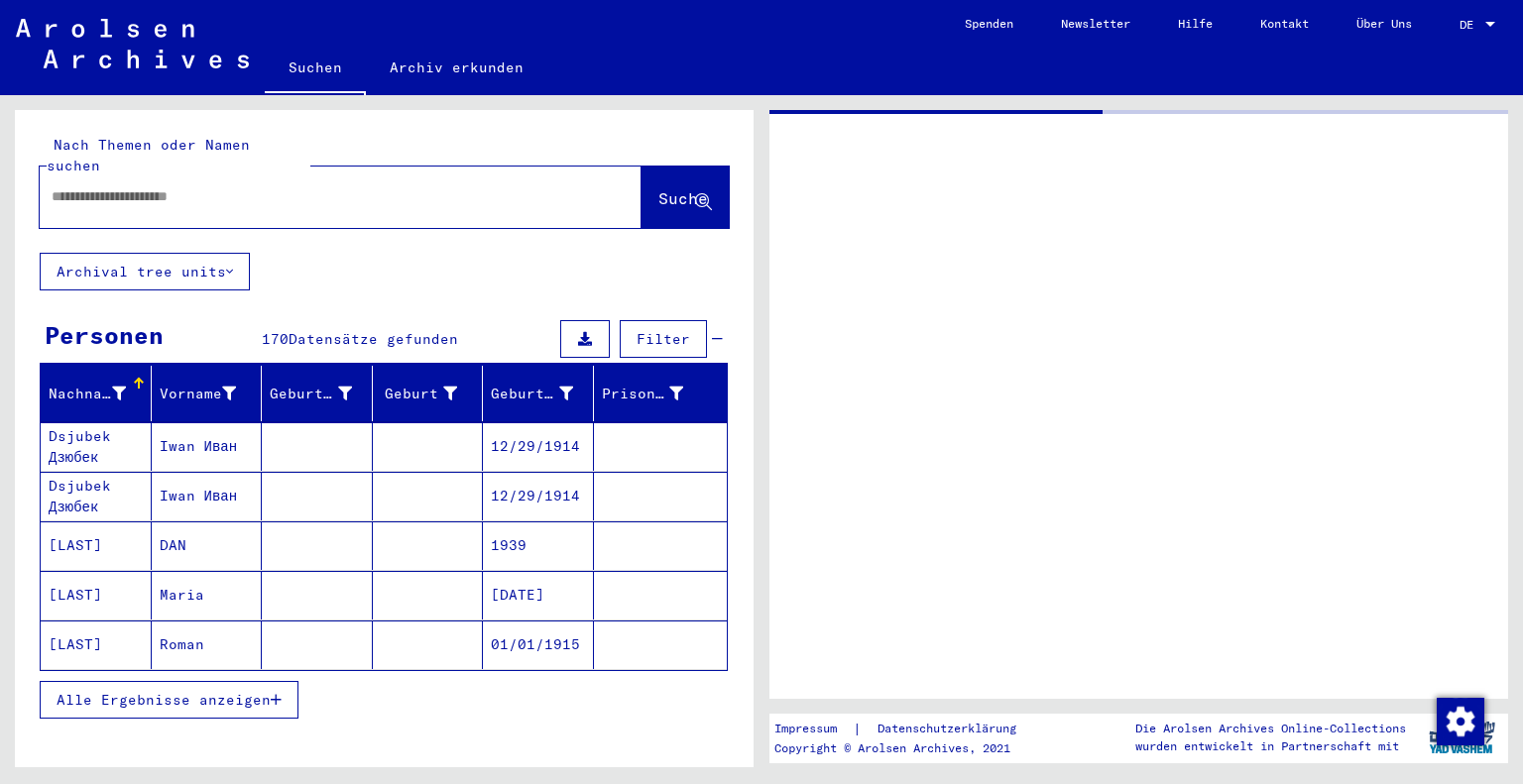 type on "*******" 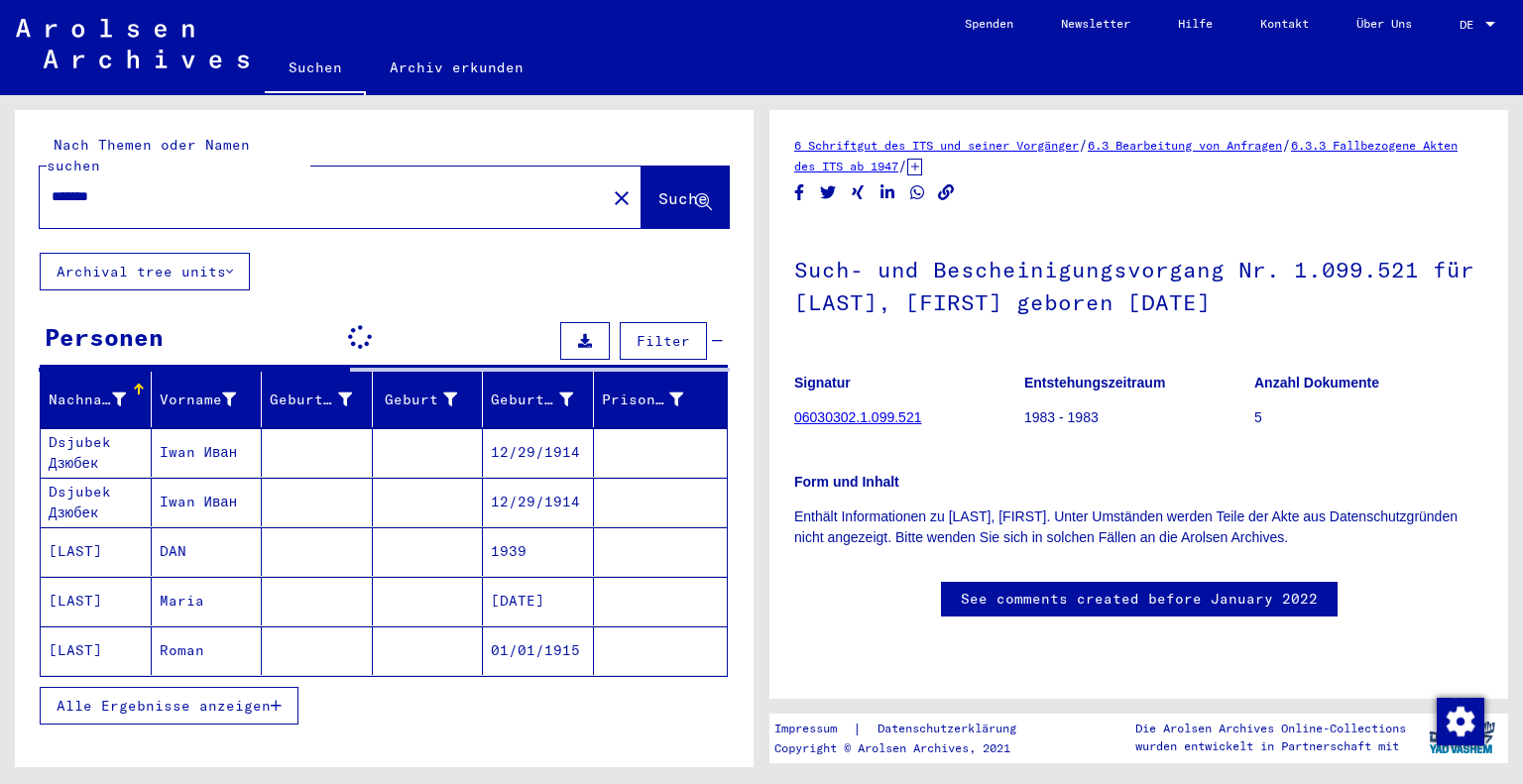 scroll, scrollTop: 0, scrollLeft: 0, axis: both 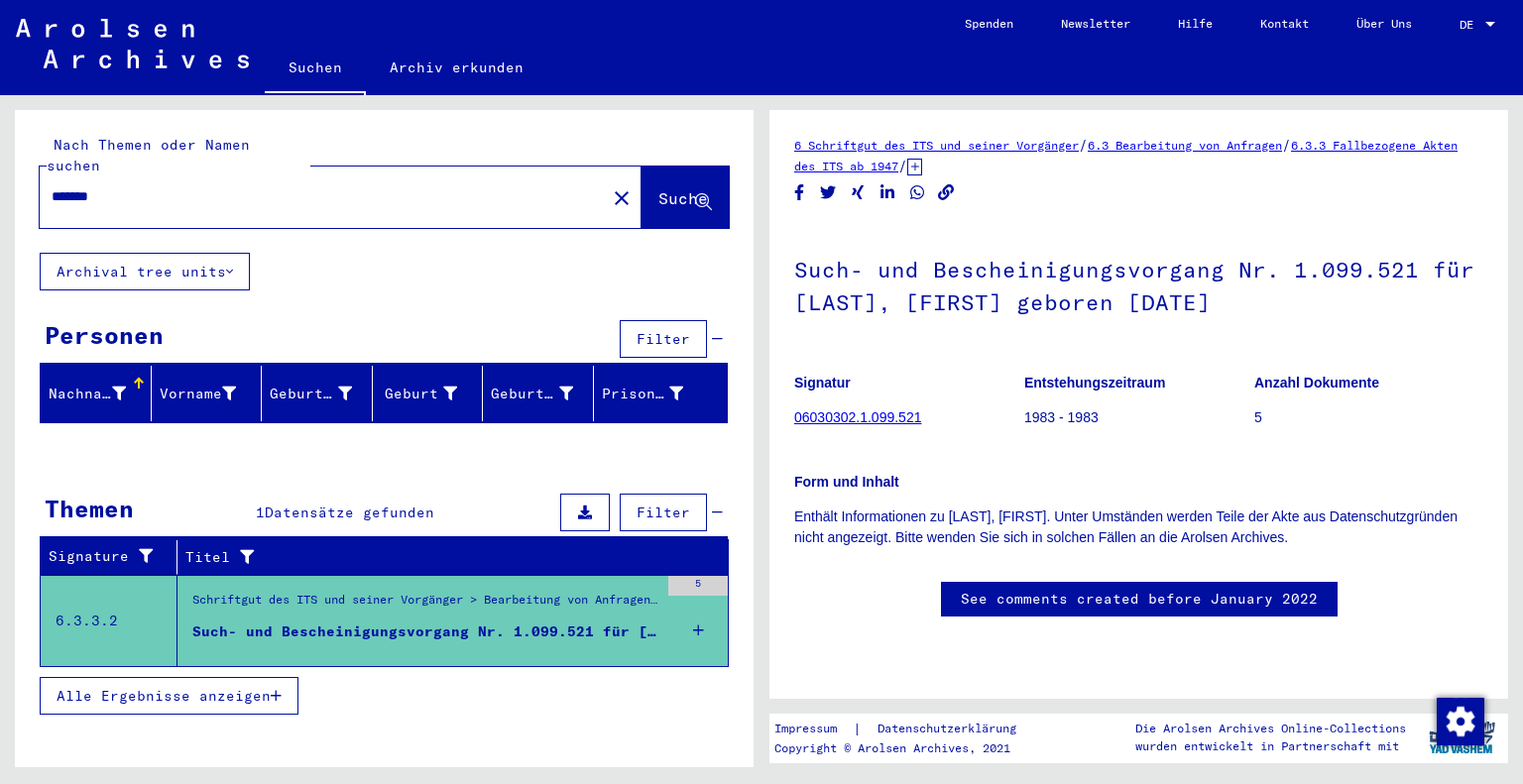 drag, startPoint x: 137, startPoint y: 172, endPoint x: 0, endPoint y: 135, distance: 141.90842 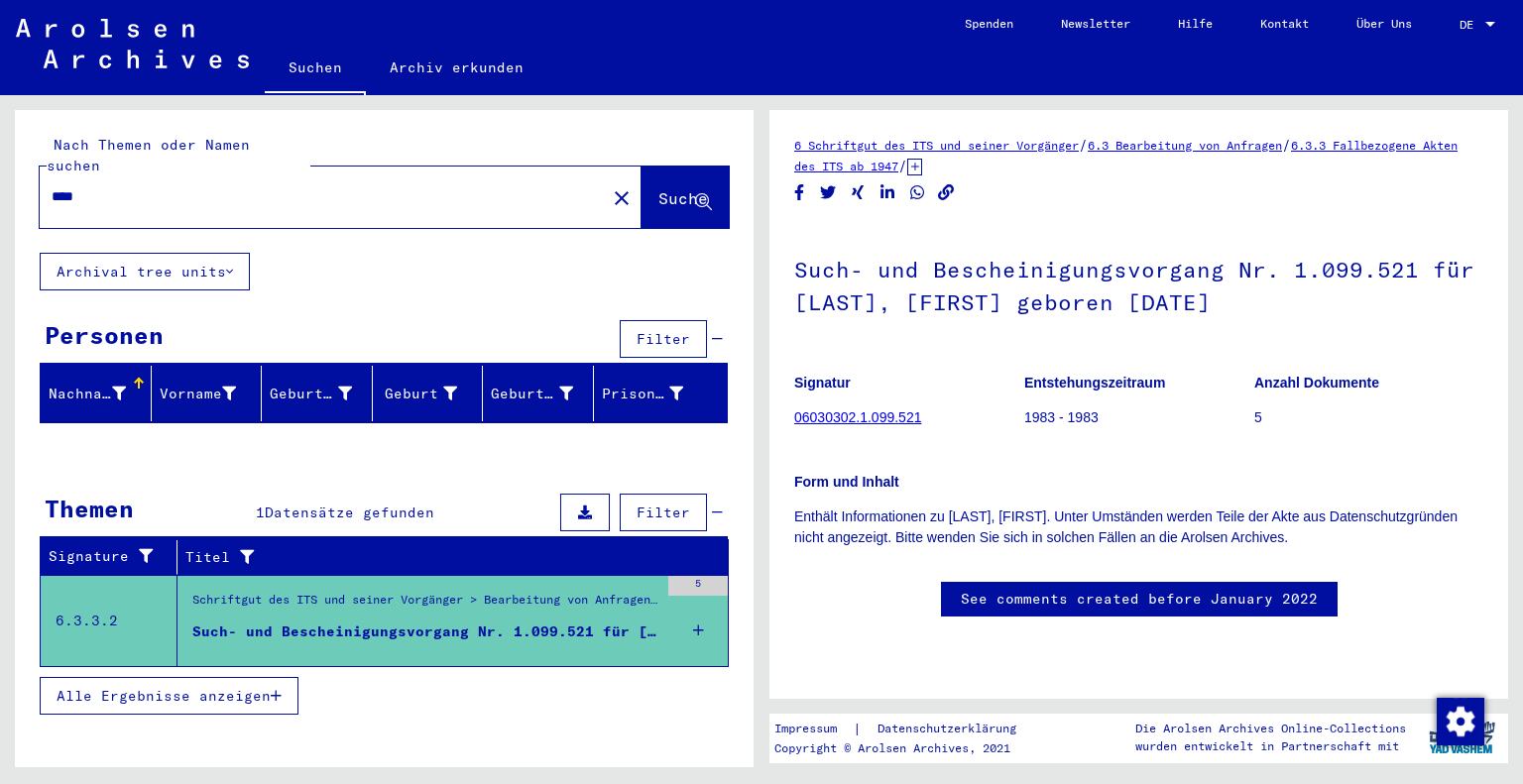 type on "****" 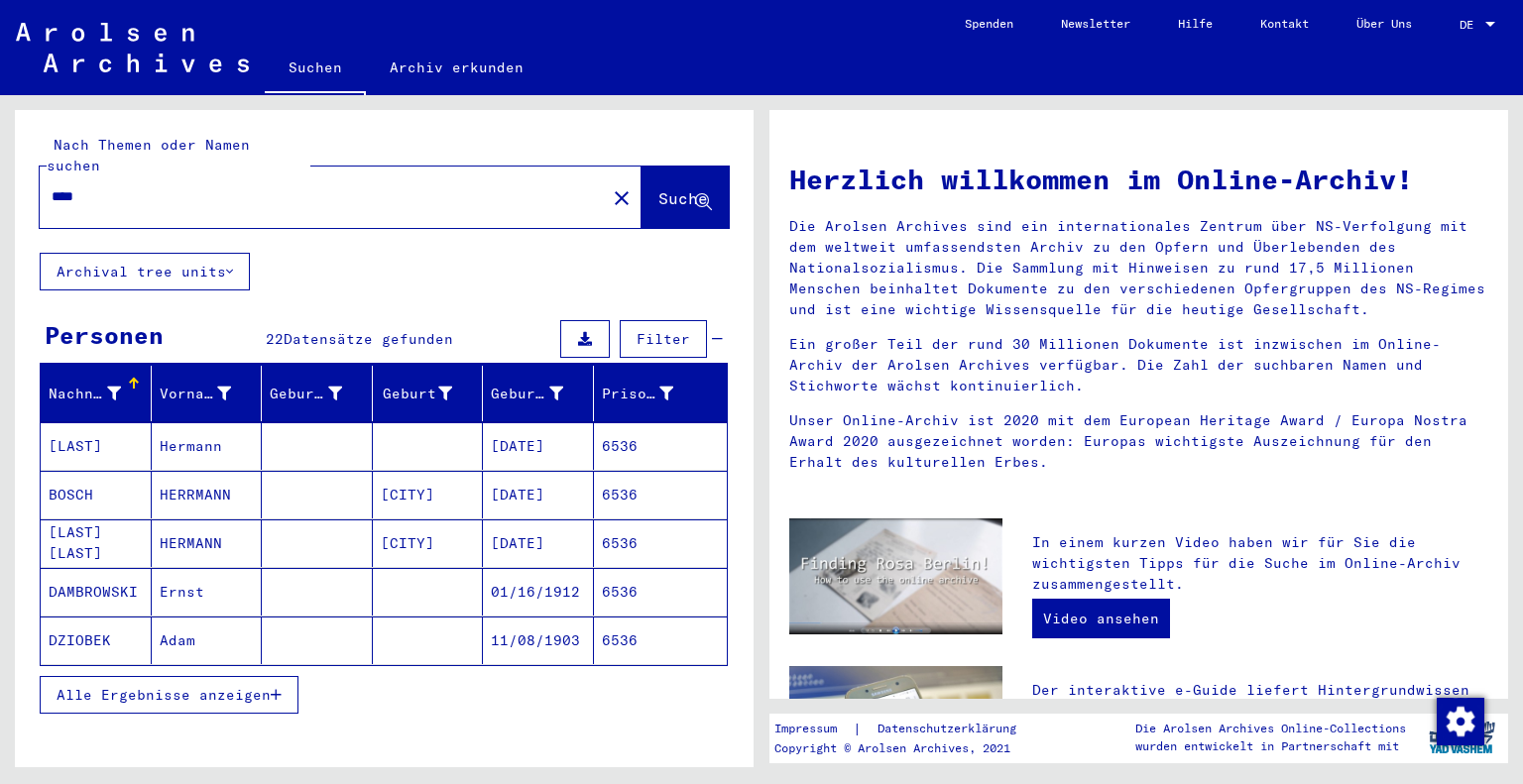 click on "DZIOBEK" 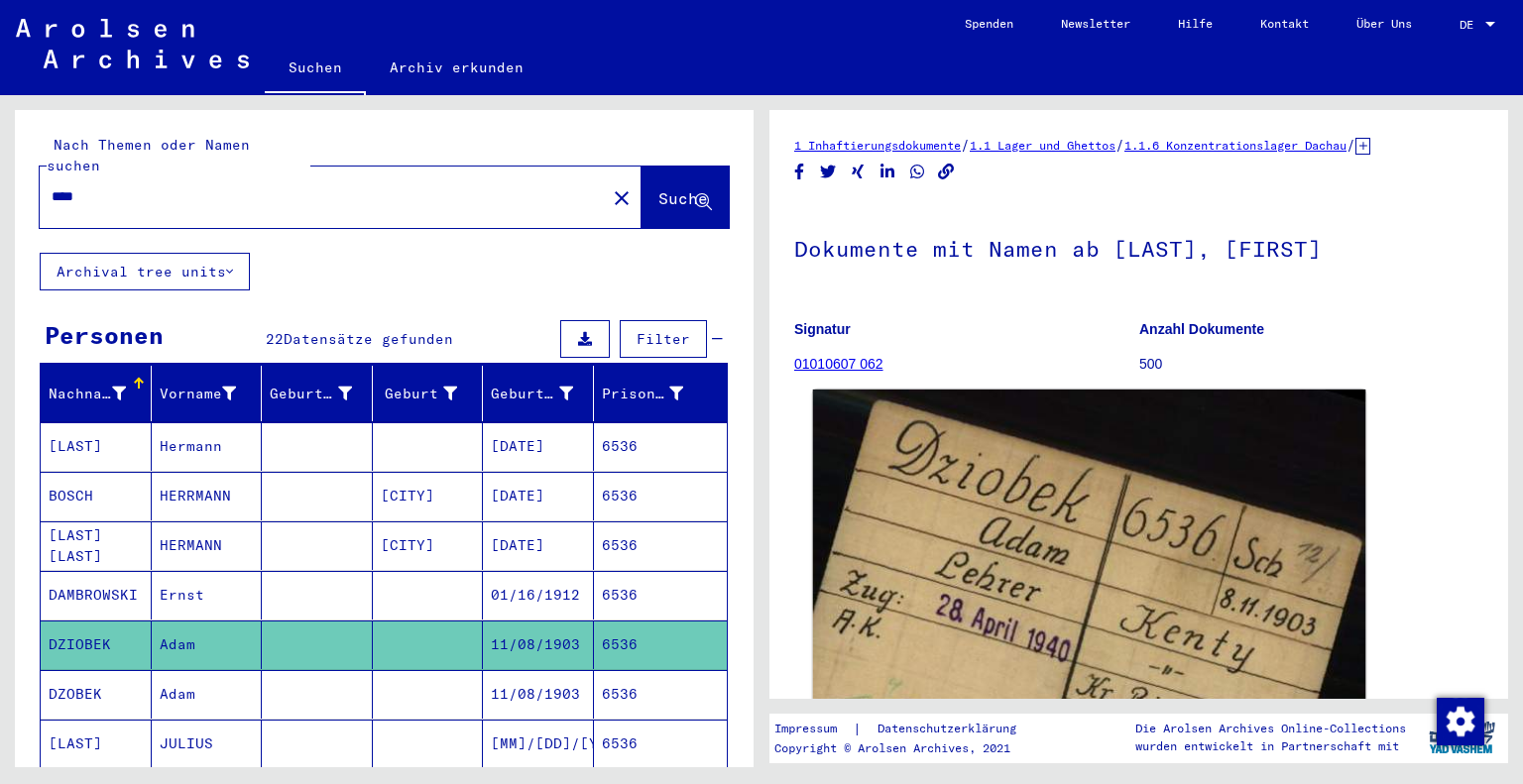 click 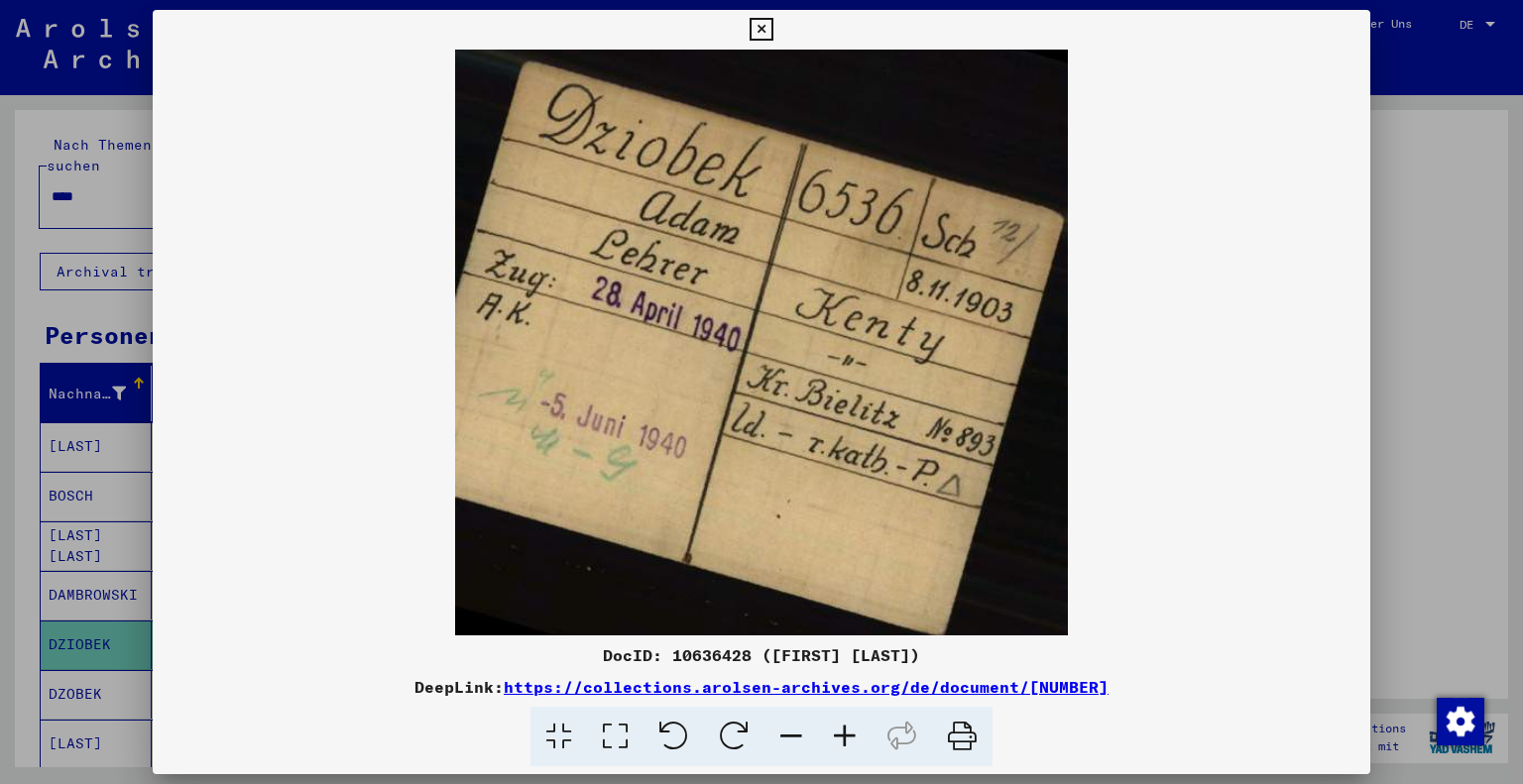 click at bounding box center (762, 392) 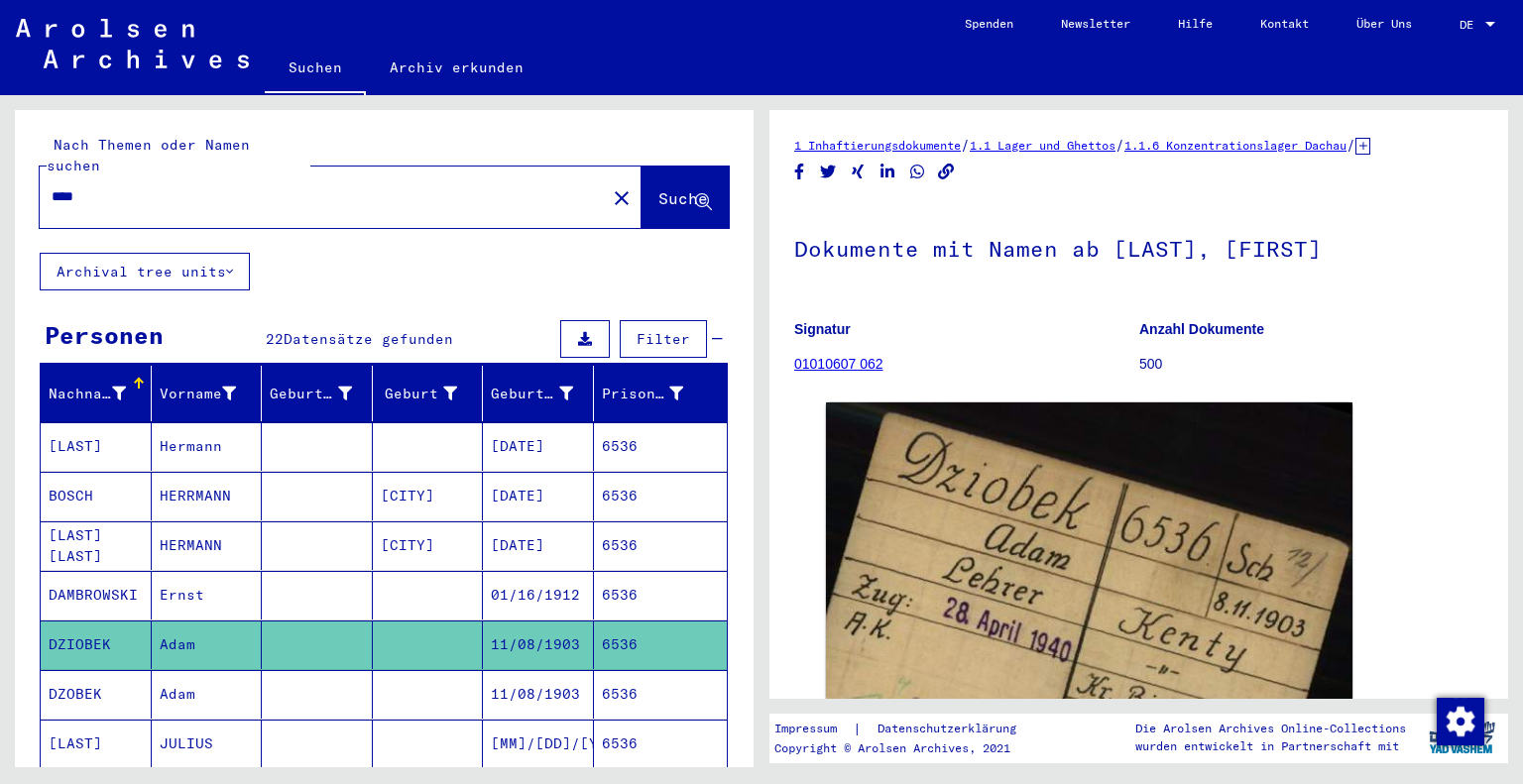 click at bounding box center (428, 743) 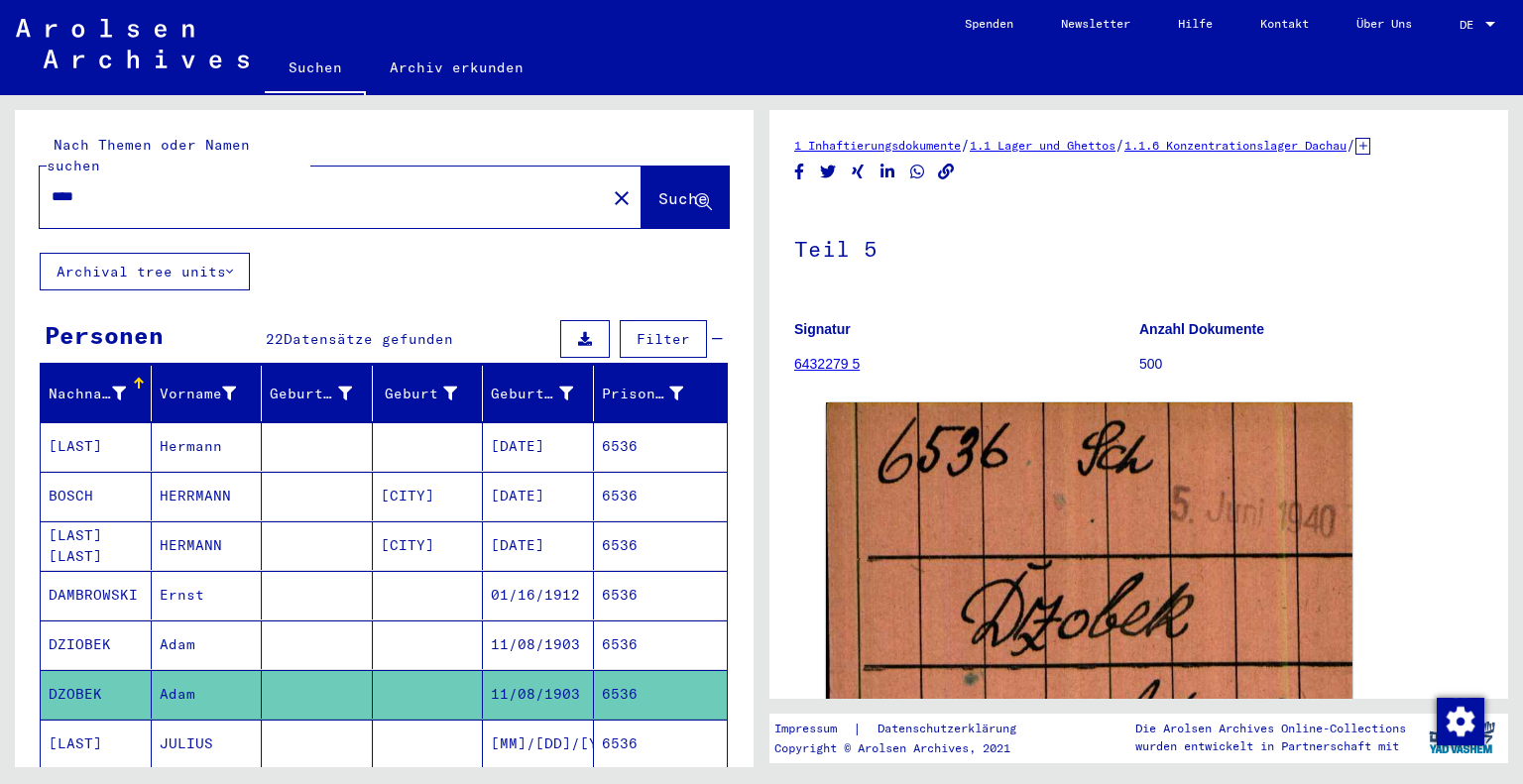 scroll, scrollTop: 0, scrollLeft: 0, axis: both 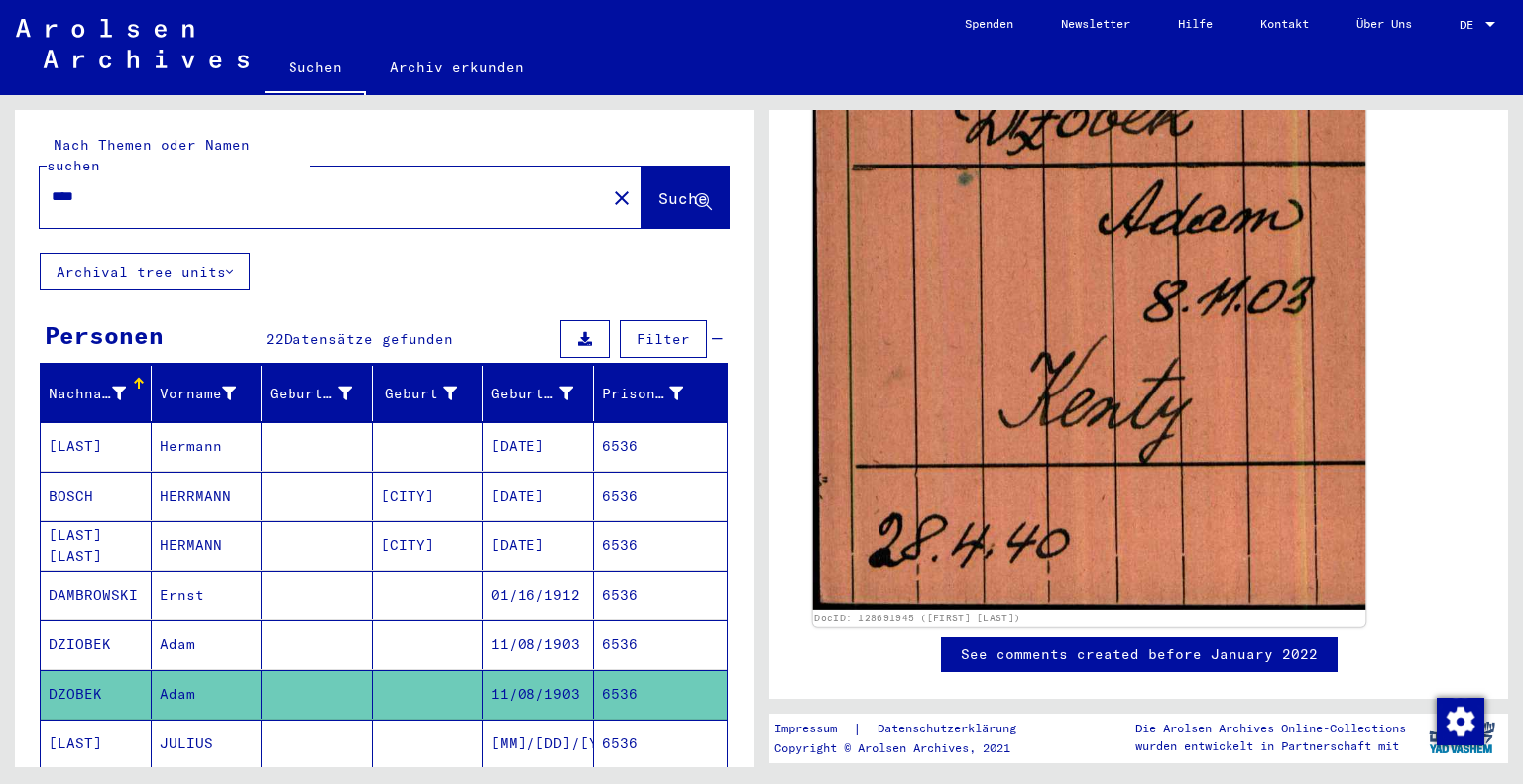 click 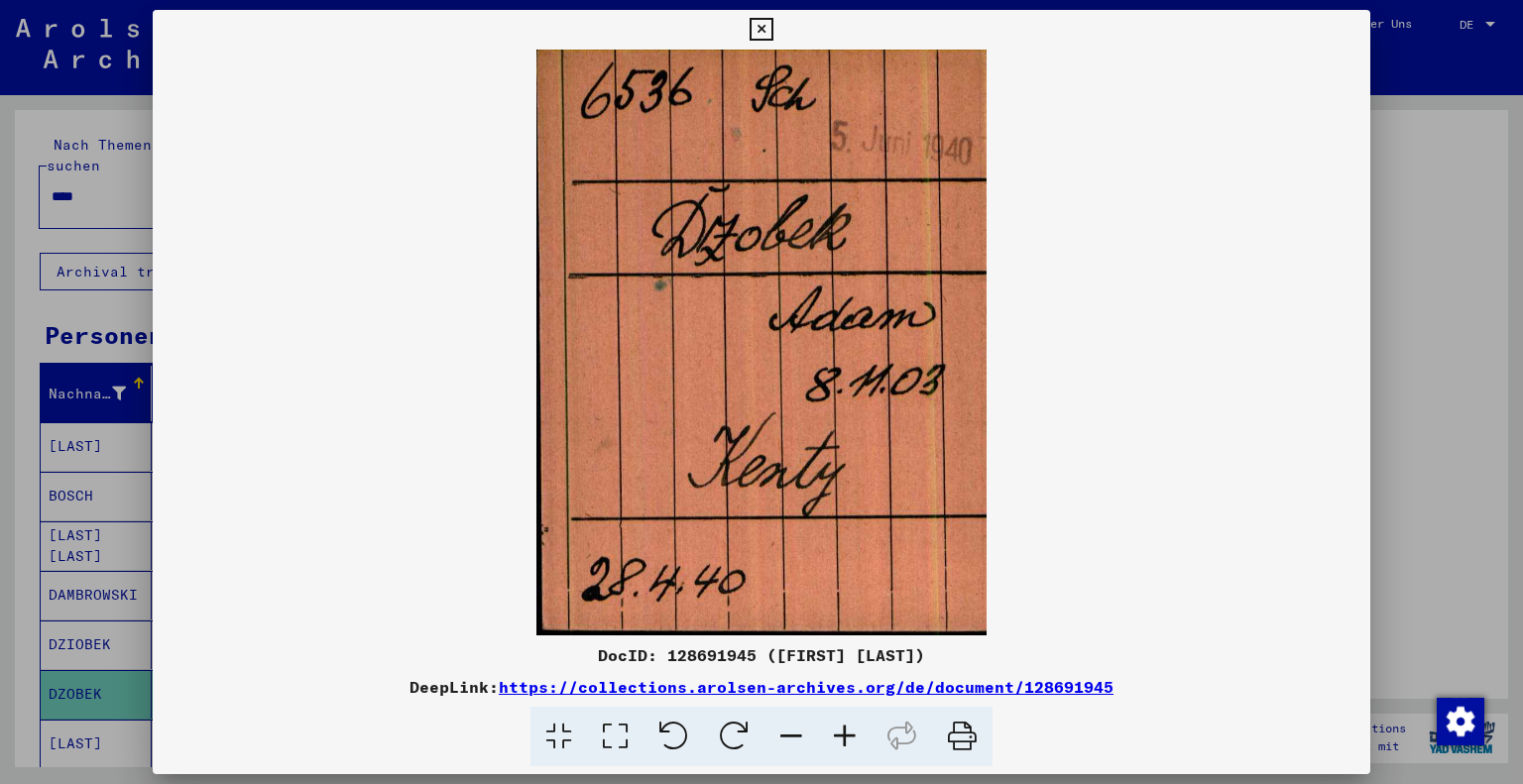 click at bounding box center (762, 392) 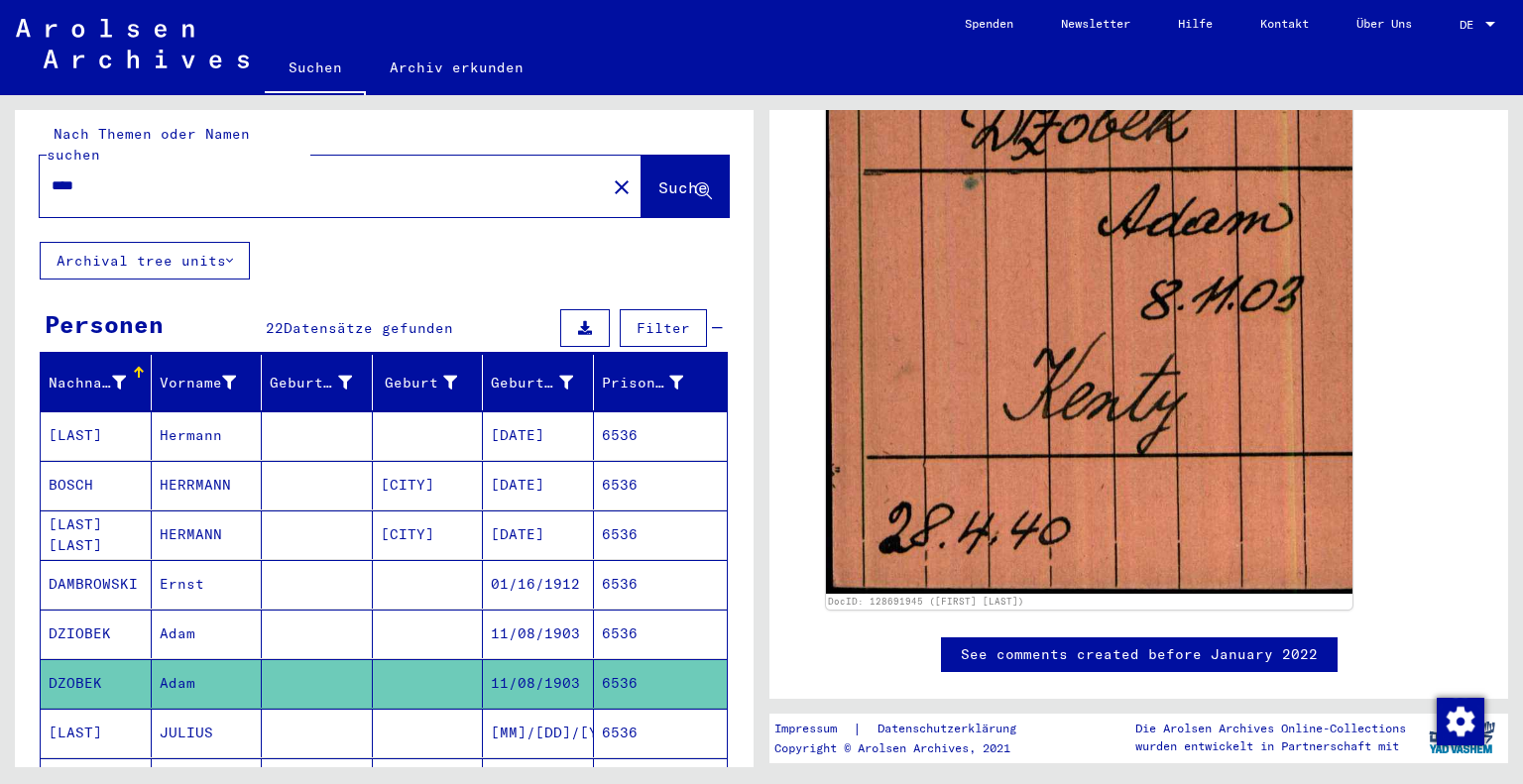 scroll, scrollTop: 0, scrollLeft: 0, axis: both 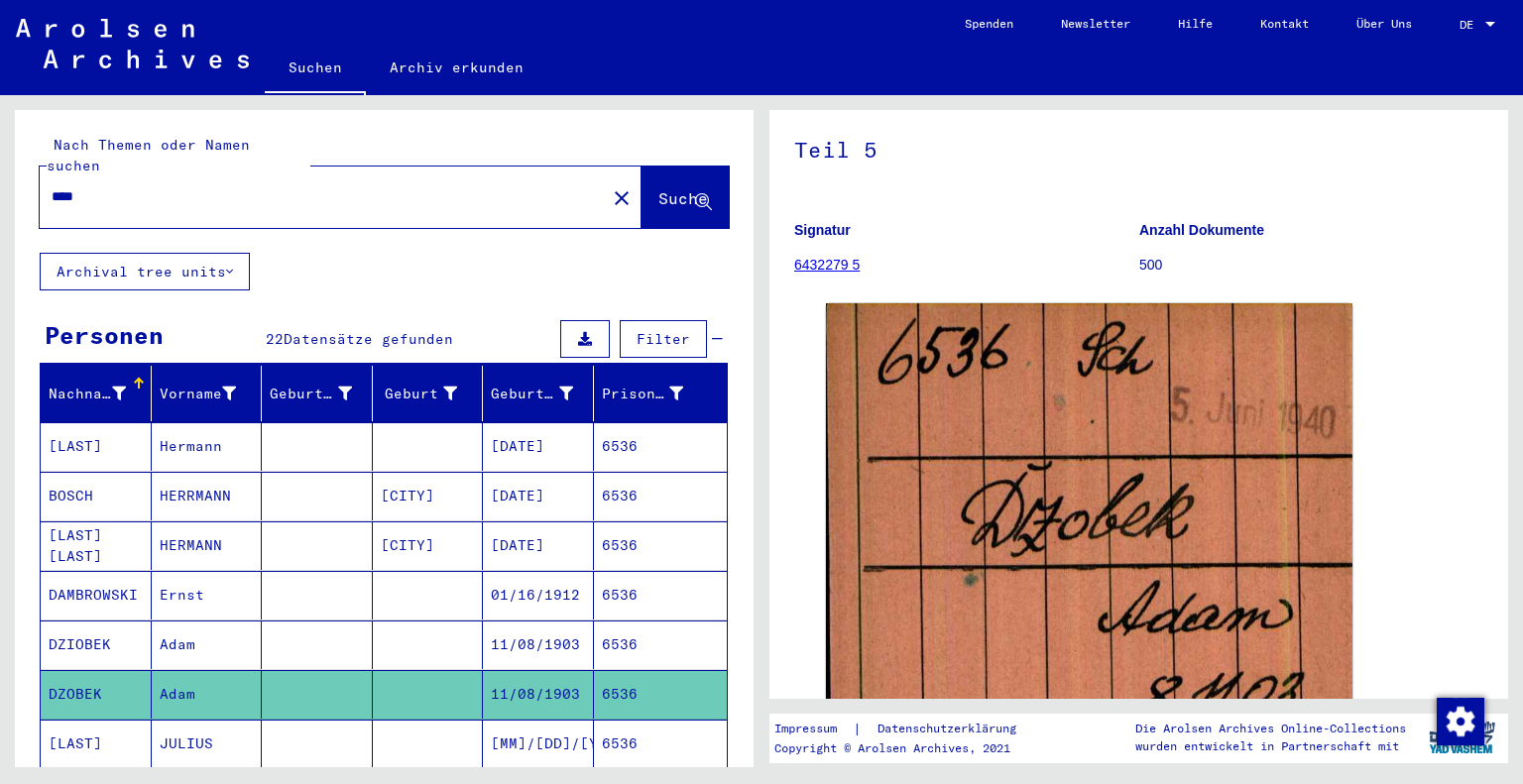 click on "6432279 5" 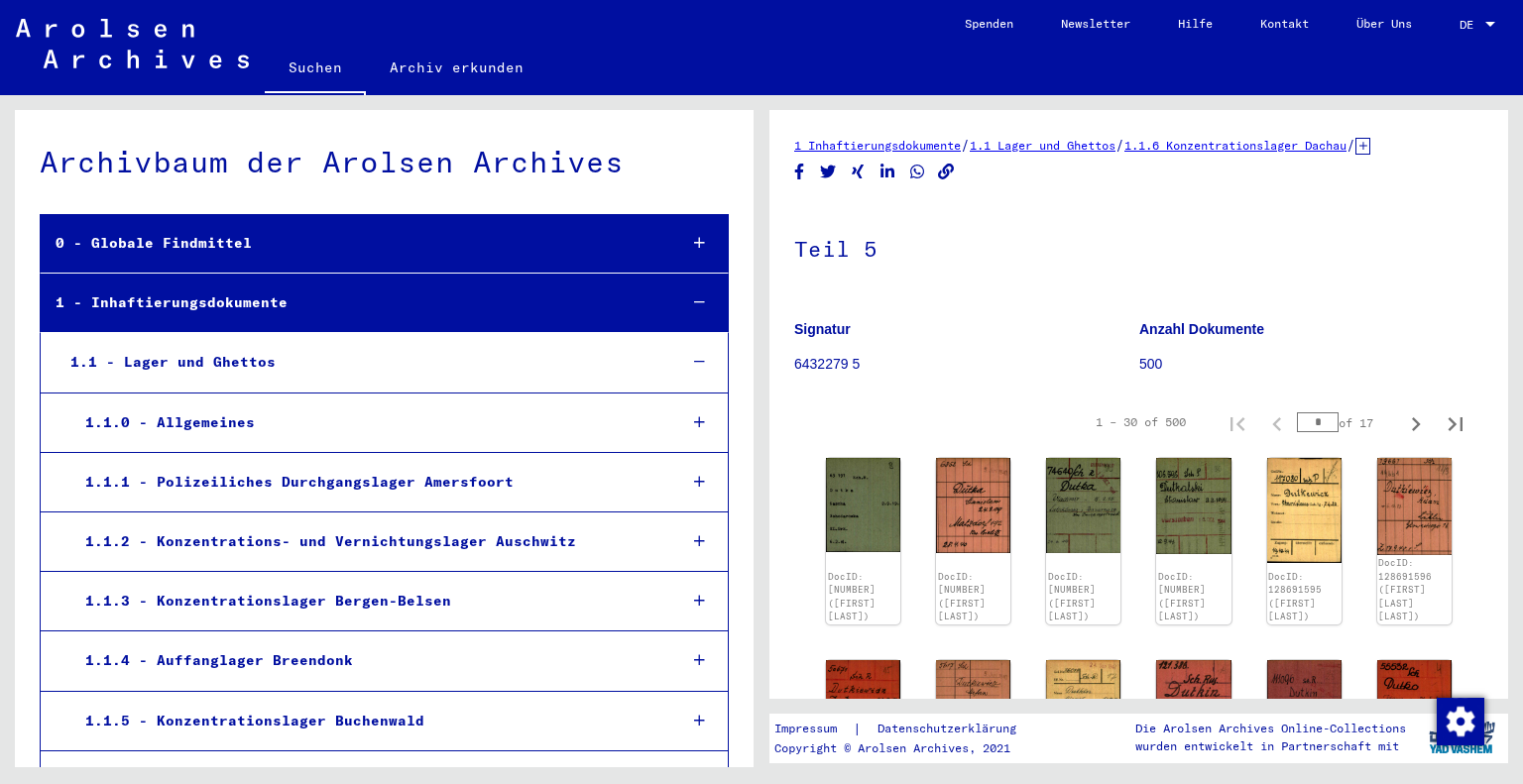 scroll, scrollTop: 5314, scrollLeft: 0, axis: vertical 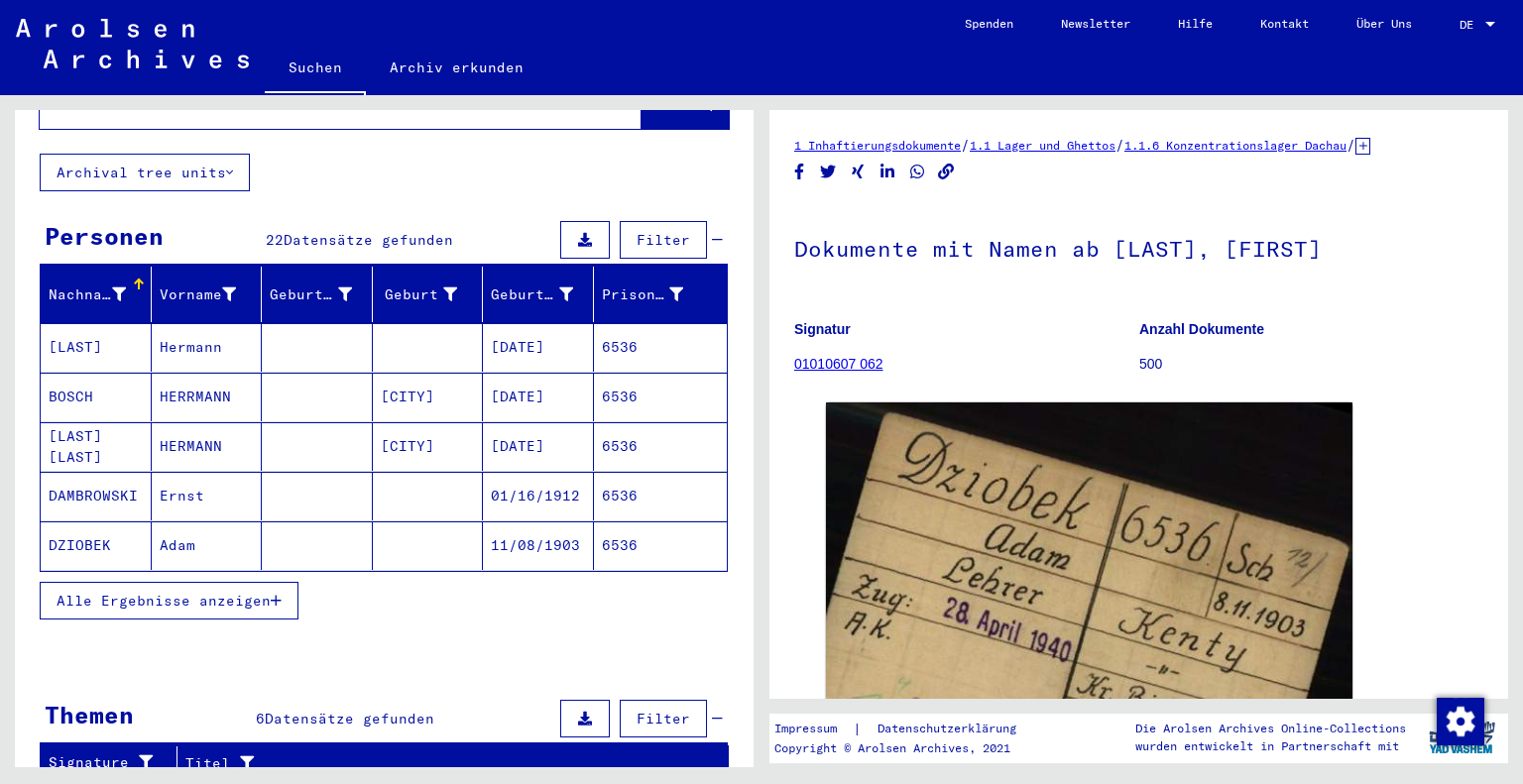 click on "Alle Ergebnisse anzeigen" at bounding box center (164, 601) 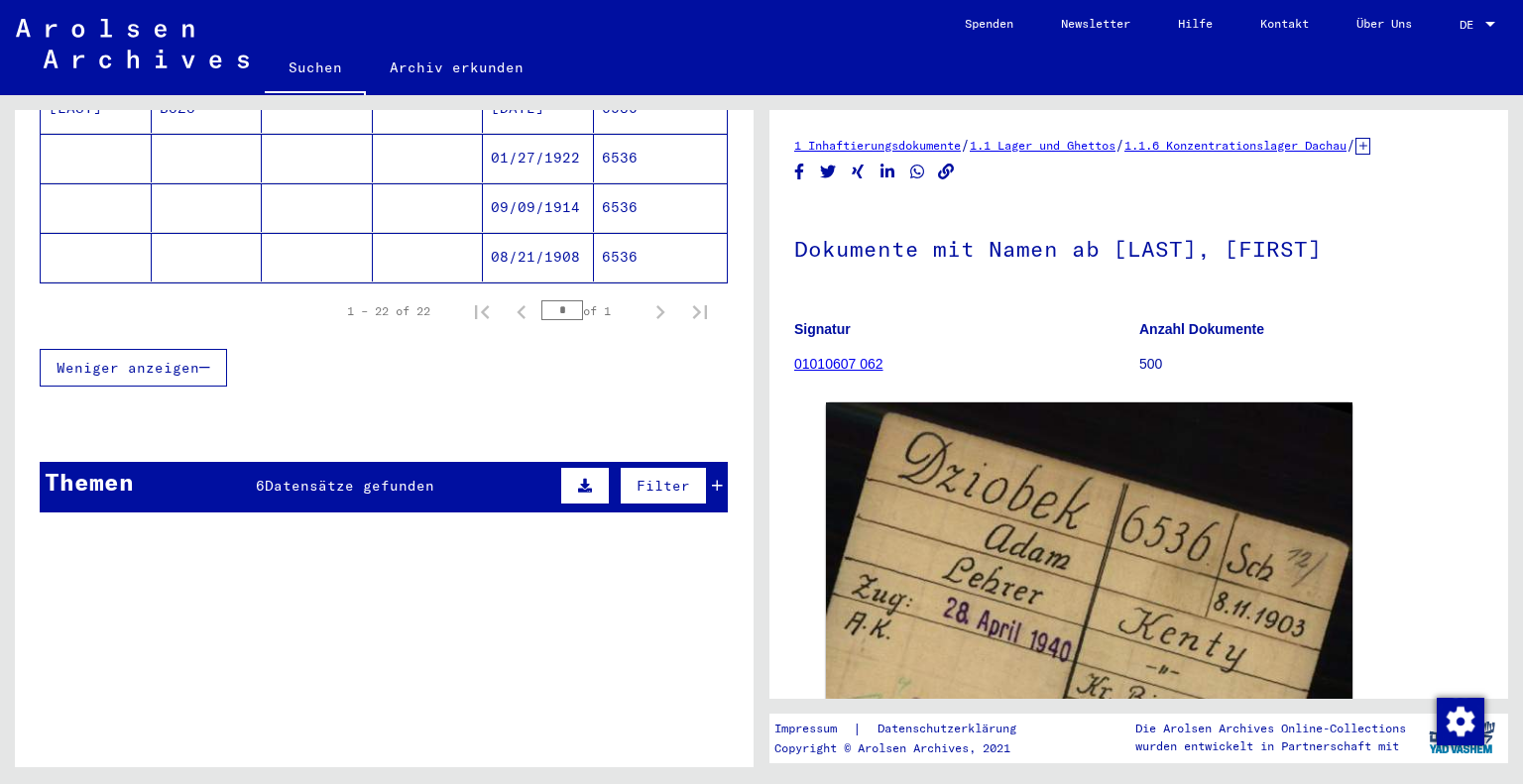scroll, scrollTop: 1288, scrollLeft: 0, axis: vertical 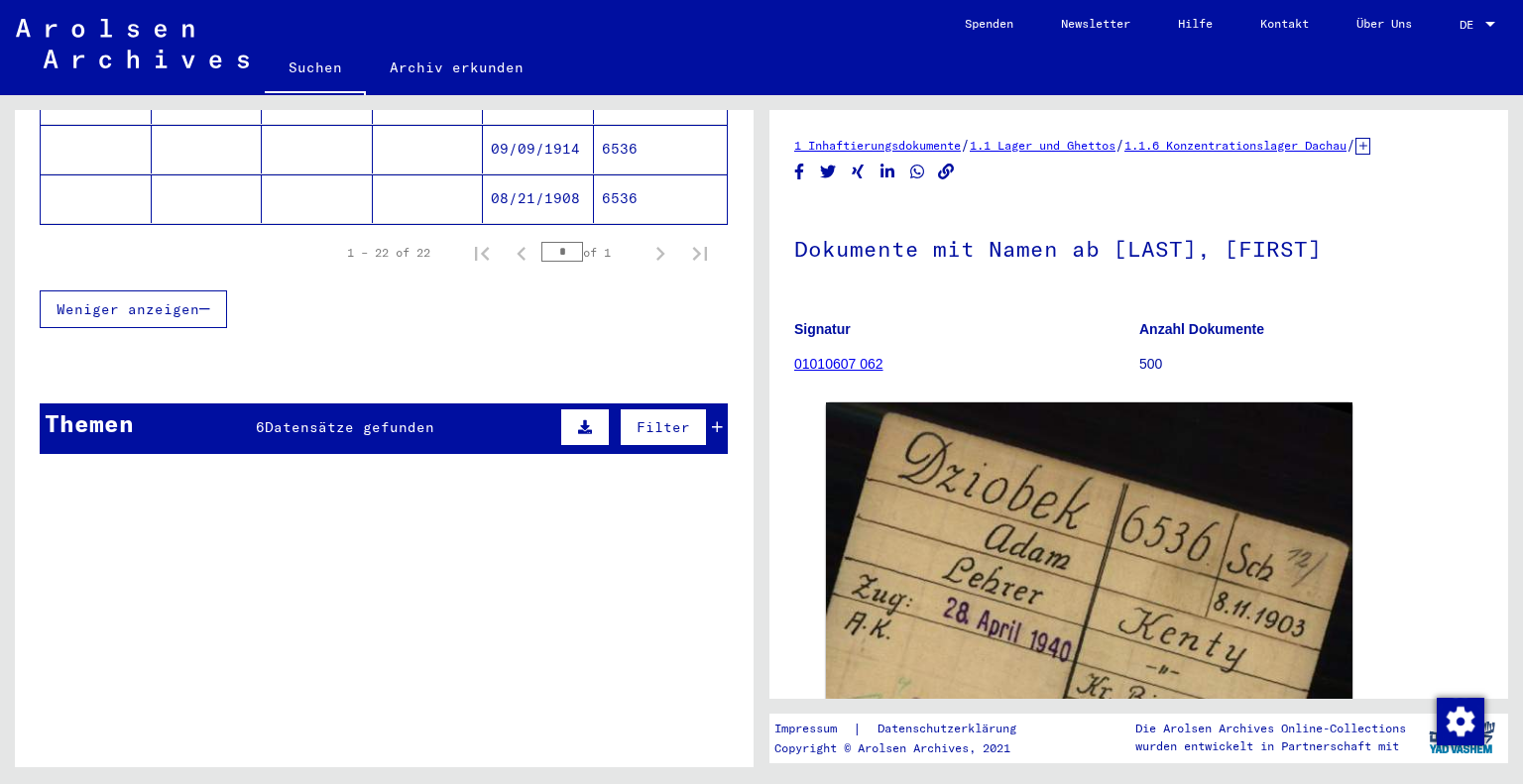 click on "Filter" at bounding box center [639, 427] 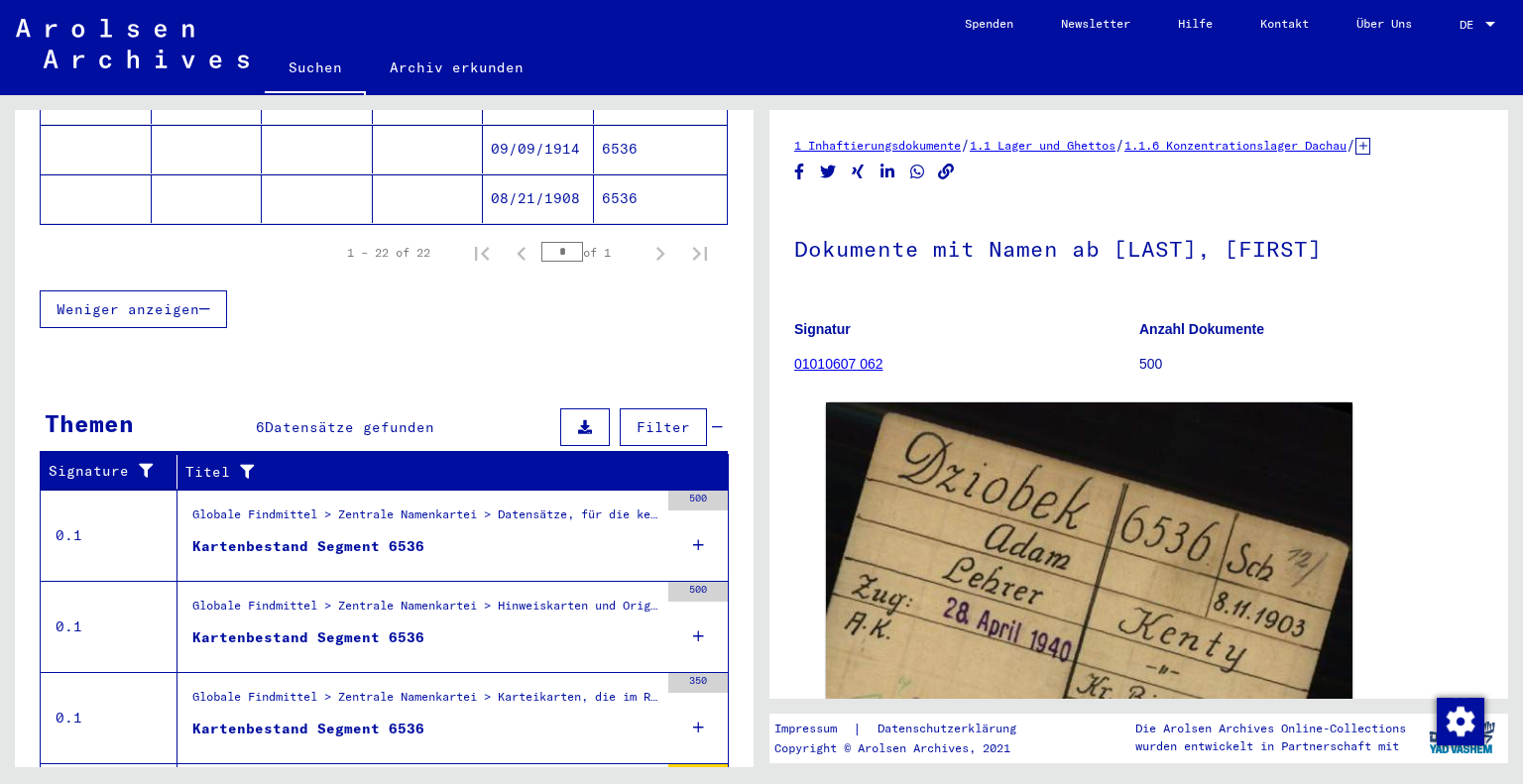 click on "Globale Findmittel > Zentrale Namenkartei > Datensätze, für die kein Image vorhanden oder zugeordnet ist > Kartenbestand Segmente 6501 und folgende" at bounding box center (425, 519) 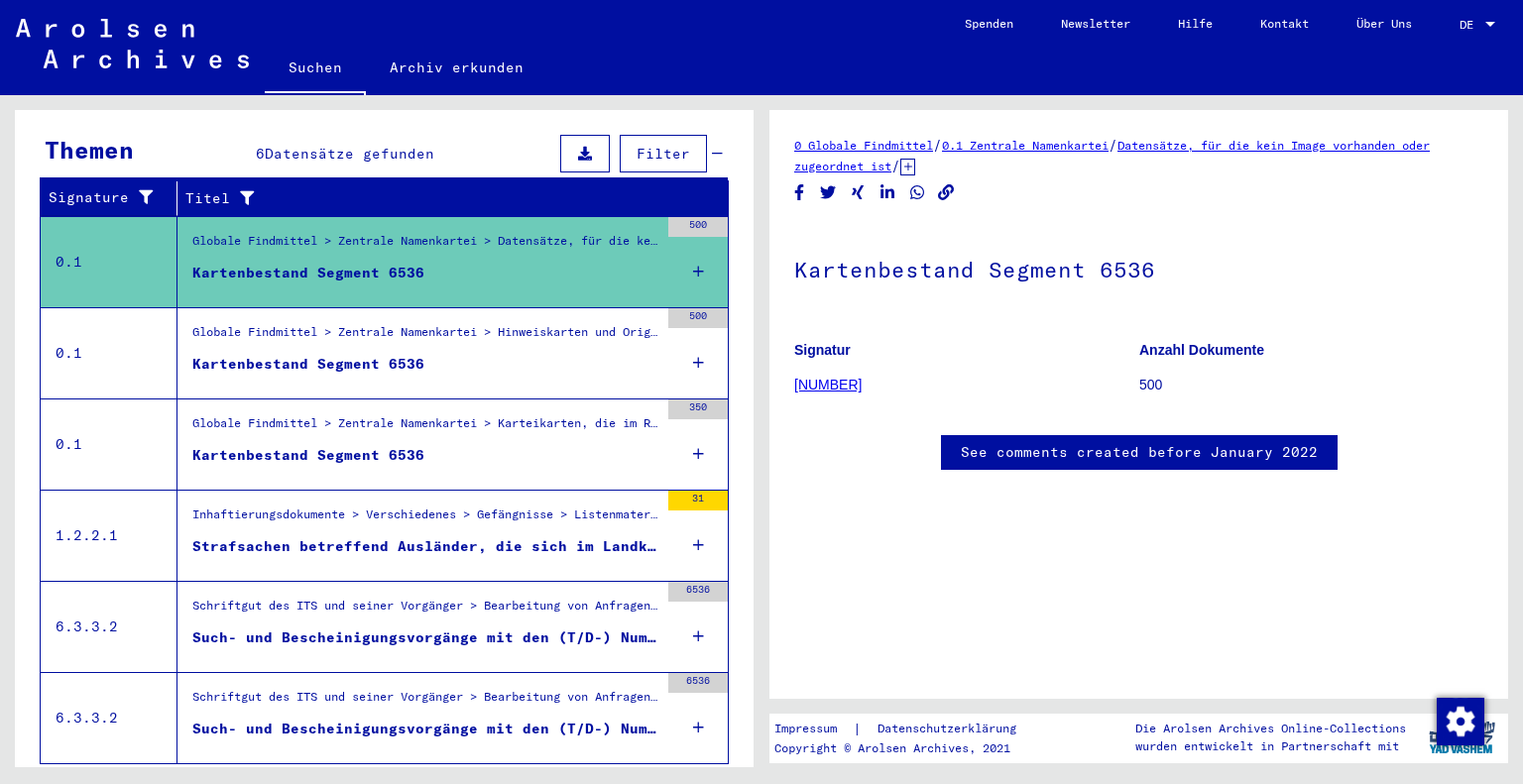 scroll, scrollTop: 217, scrollLeft: 0, axis: vertical 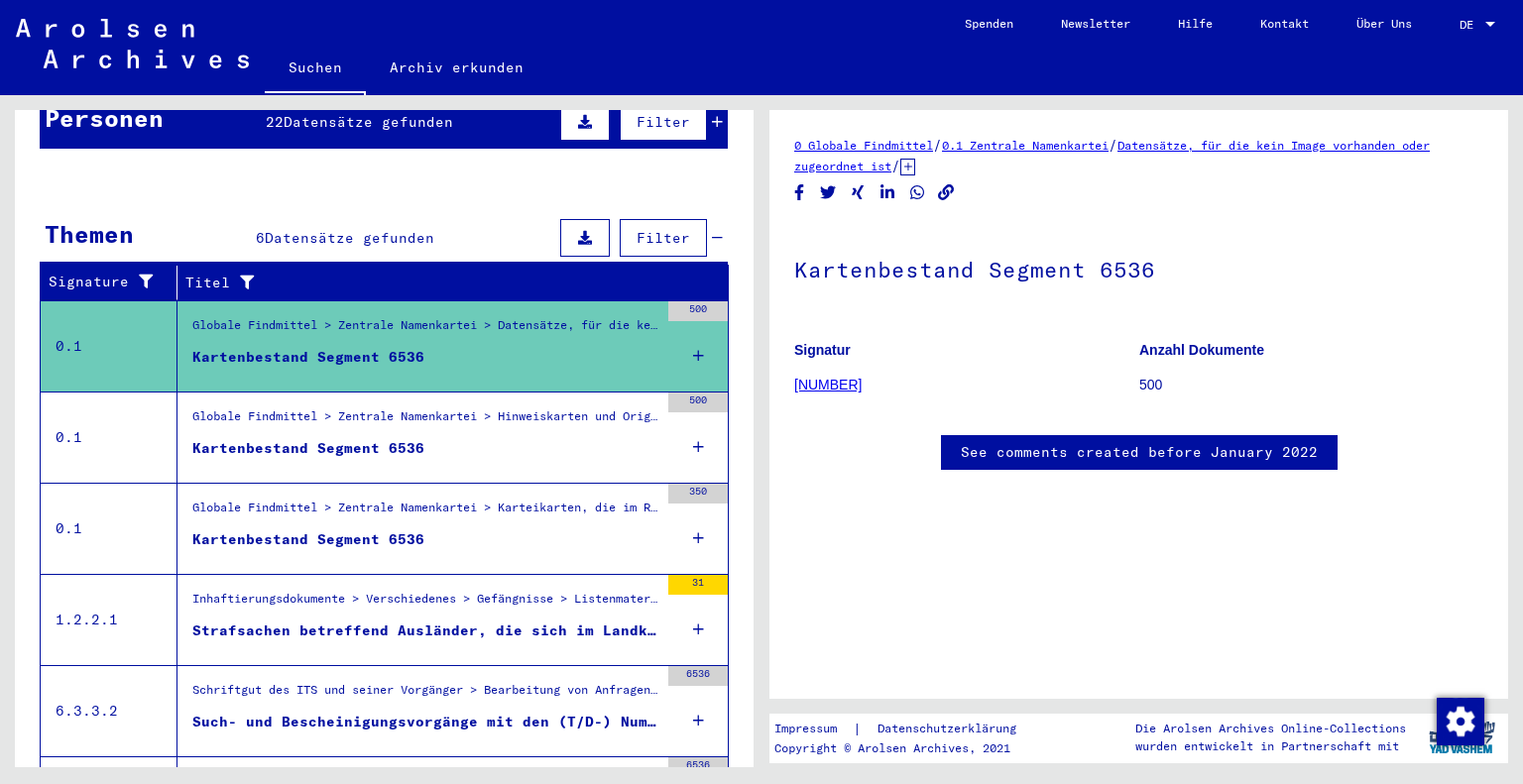 click on "Globale Findmittel > Zentrale Namenkartei > Hinweiskarten und Originale, die in T/D-Fällen aufgefunden und entnommen      wurden > Kartenbestand Segmente 6501 und folgende" at bounding box center (425, 421) 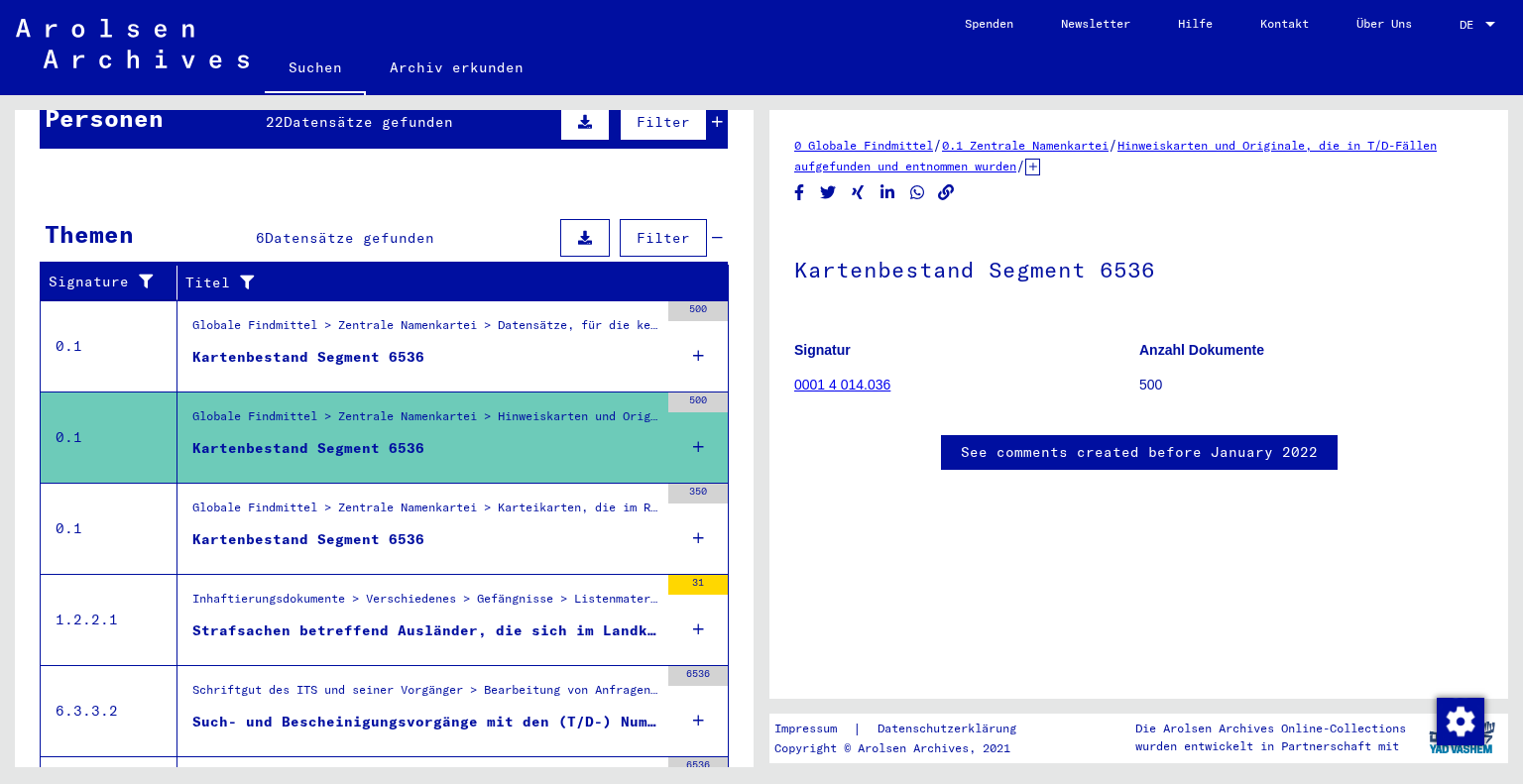 click on "Kartenbestand Segment 6536" at bounding box center [425, 544] 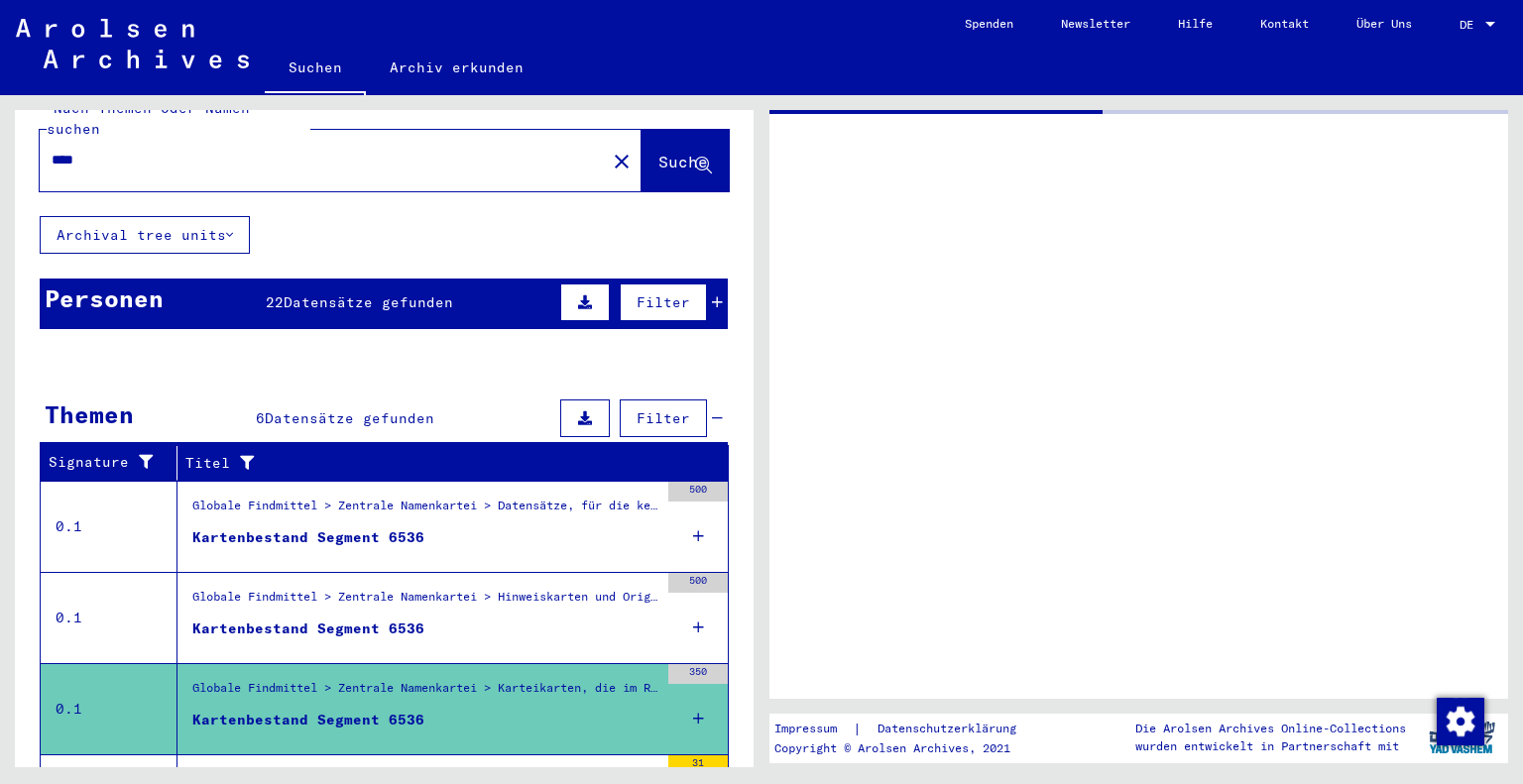 scroll, scrollTop: 0, scrollLeft: 0, axis: both 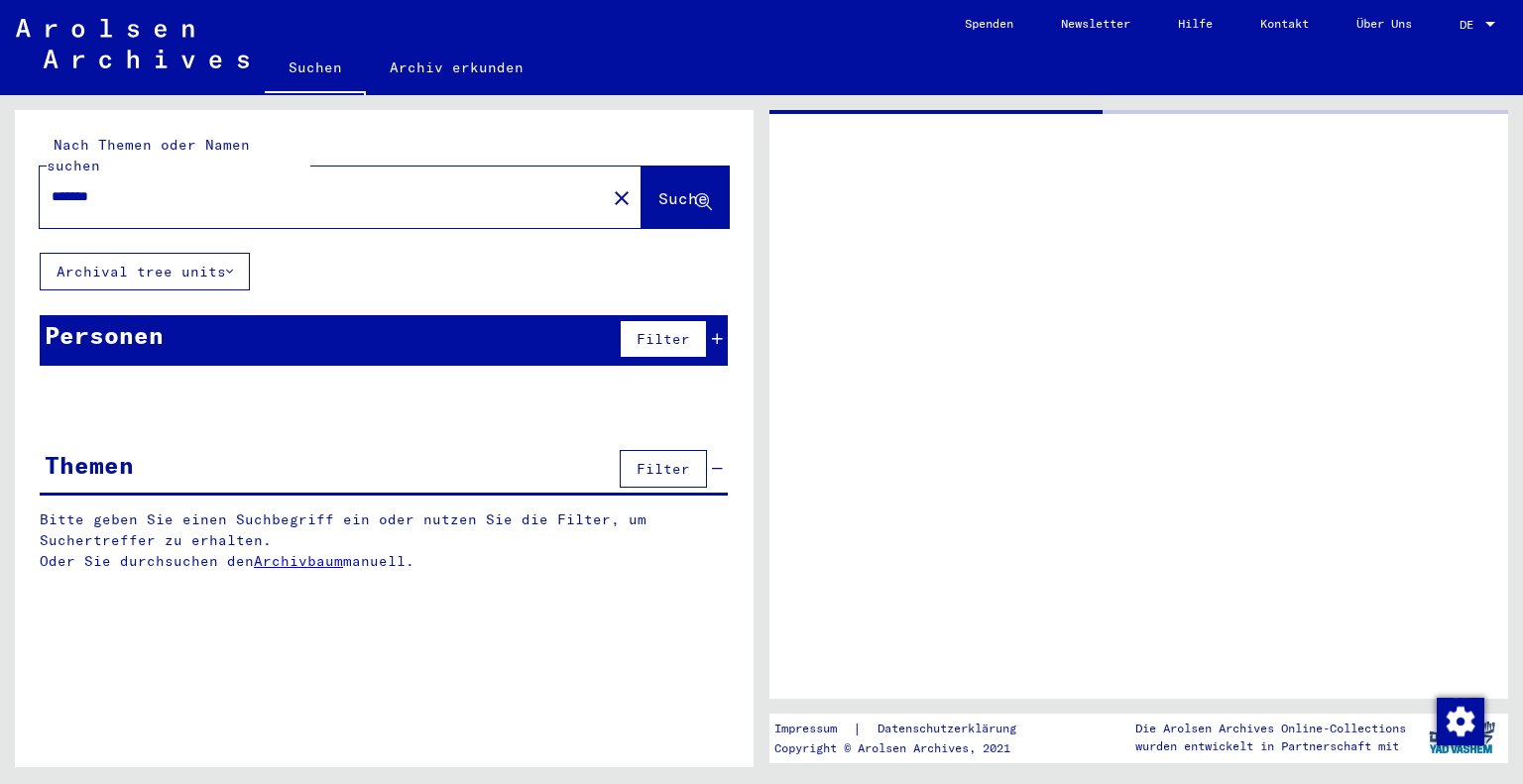 drag, startPoint x: 159, startPoint y: 176, endPoint x: 0, endPoint y: 117, distance: 169.59363 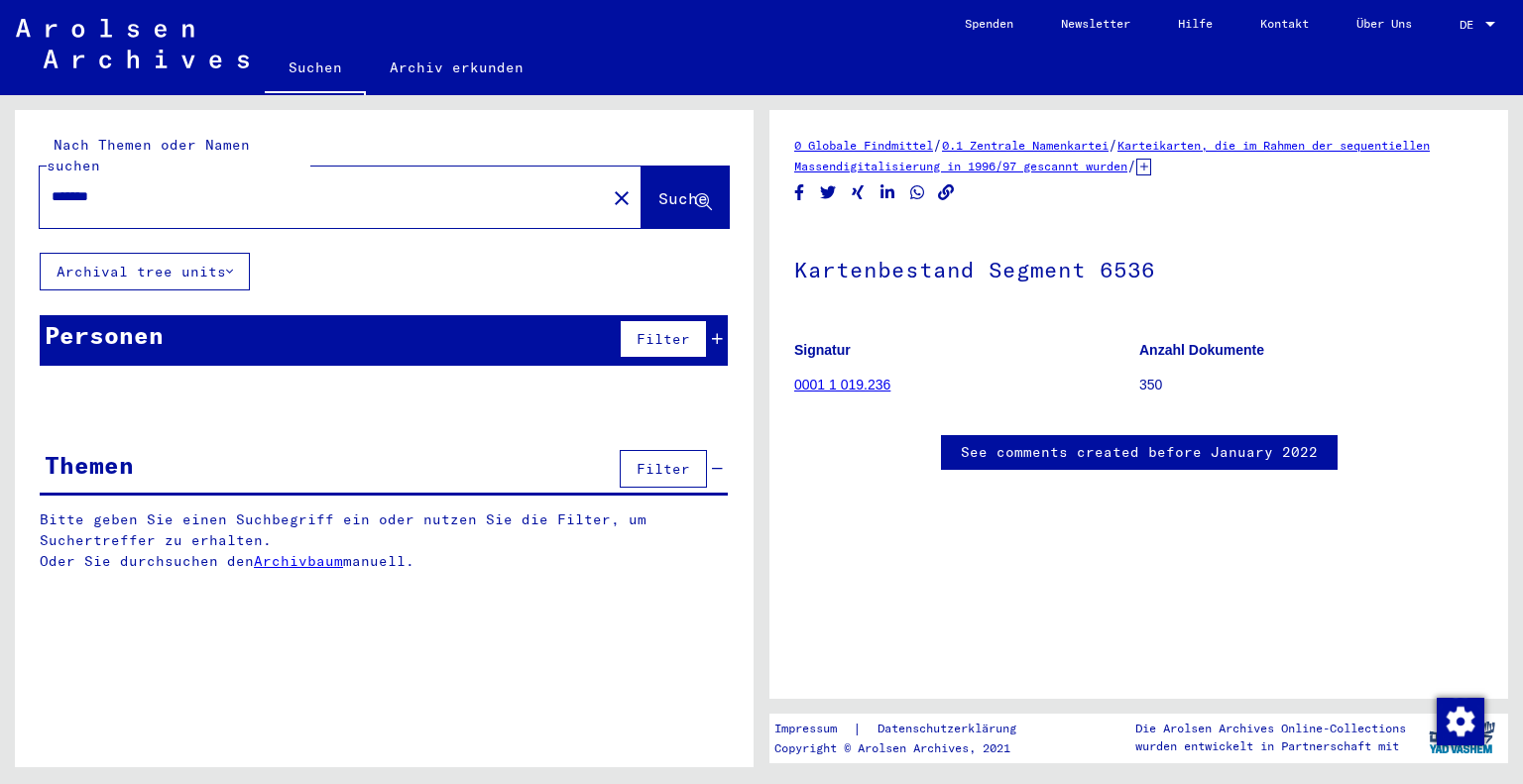 scroll, scrollTop: 0, scrollLeft: 0, axis: both 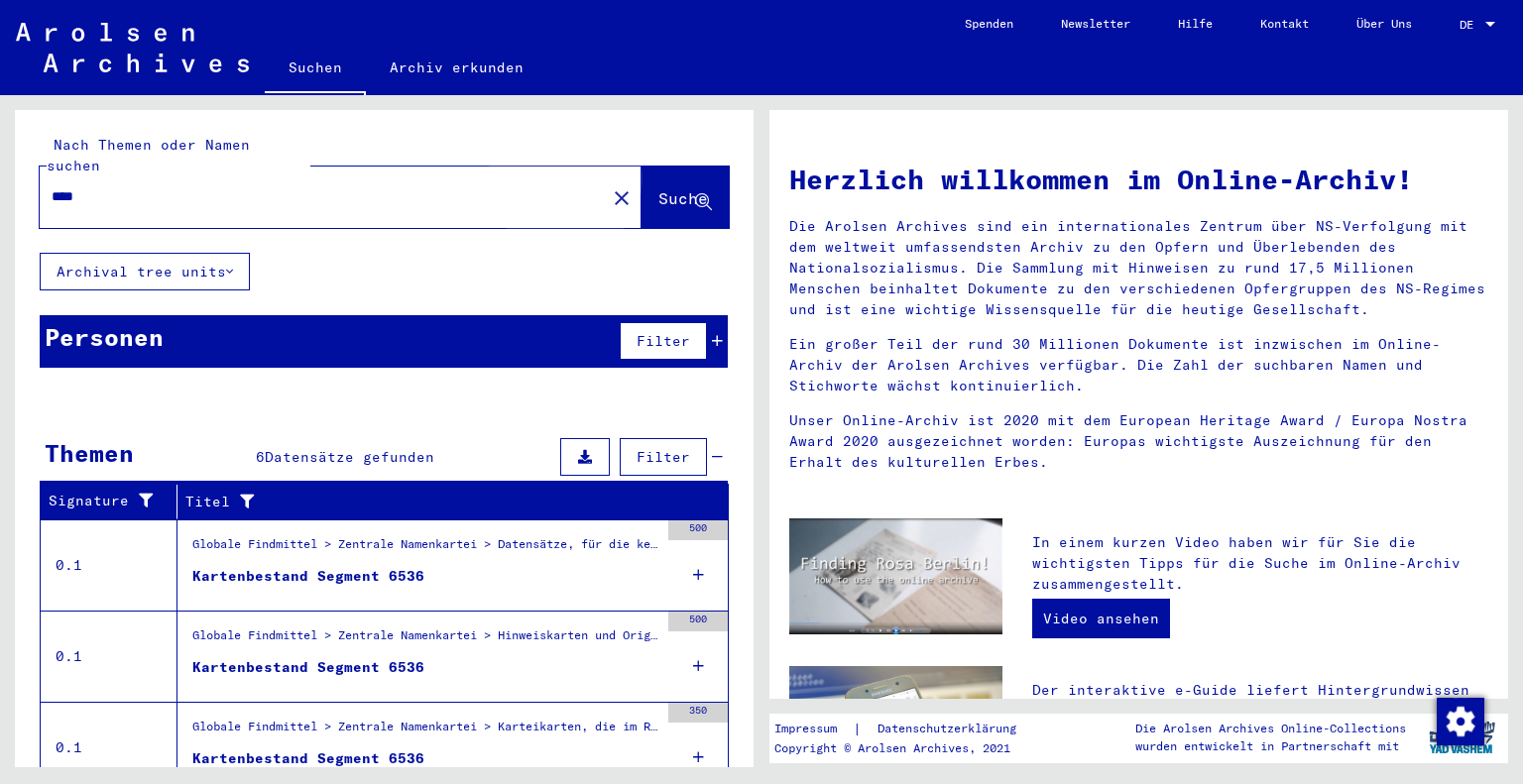 click on "Suche" 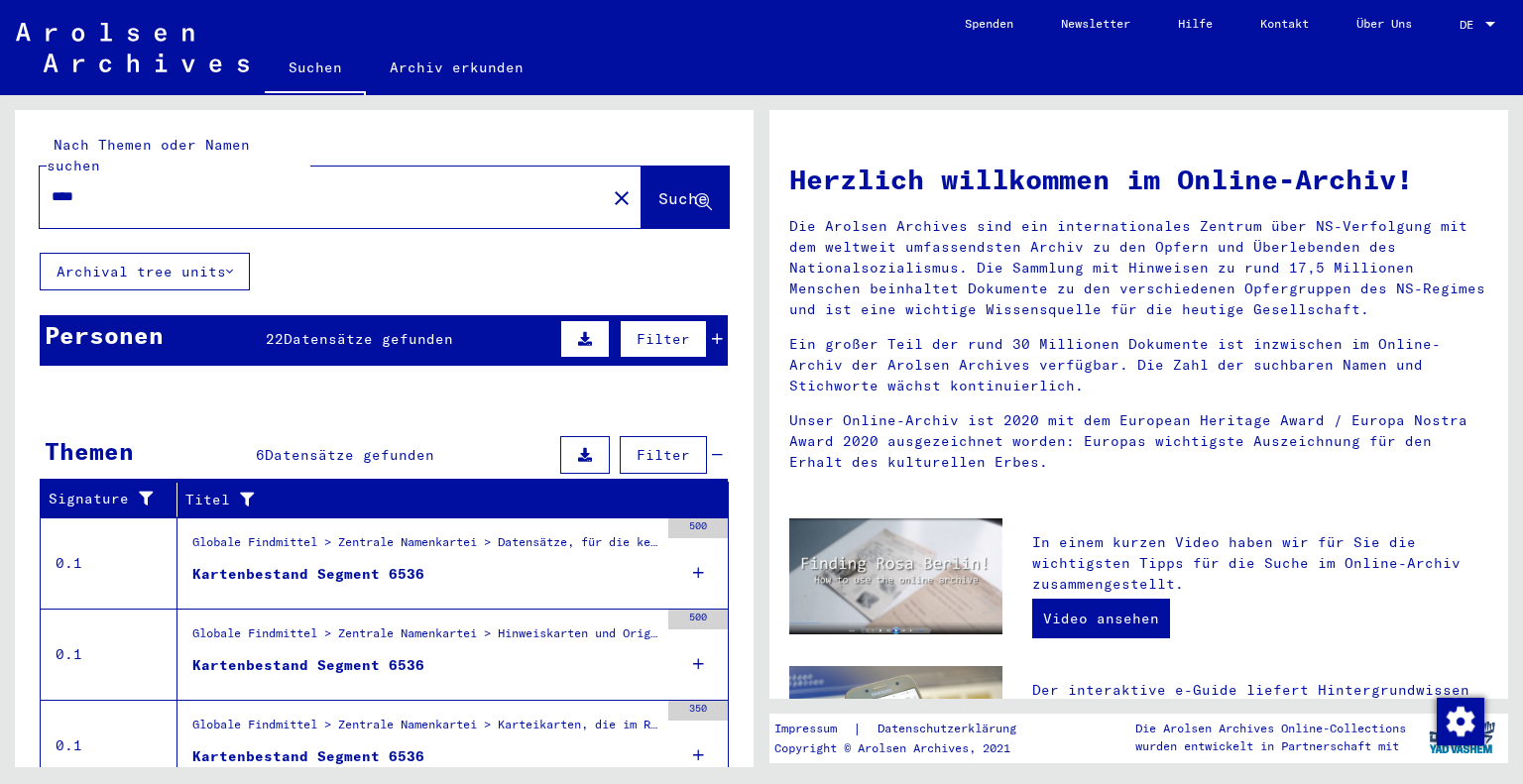 click on "Filter" at bounding box center (663, 339) 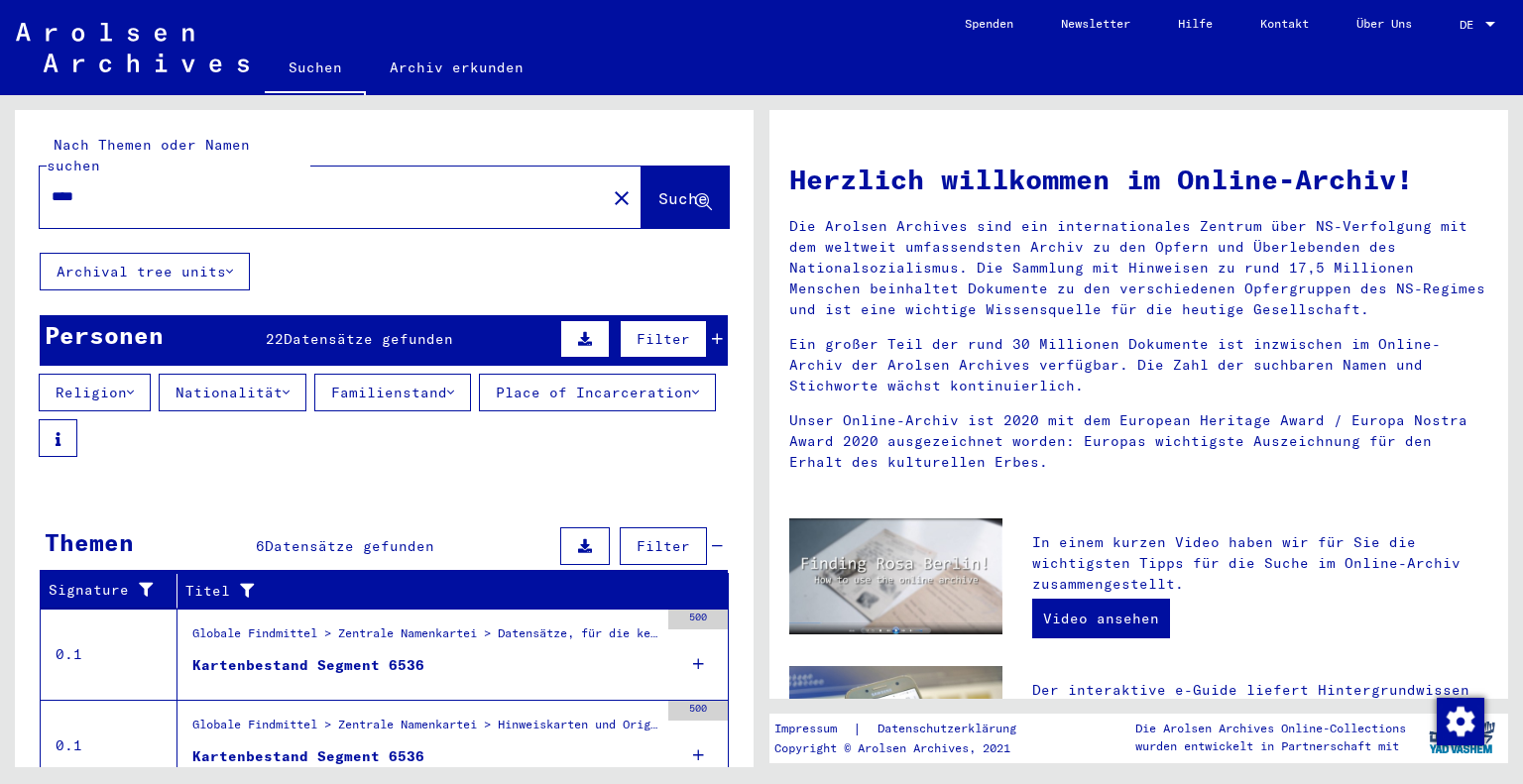 click on "Filter" at bounding box center (639, 339) 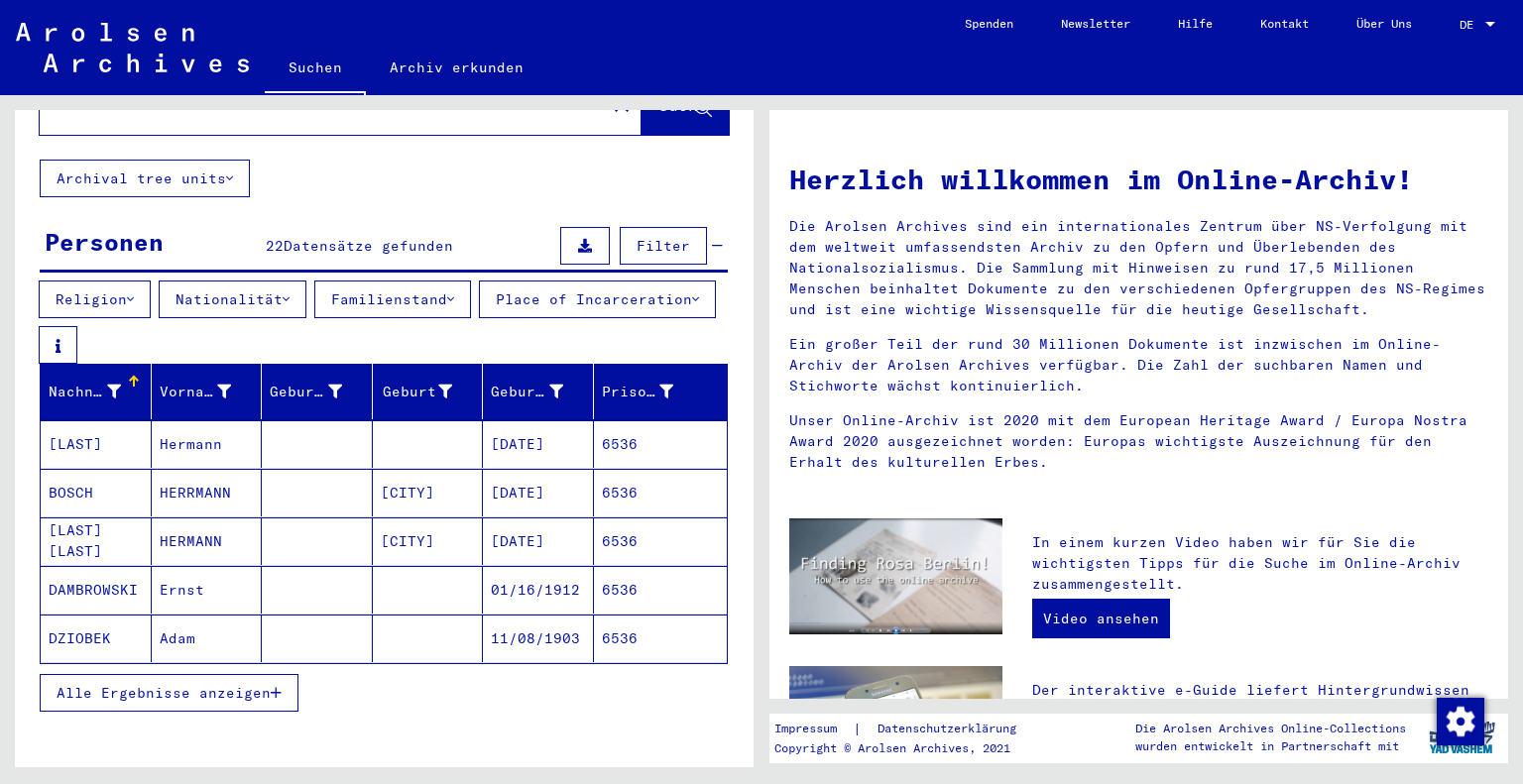 scroll, scrollTop: 99, scrollLeft: 0, axis: vertical 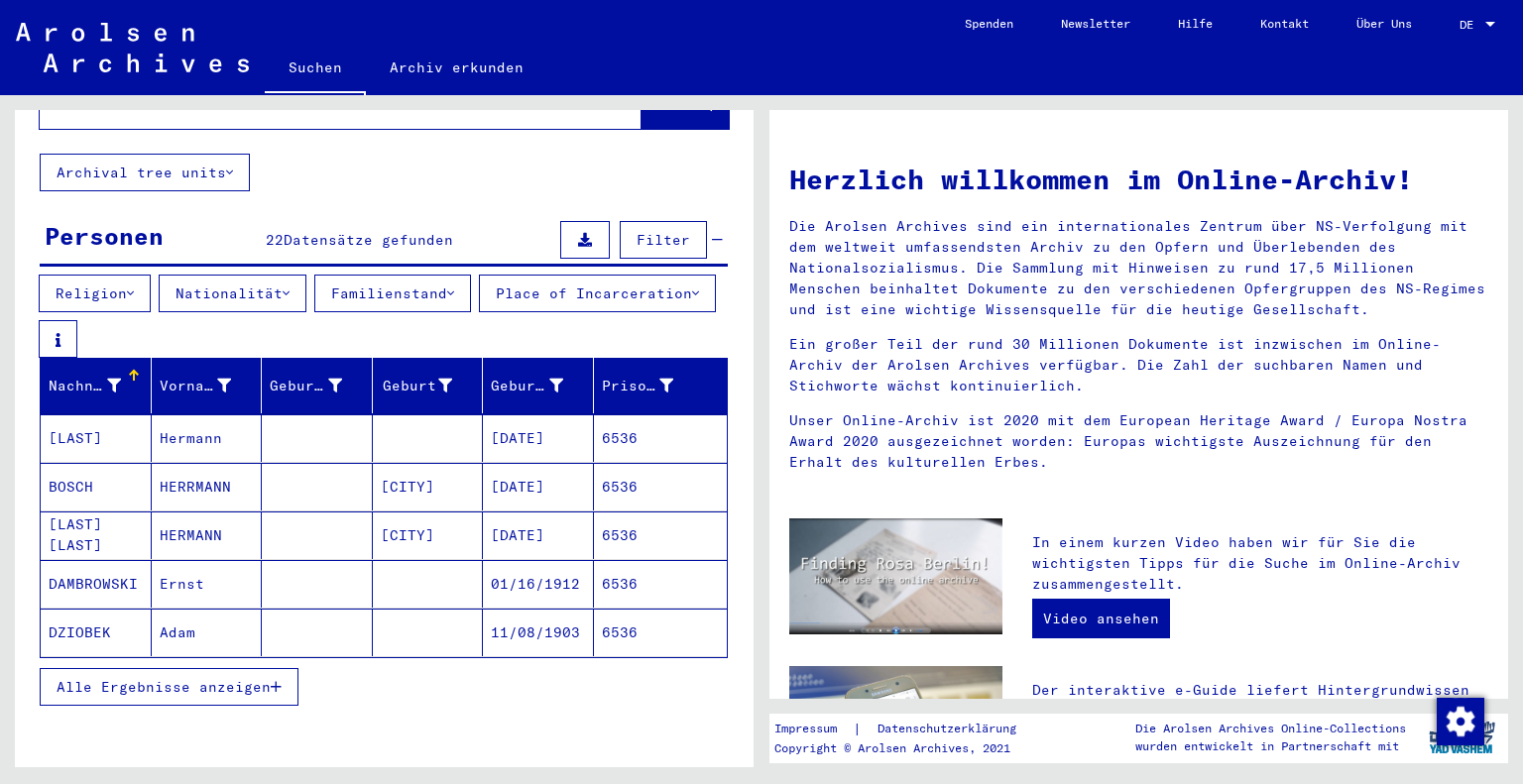 click on "DZIOBEK" 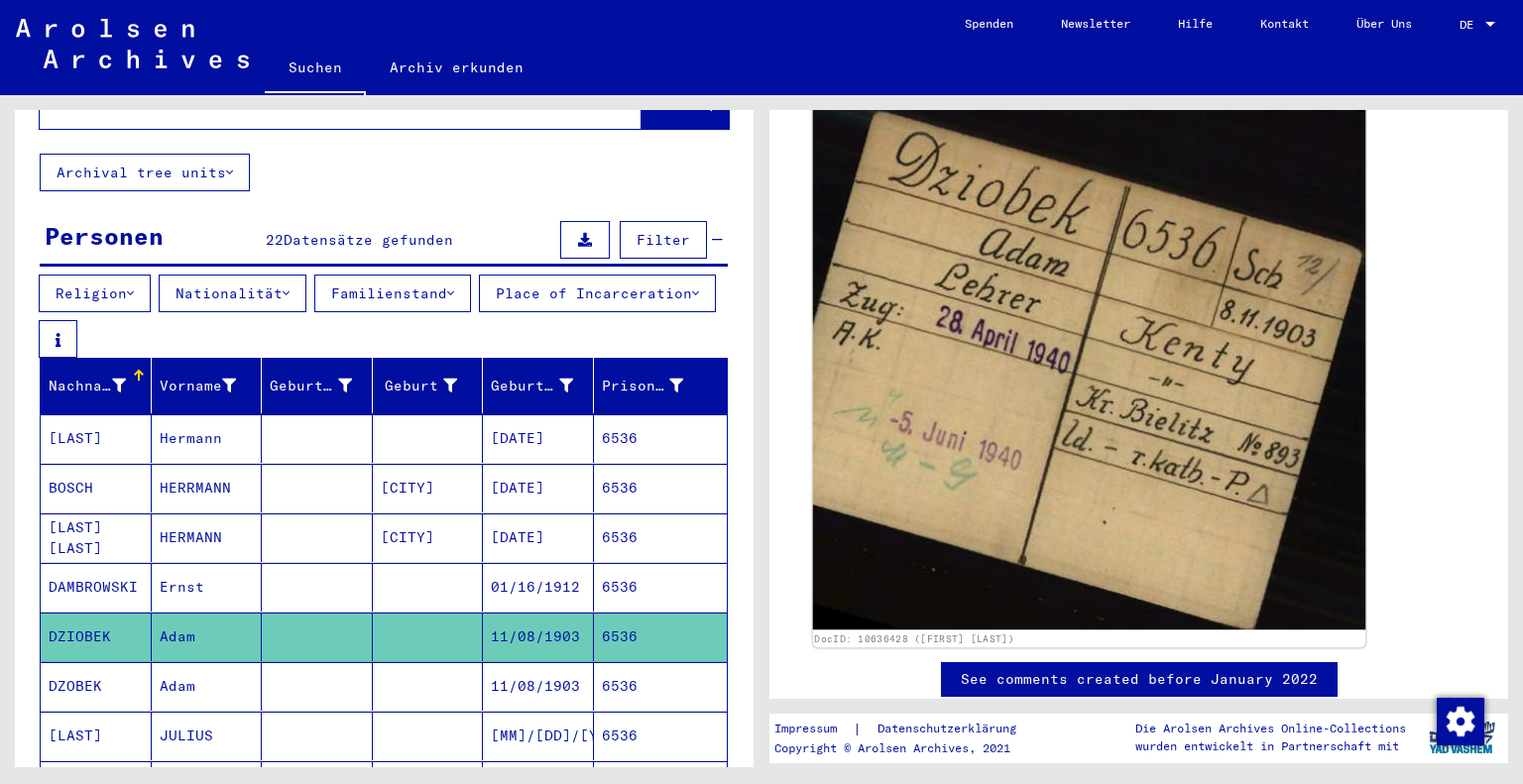 scroll, scrollTop: 297, scrollLeft: 0, axis: vertical 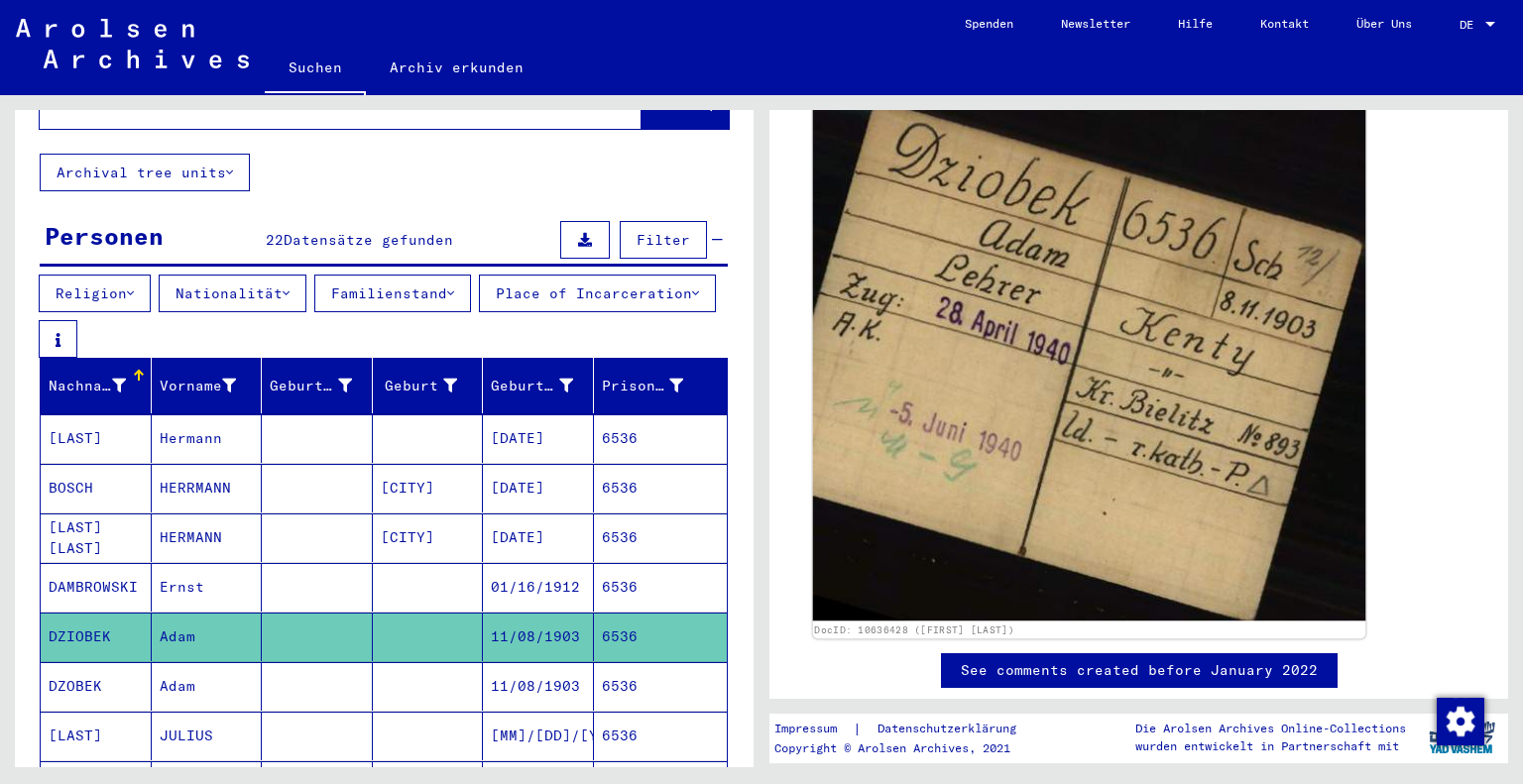 click 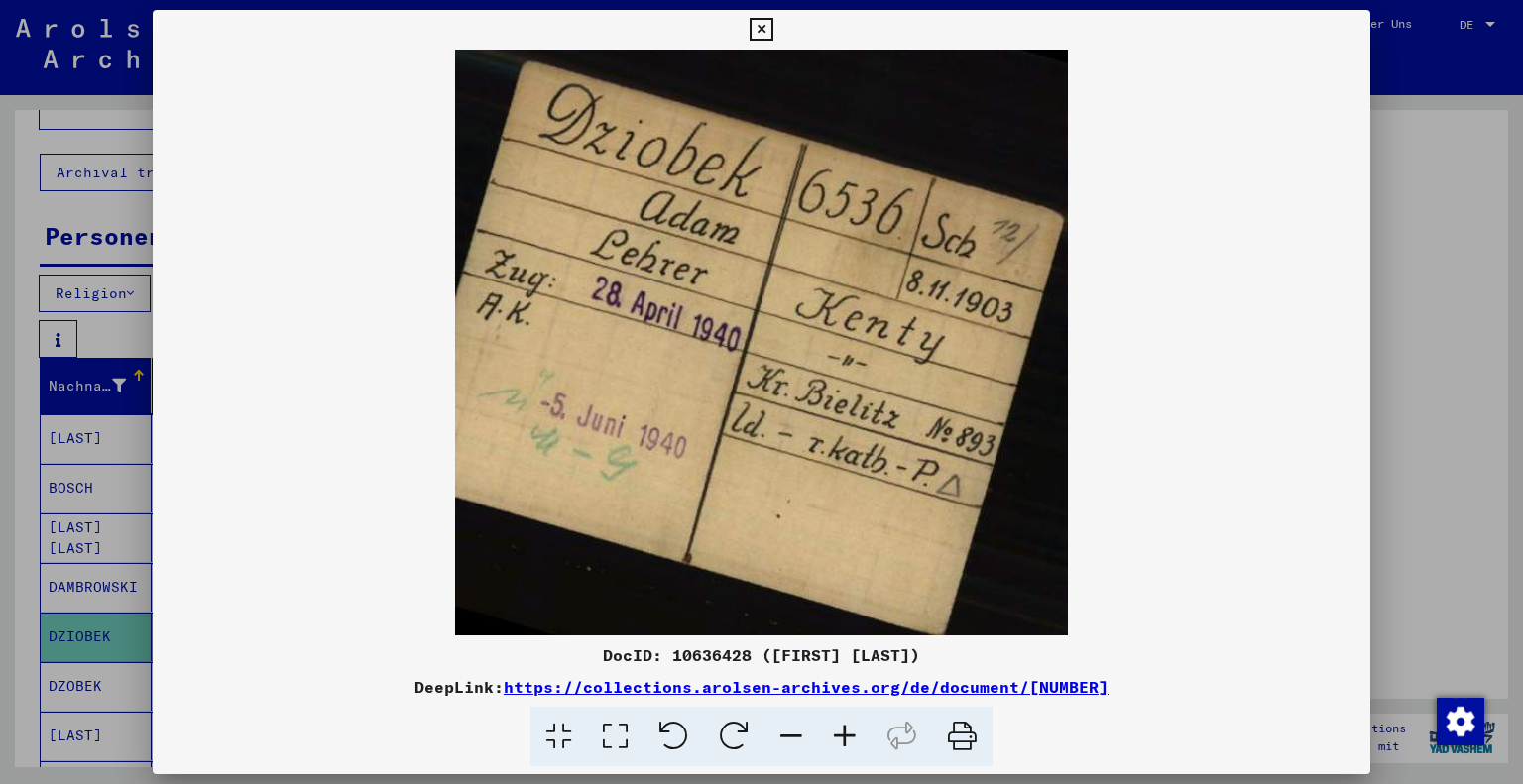 click at bounding box center [762, 392] 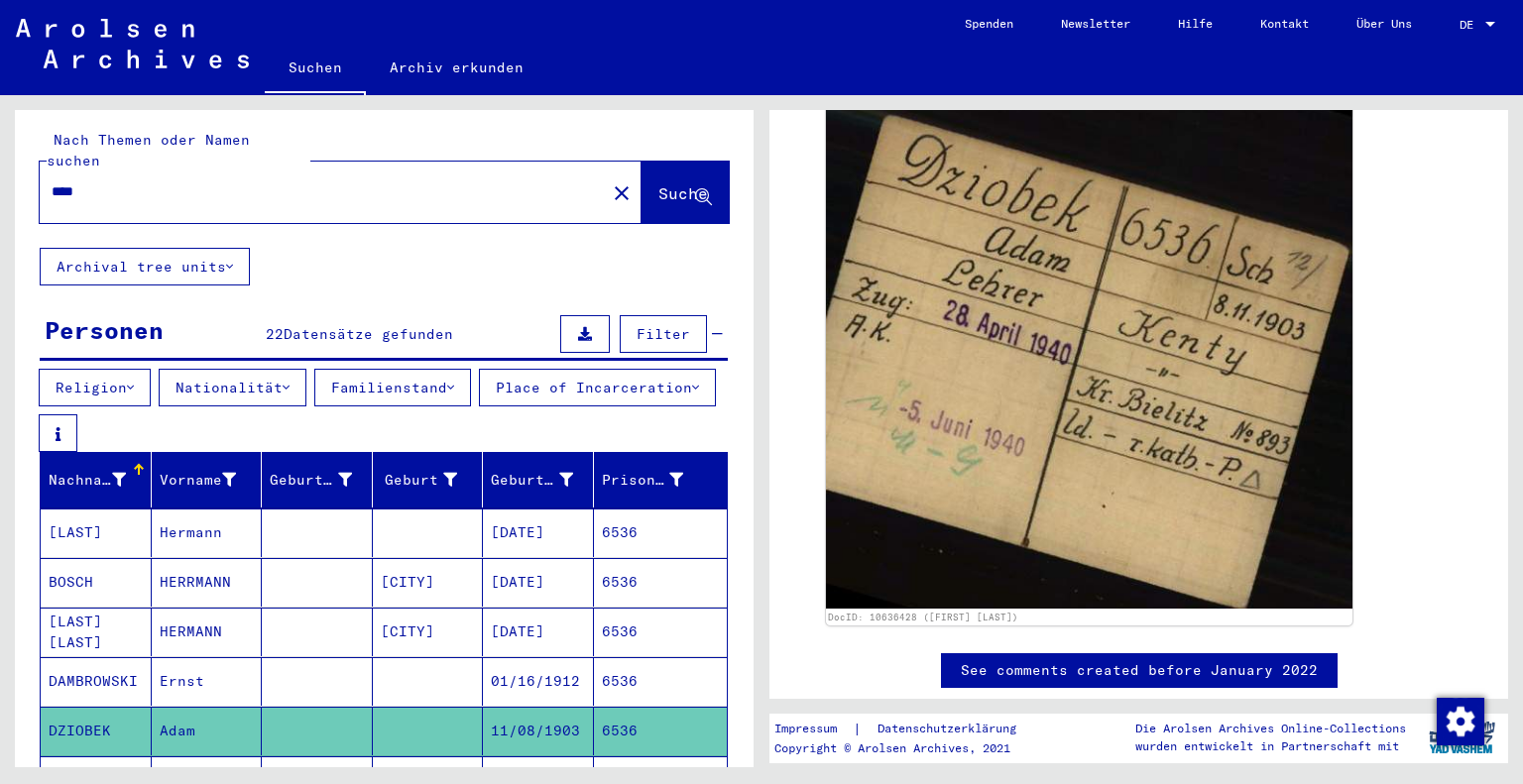 scroll, scrollTop: 0, scrollLeft: 0, axis: both 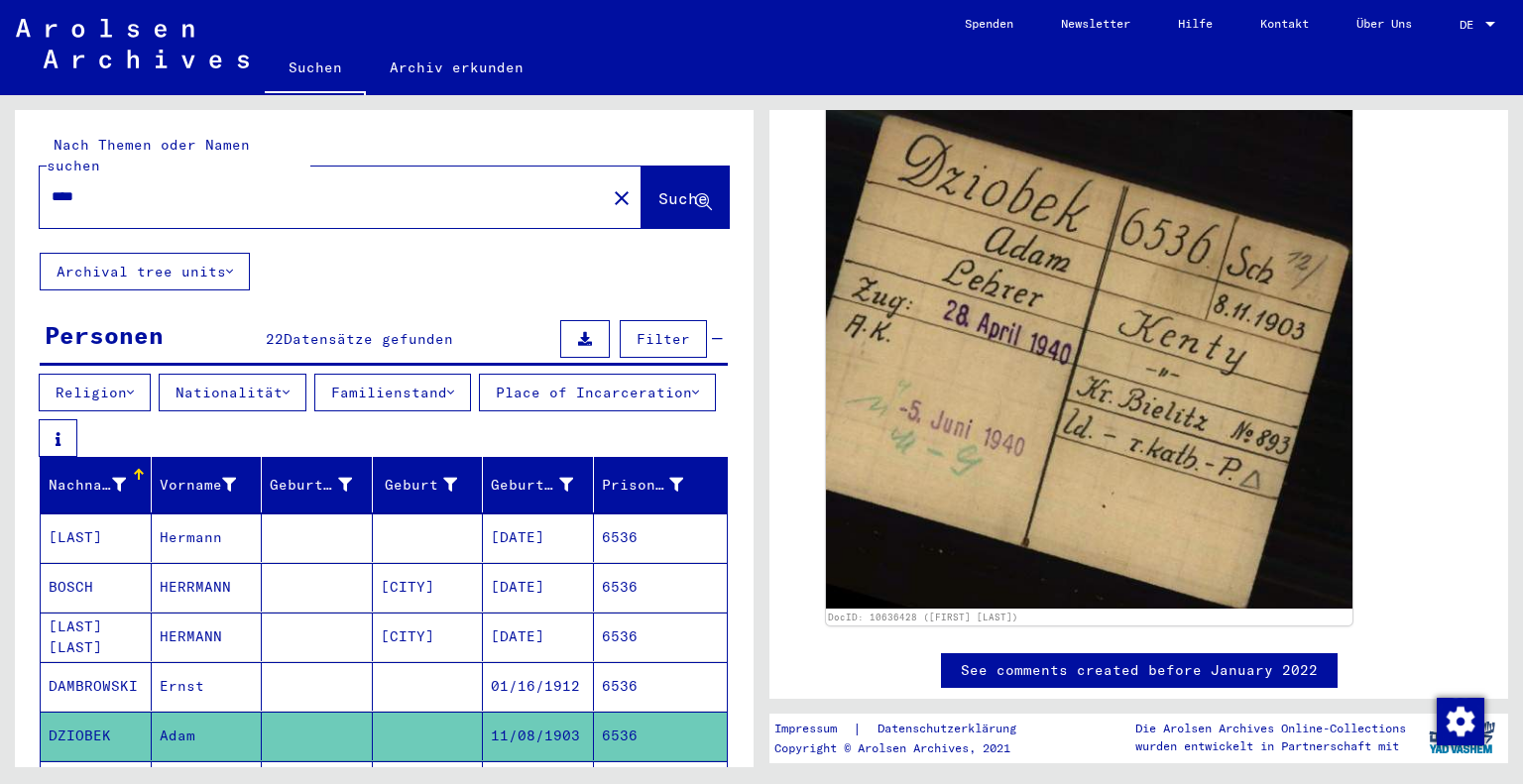 drag, startPoint x: 274, startPoint y: 189, endPoint x: 105, endPoint y: 189, distance: 169 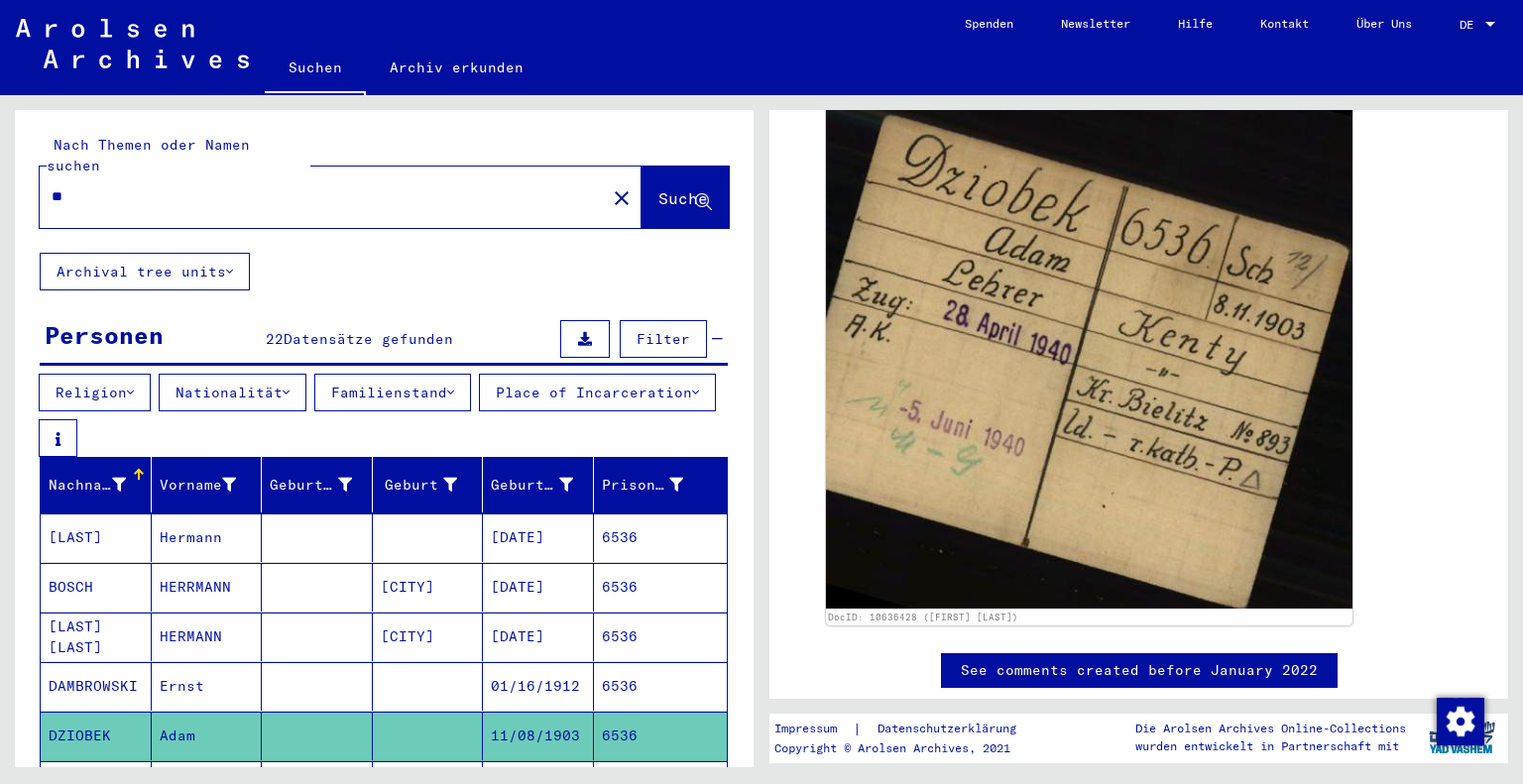 type on "*" 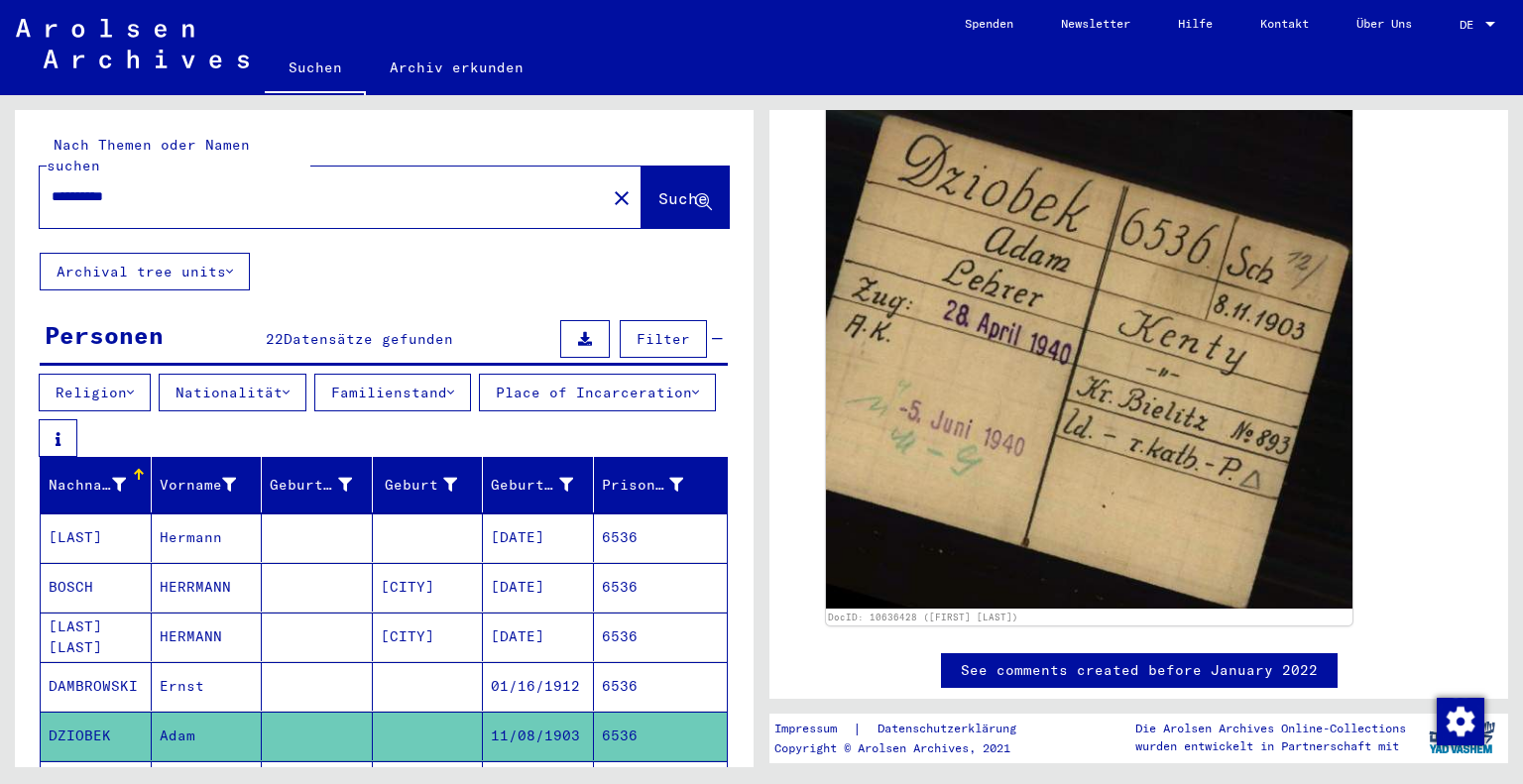 type on "**********" 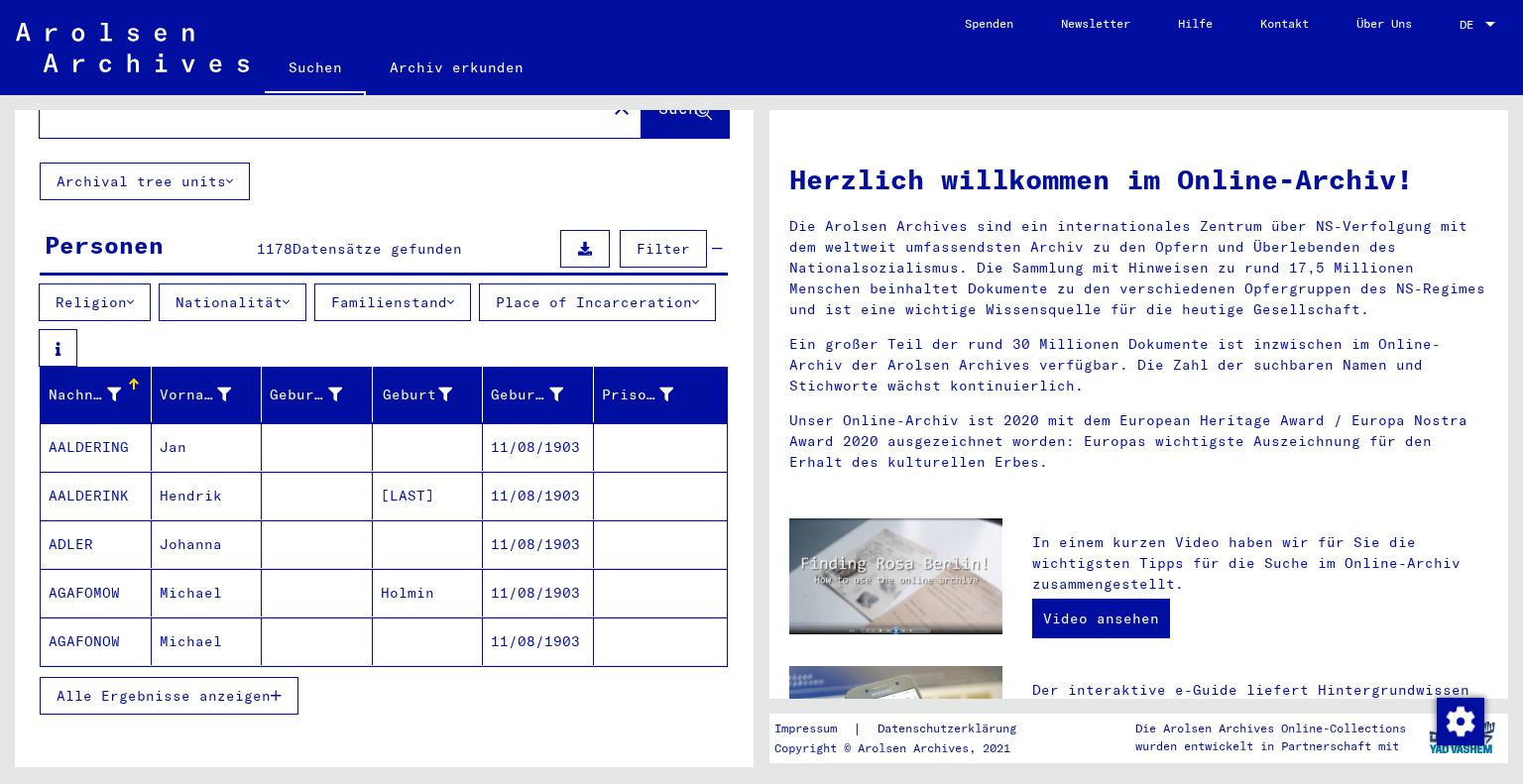 scroll, scrollTop: 99, scrollLeft: 0, axis: vertical 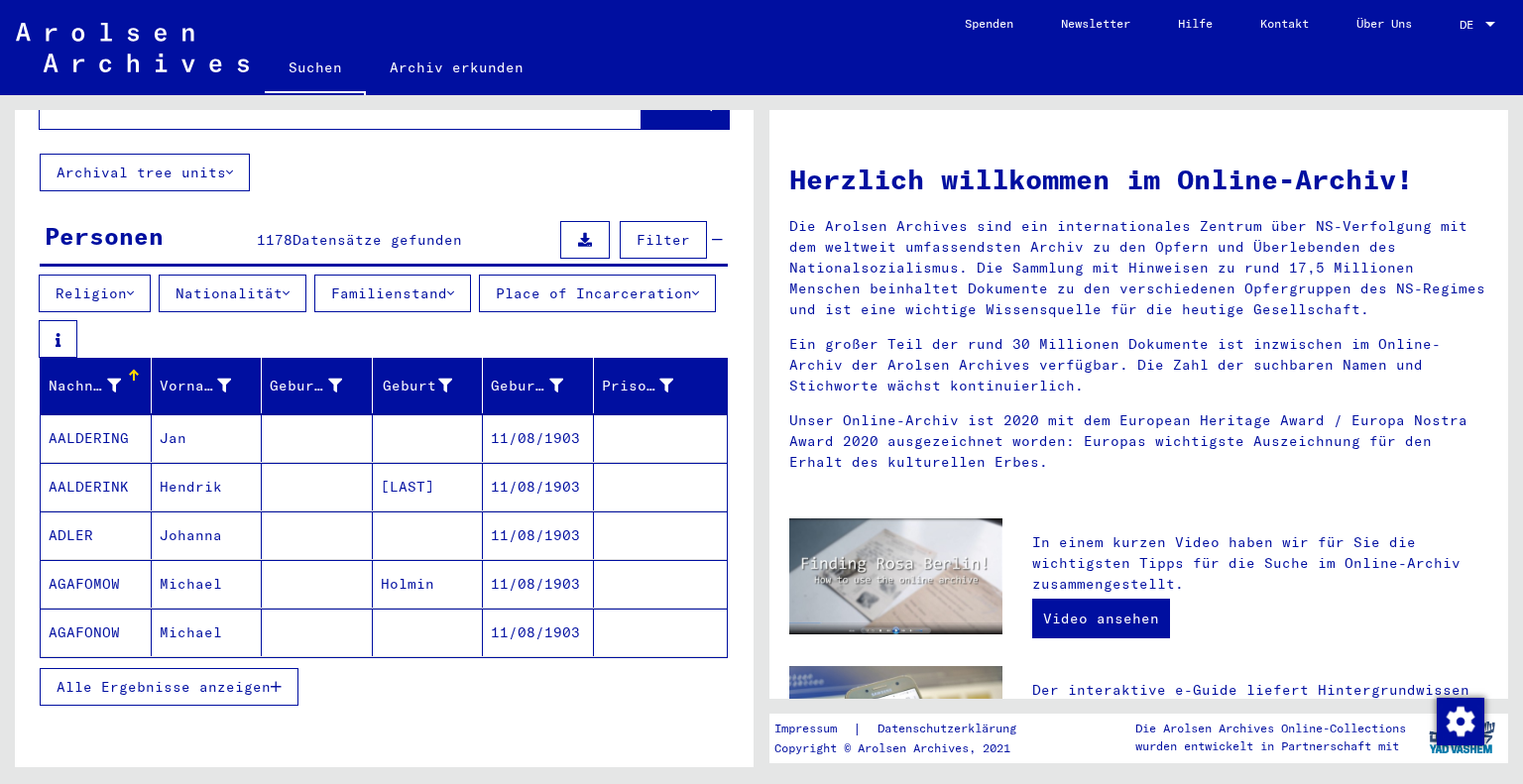 click on "Alle Ergebnisse anzeigen" at bounding box center [164, 687] 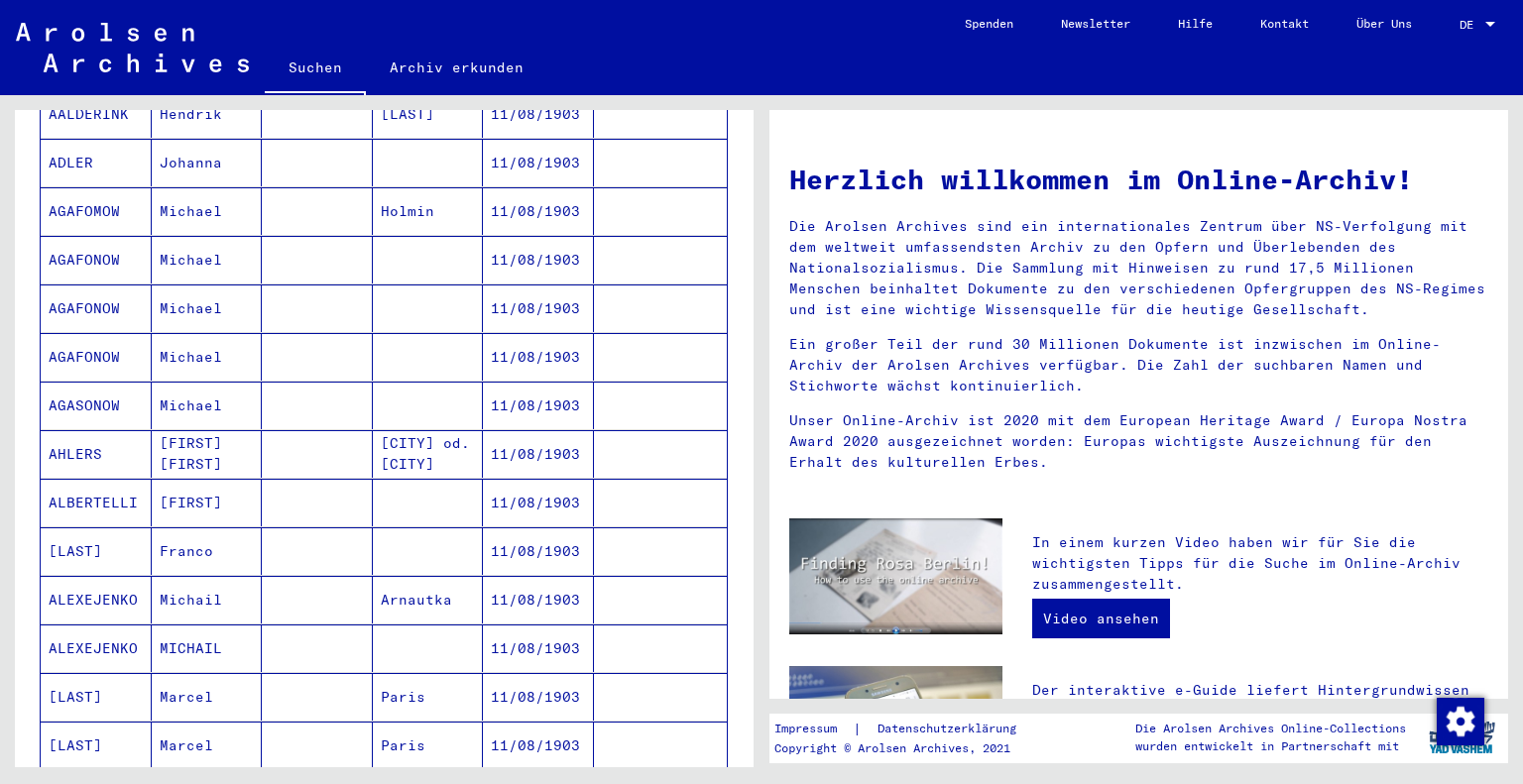 scroll, scrollTop: 99, scrollLeft: 0, axis: vertical 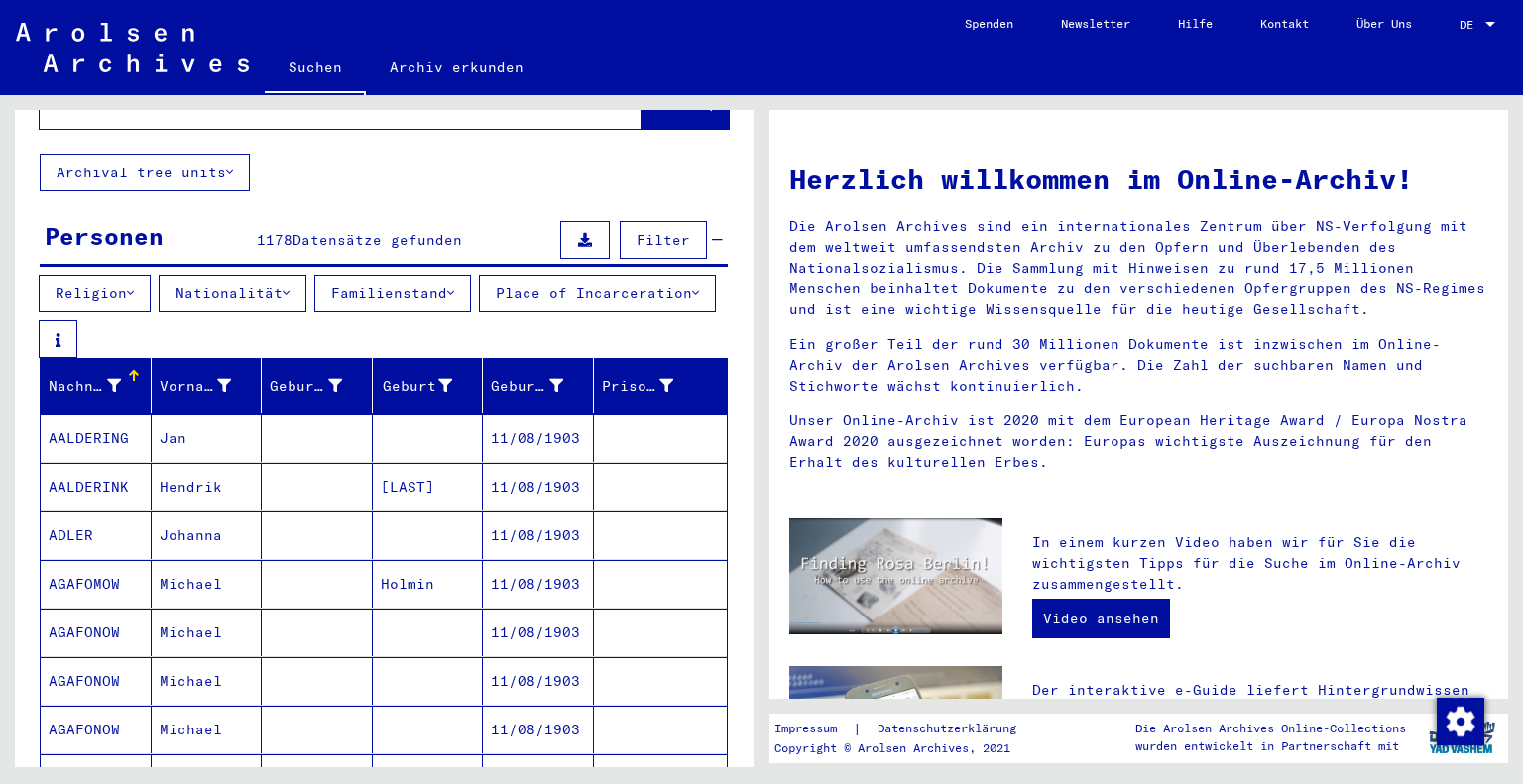 click on "Nachname" at bounding box center [84, 386] 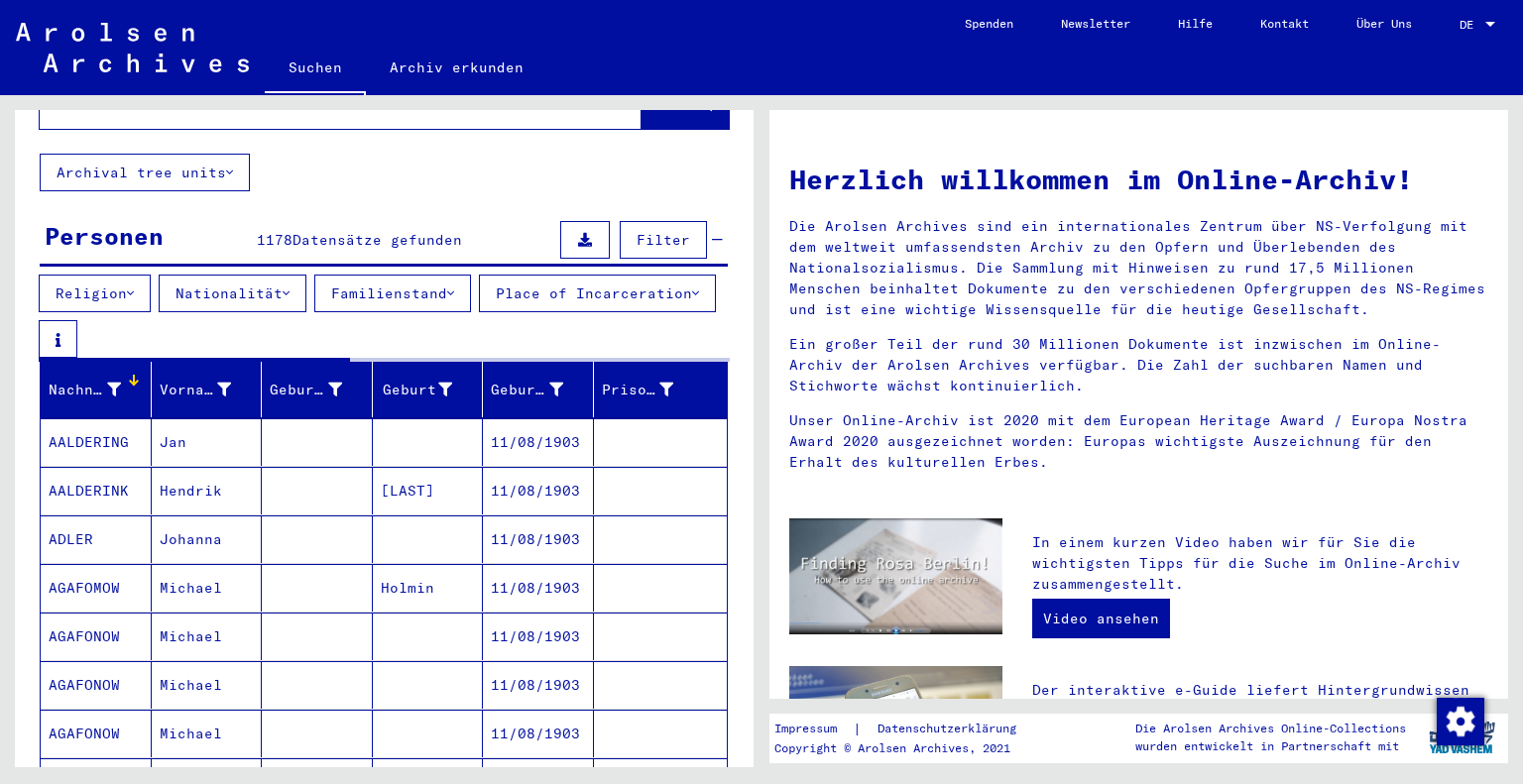 click at bounding box center (114, 390) 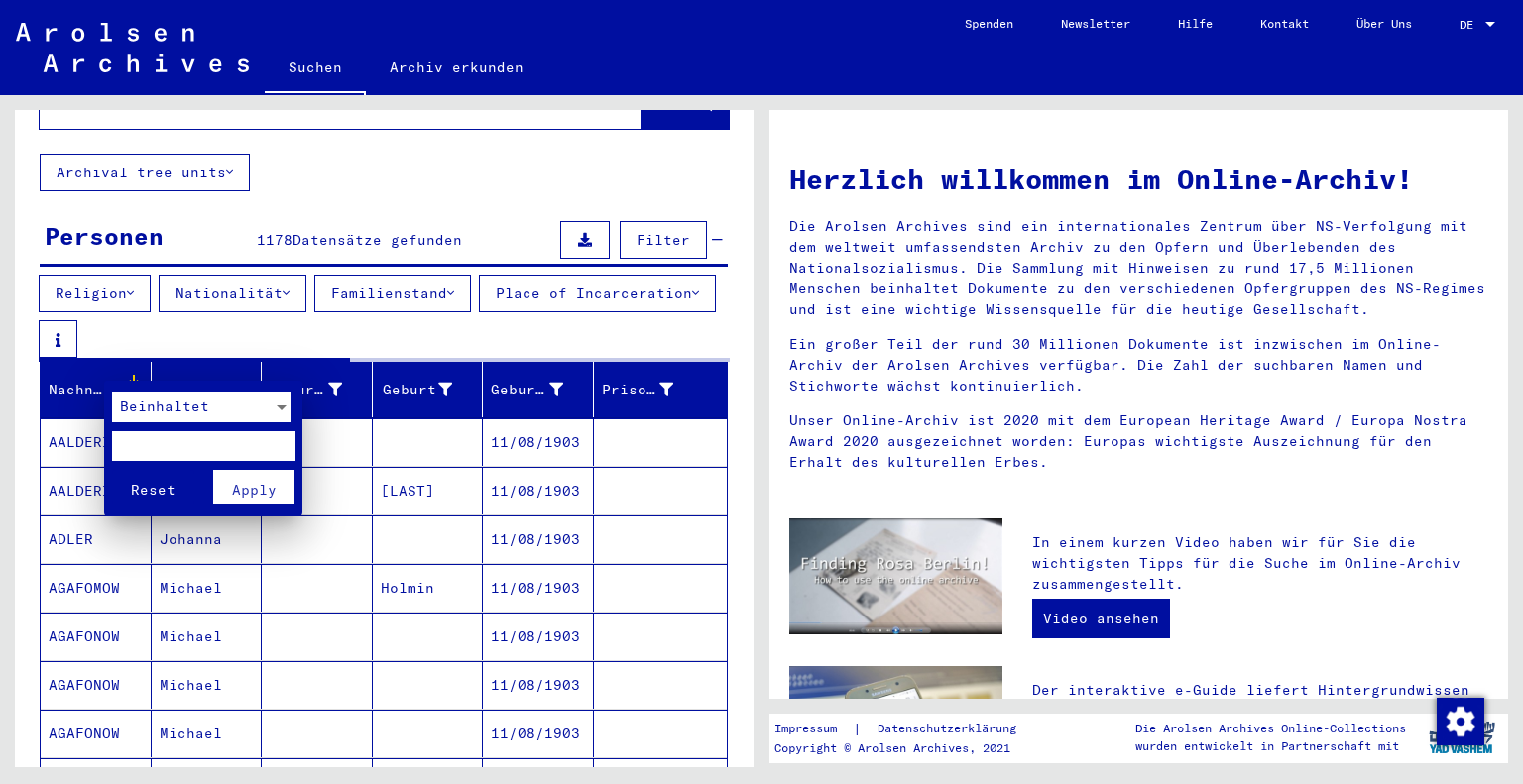 click at bounding box center [203, 446] 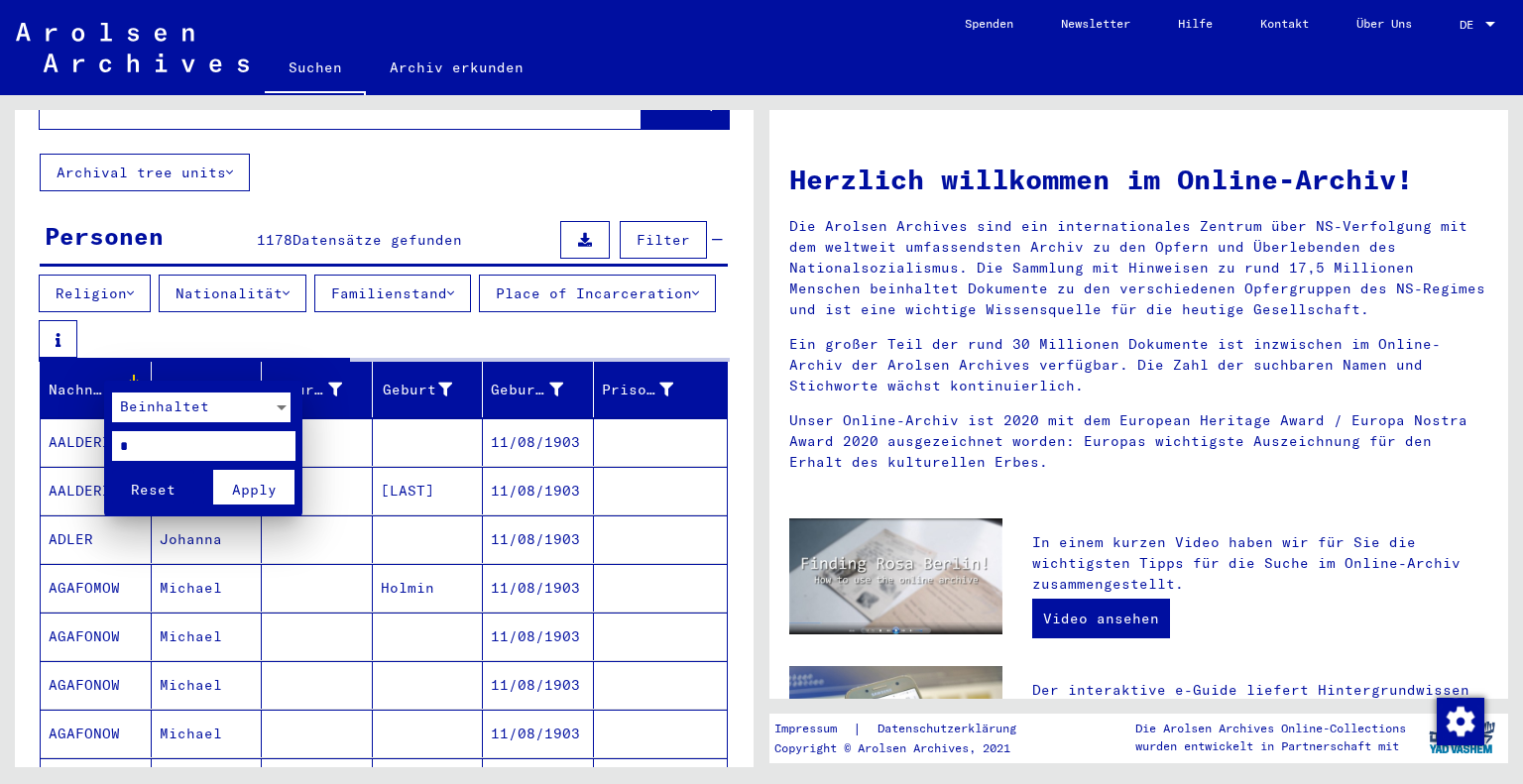 type on "*" 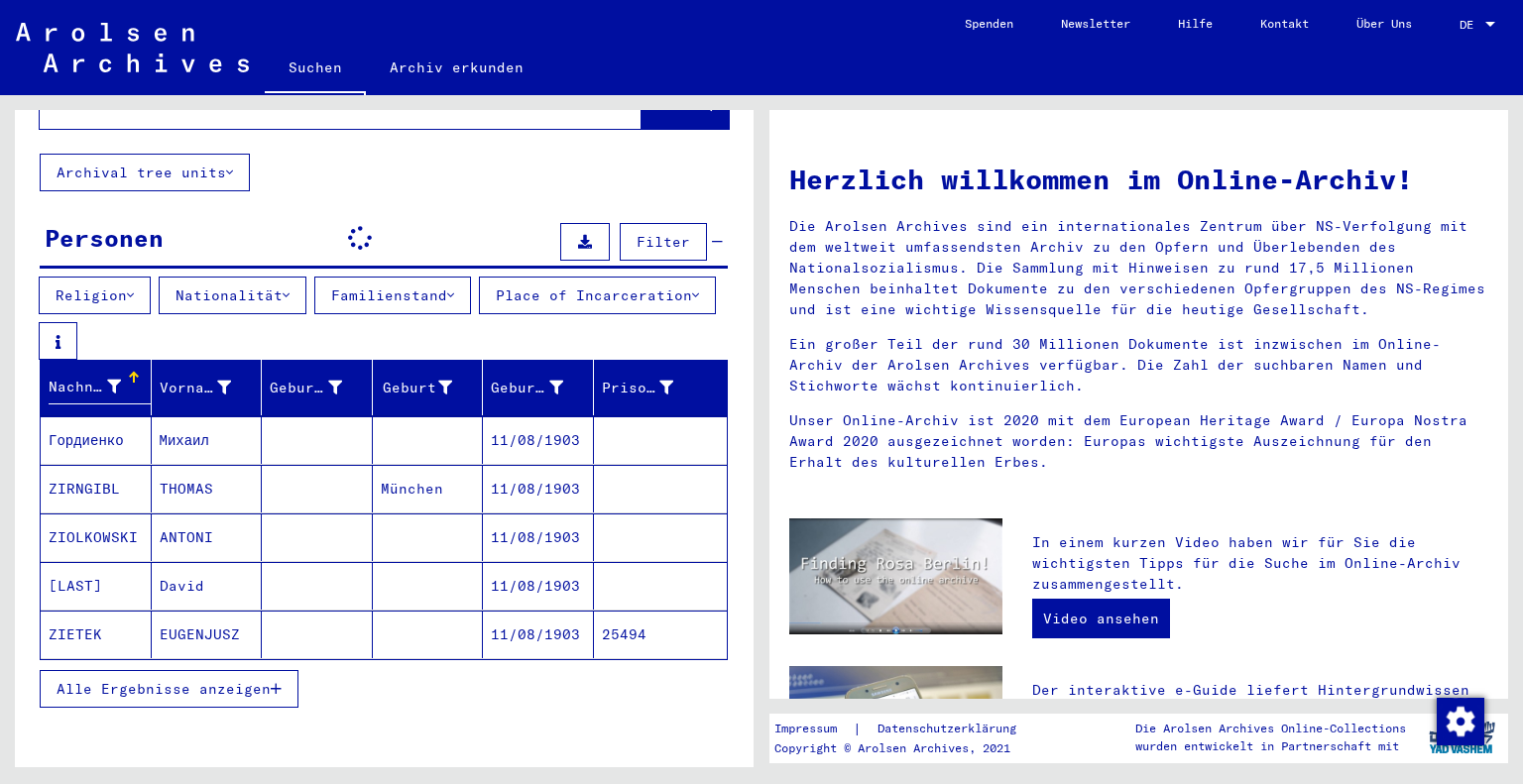 click on "Nachname" at bounding box center (84, 387) 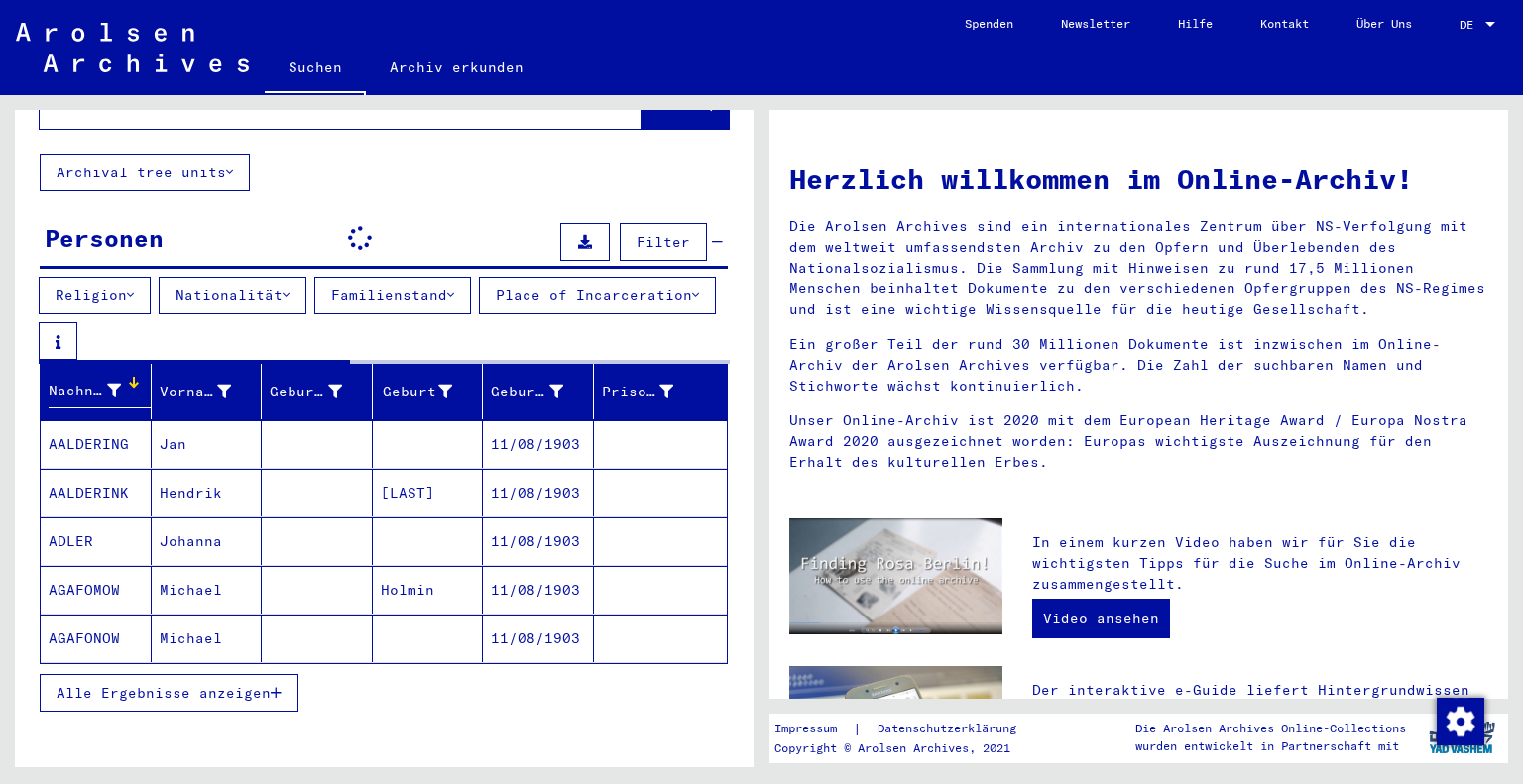 click on "Alle Ergebnisse anzeigen" at bounding box center [169, 693] 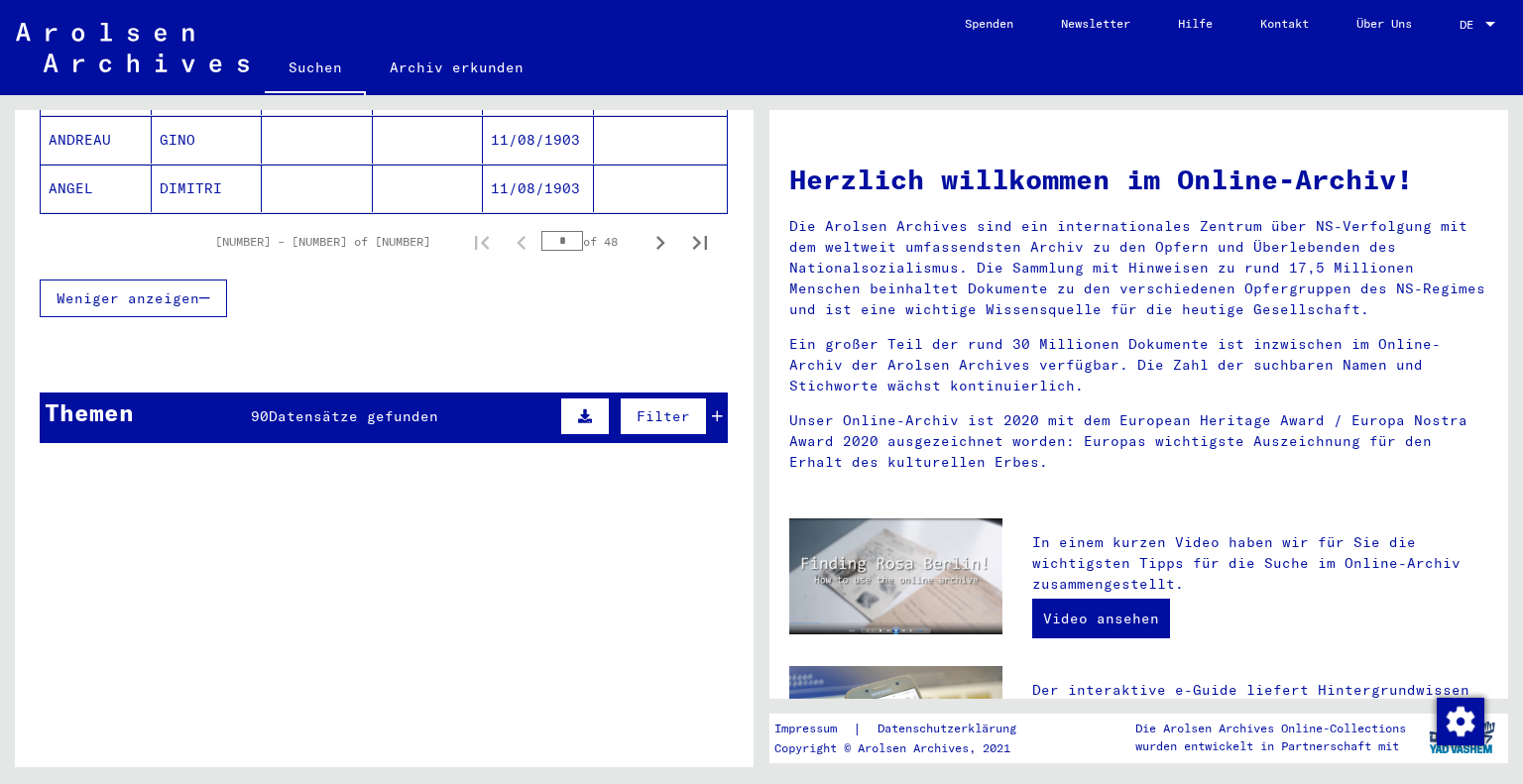 scroll, scrollTop: 1288, scrollLeft: 0, axis: vertical 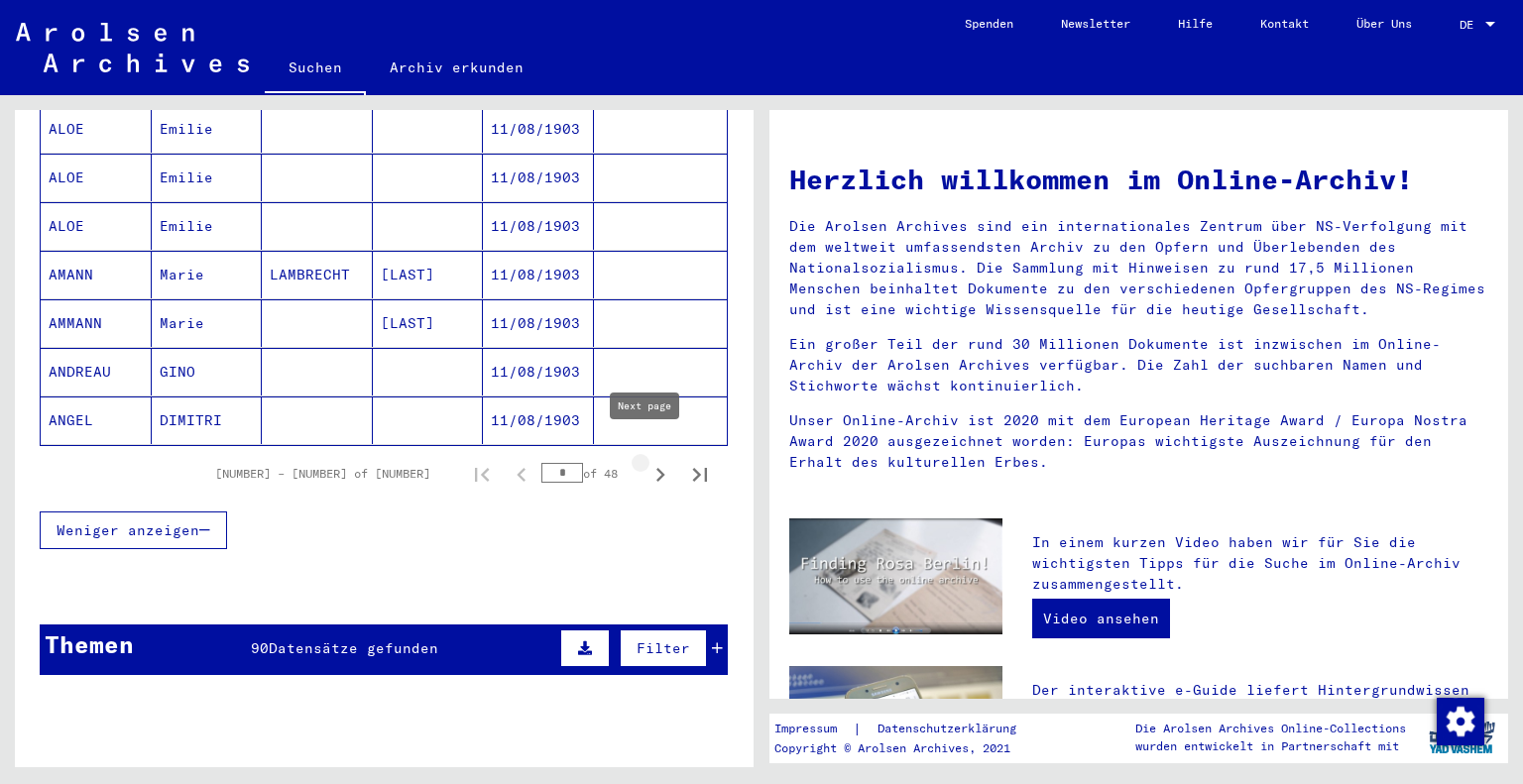 click 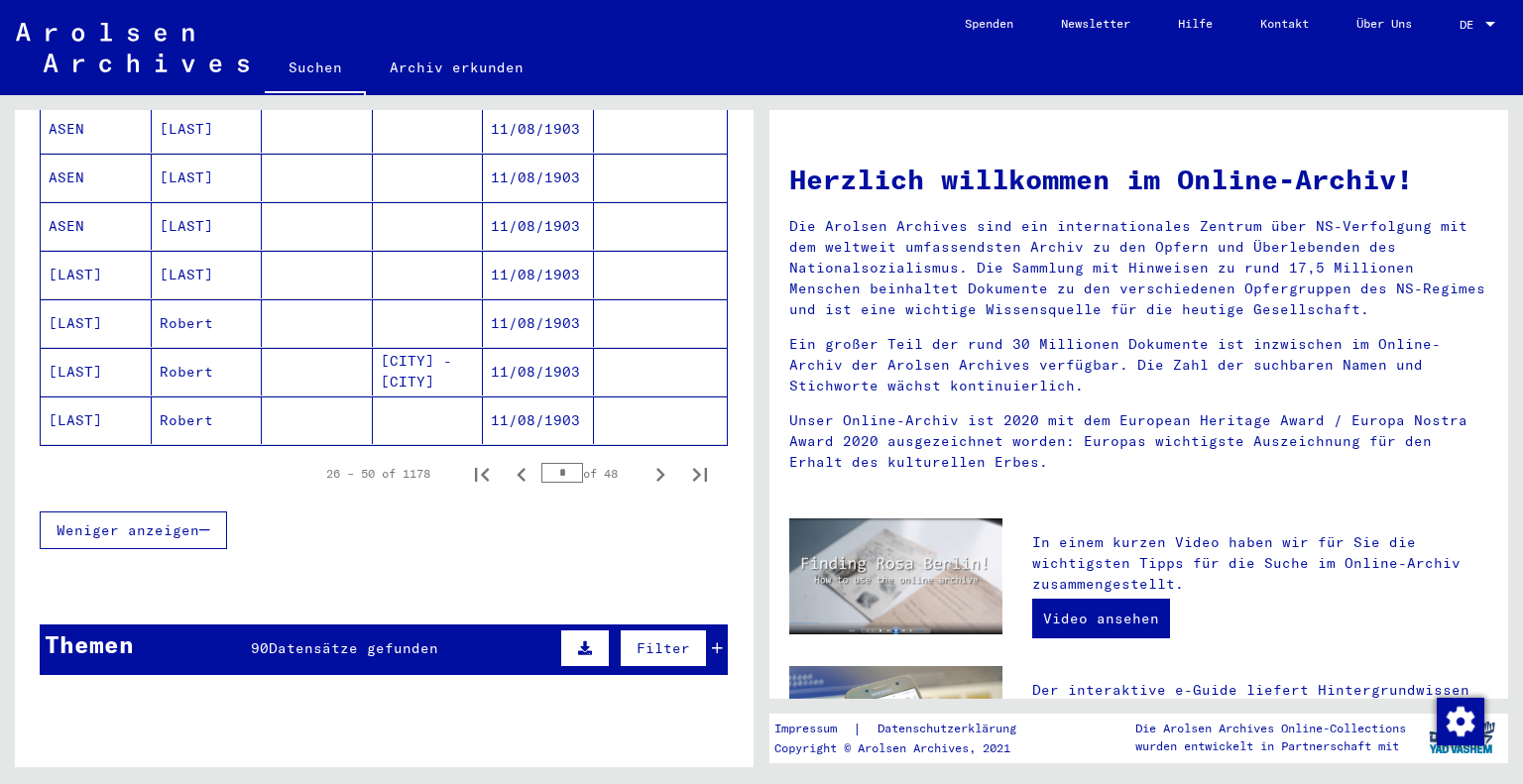 click 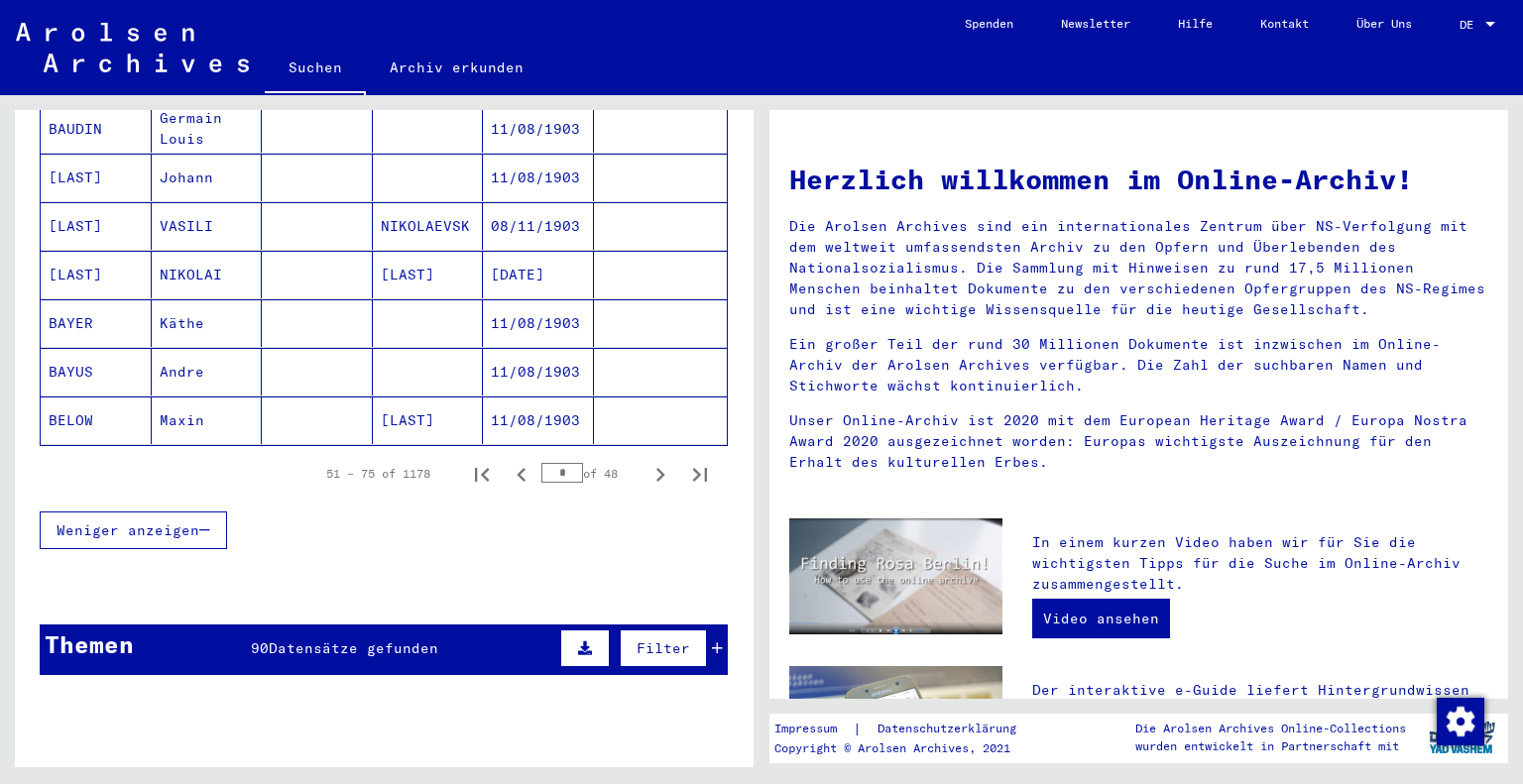 click 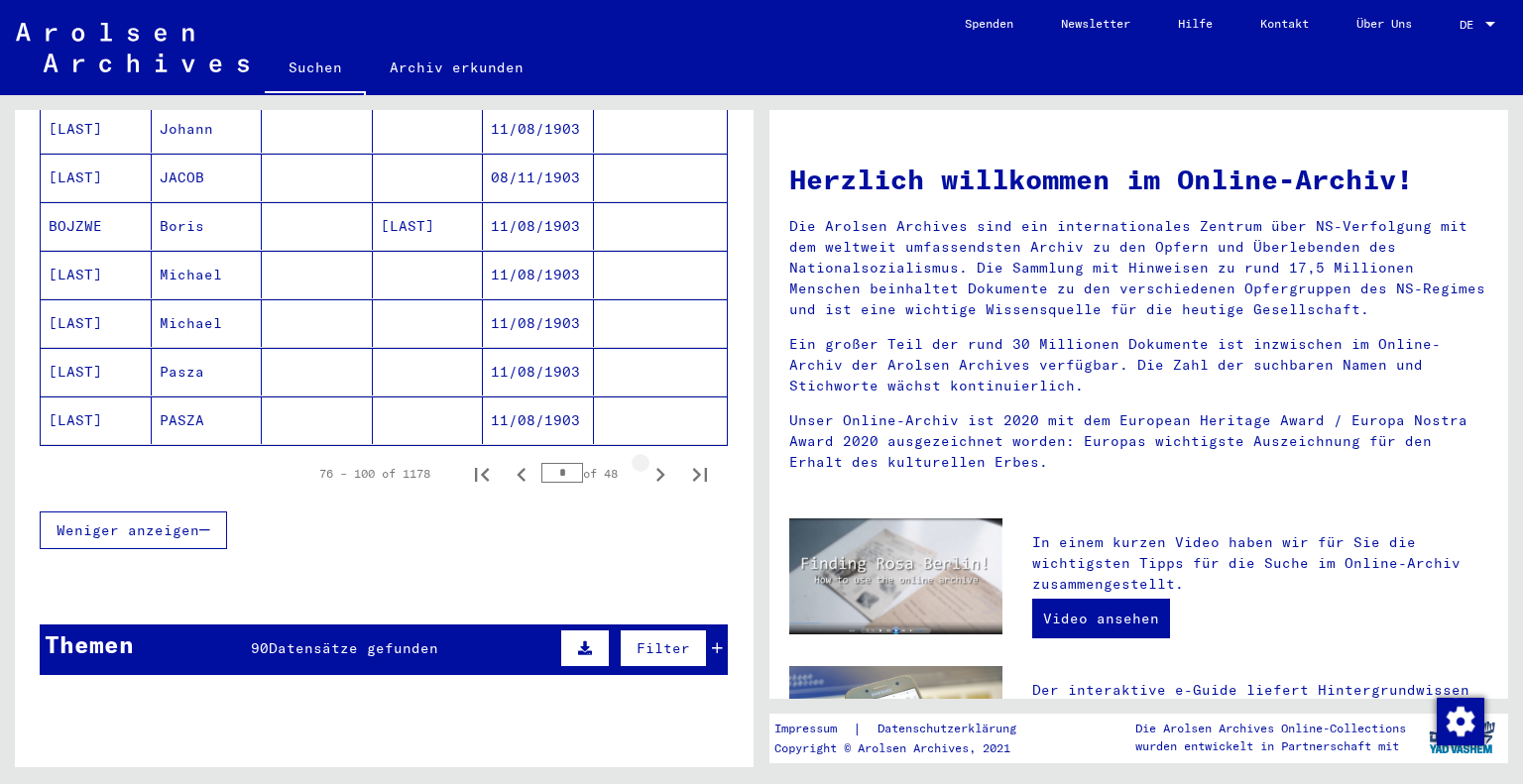 click 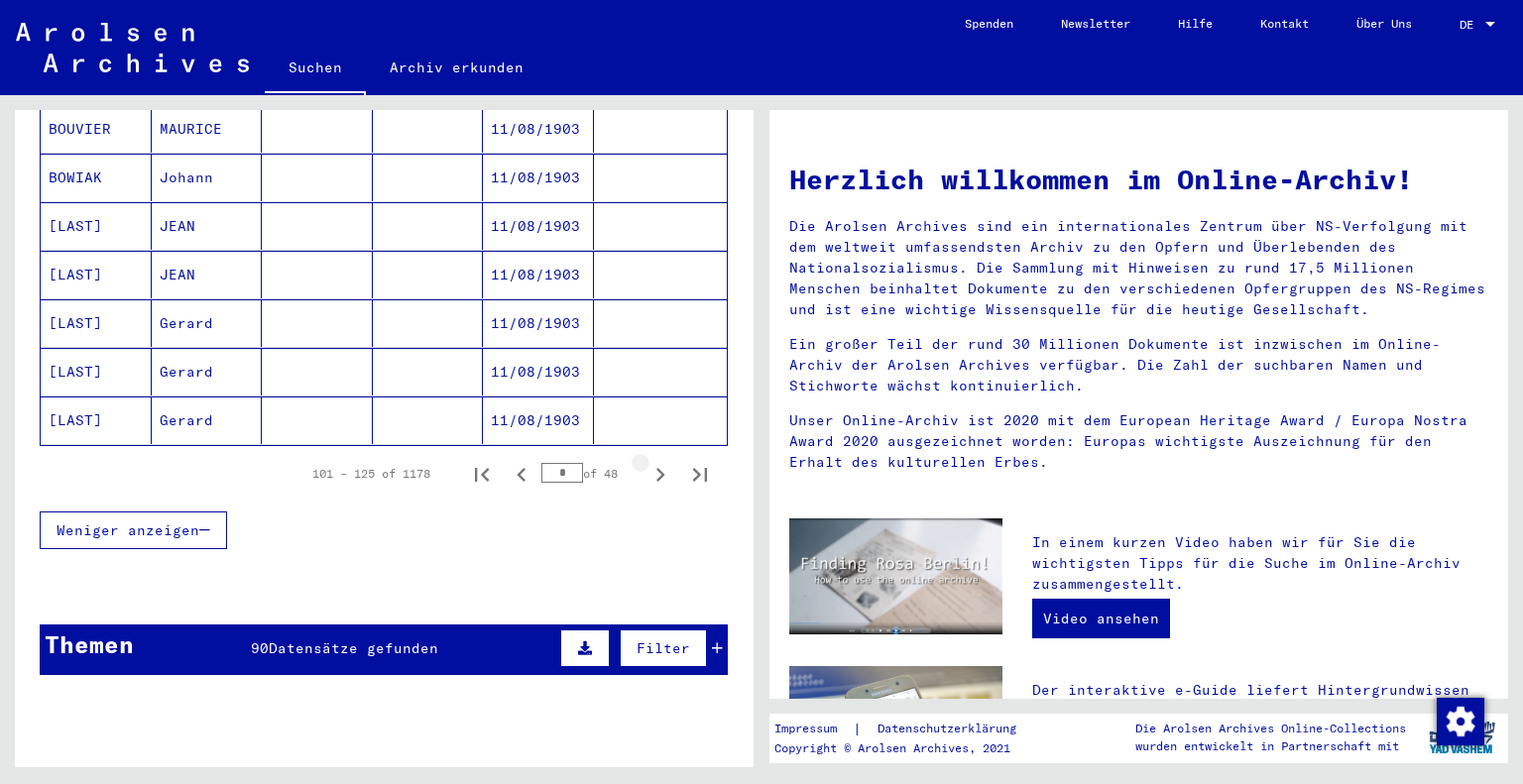 click 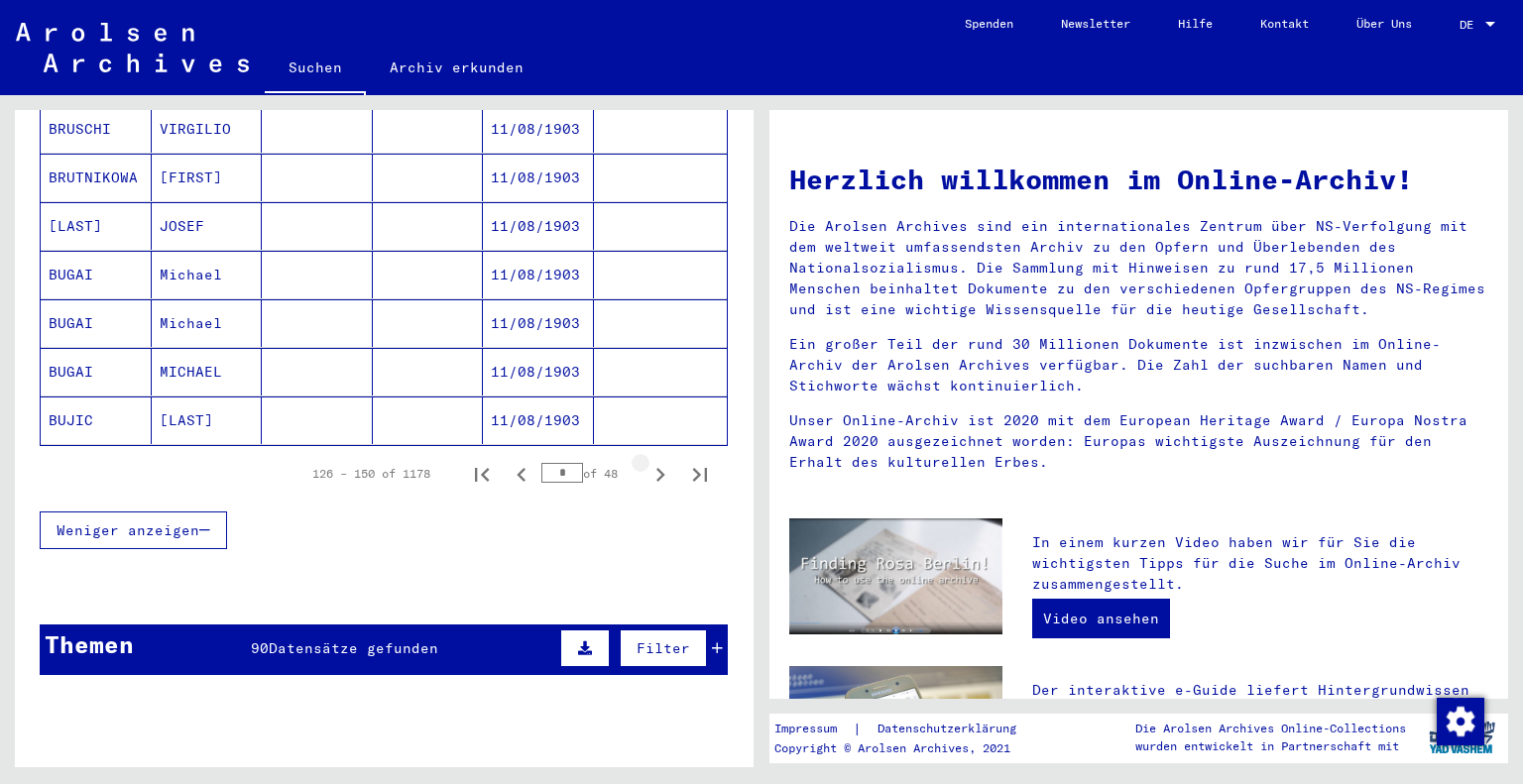 click 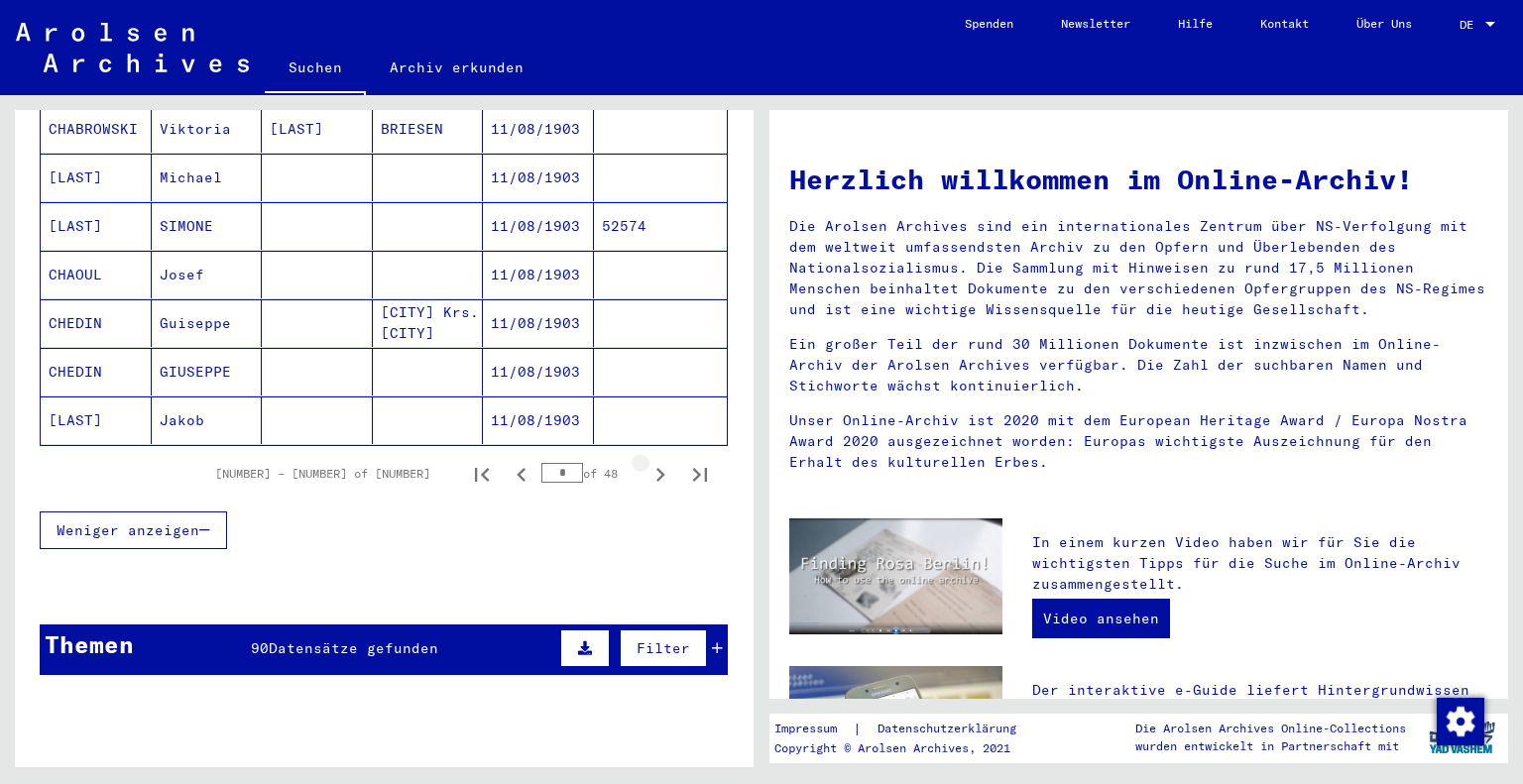 click 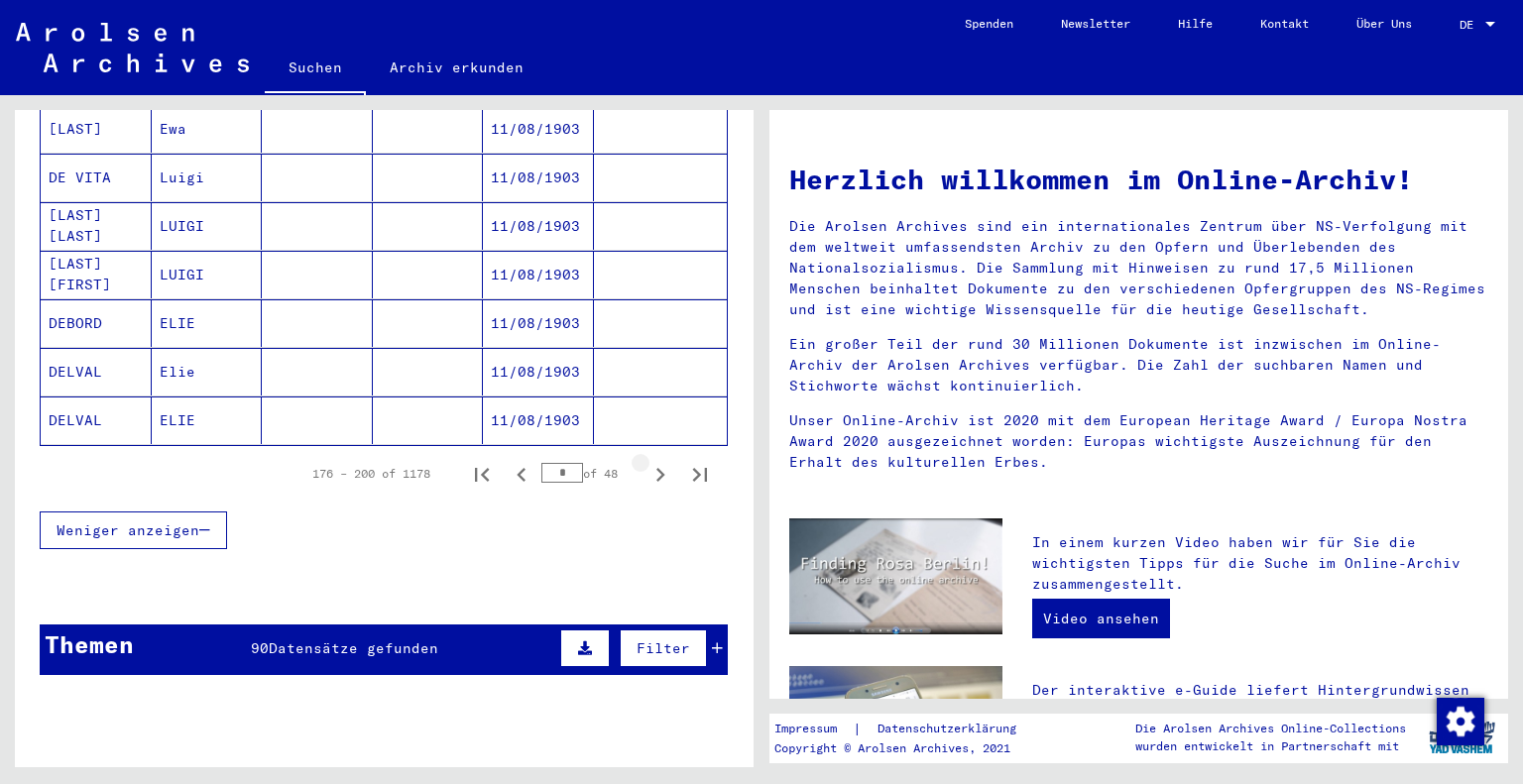 click 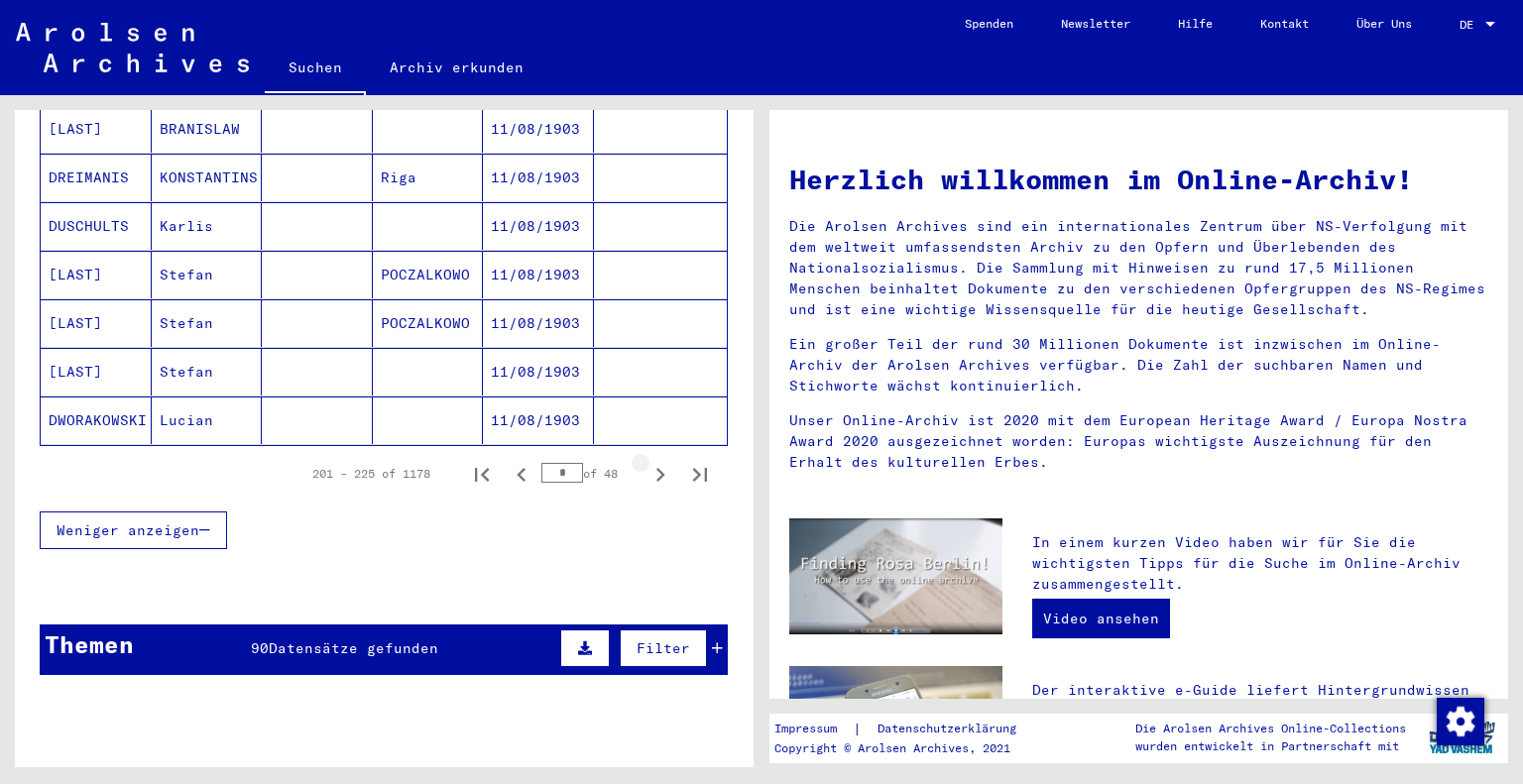 click 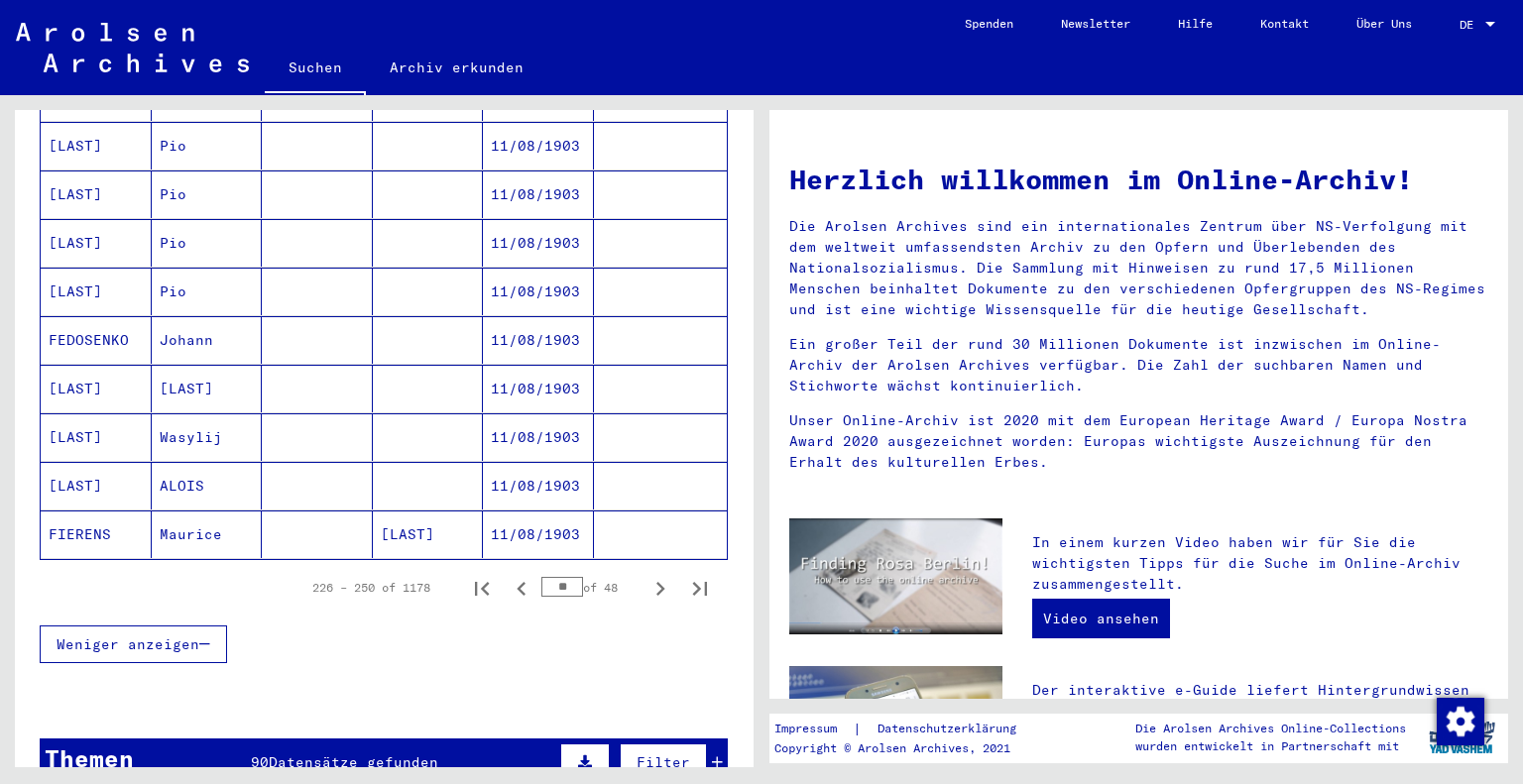 scroll, scrollTop: 1189, scrollLeft: 0, axis: vertical 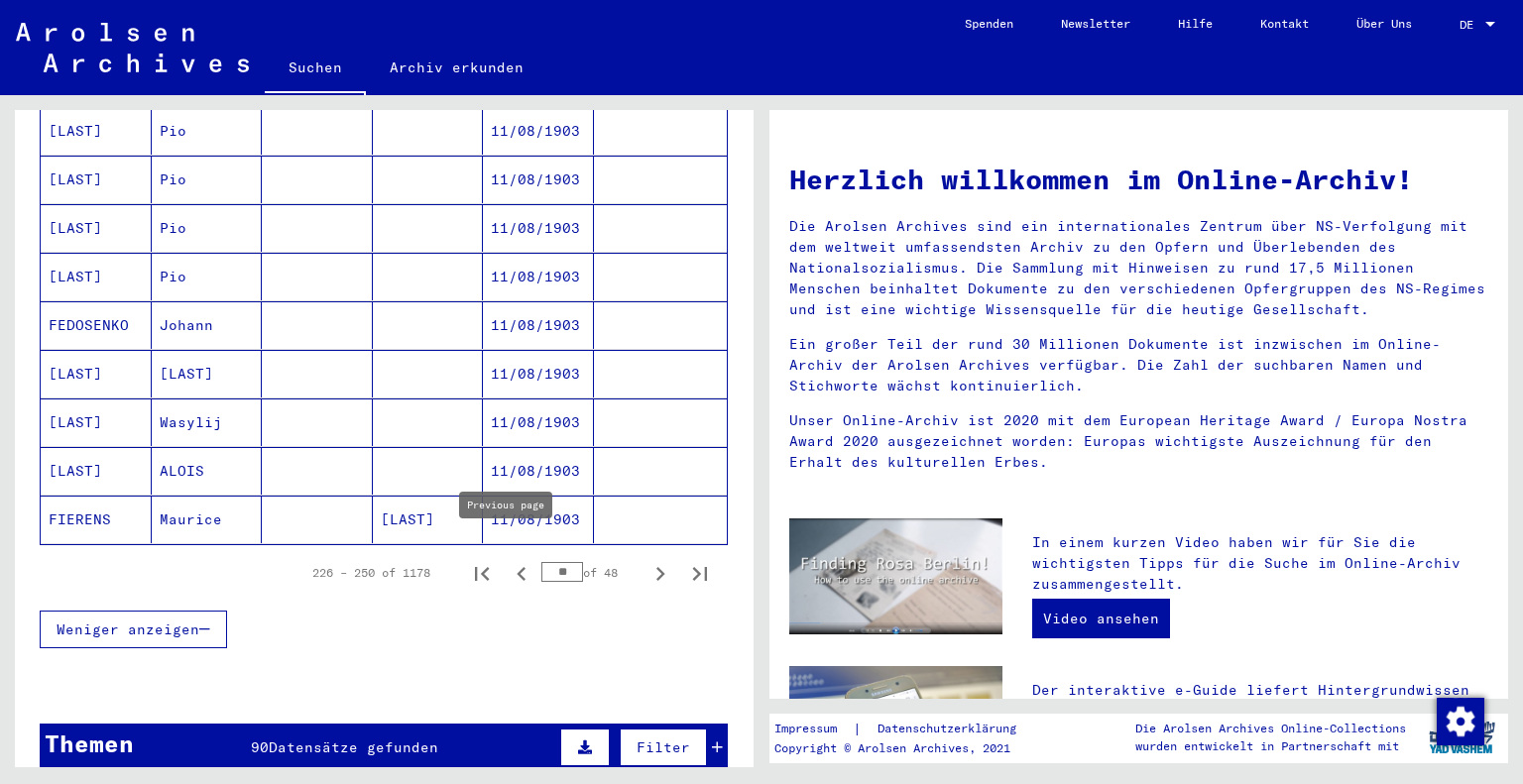click on "**********" 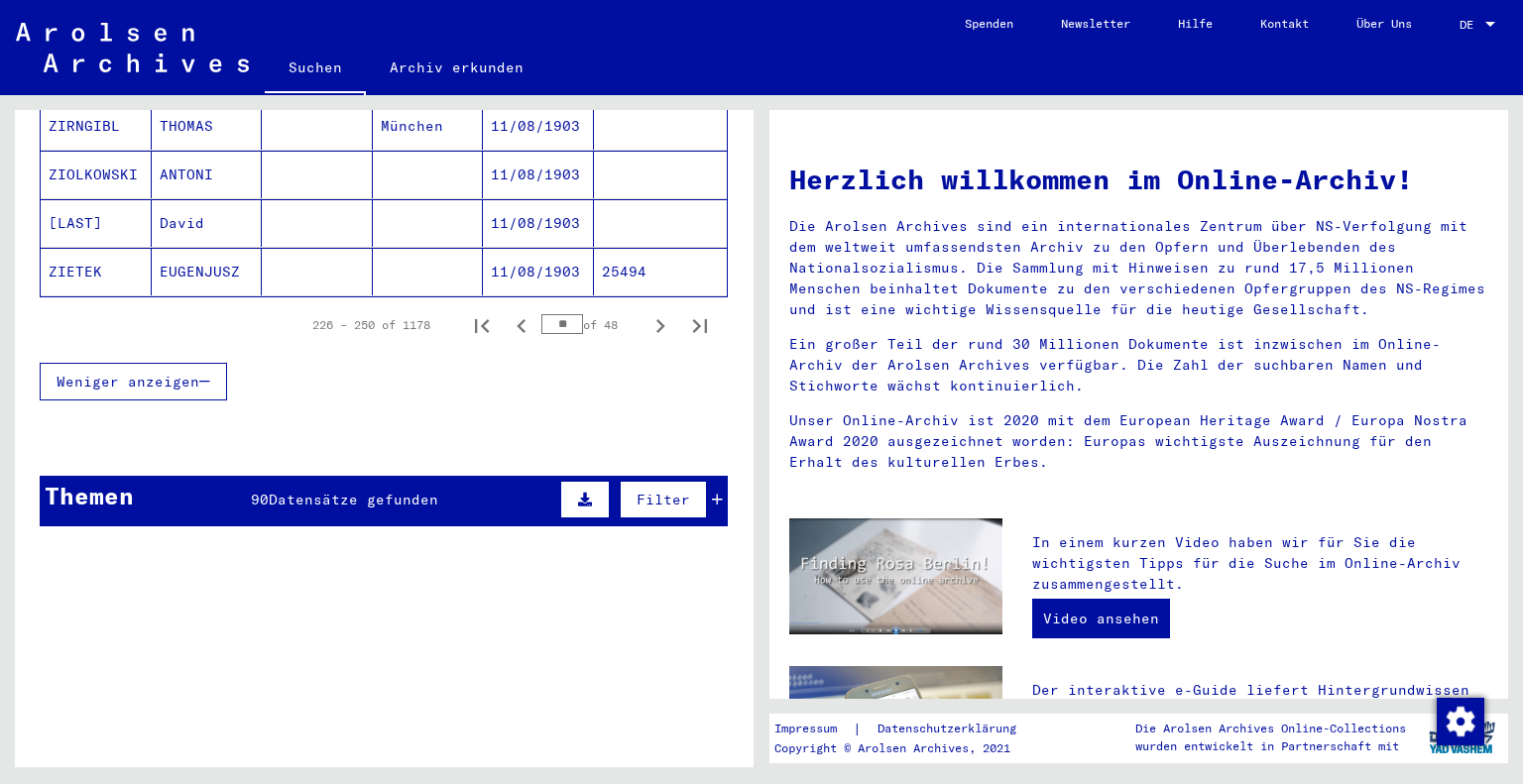 scroll, scrollTop: 437, scrollLeft: 0, axis: vertical 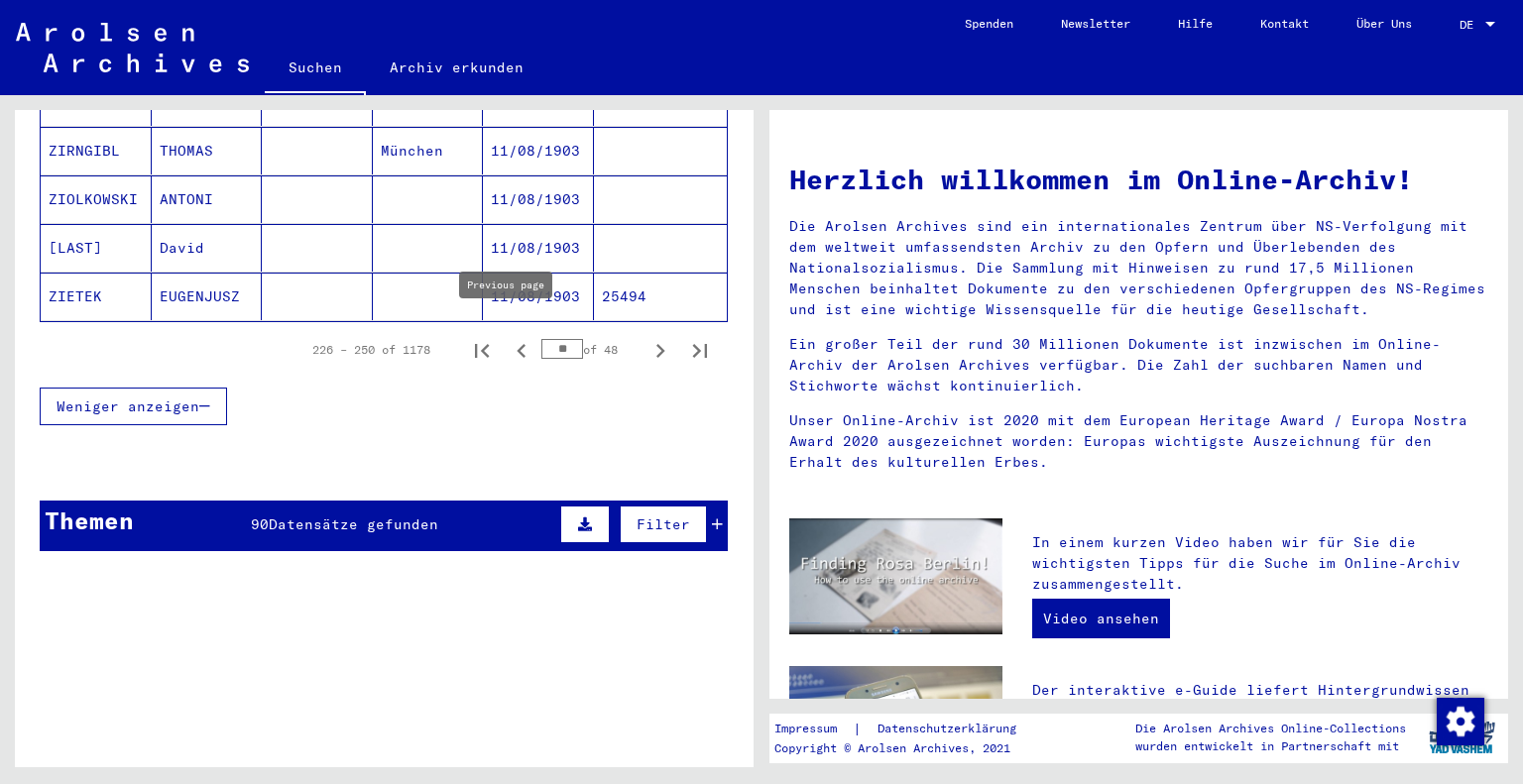 click 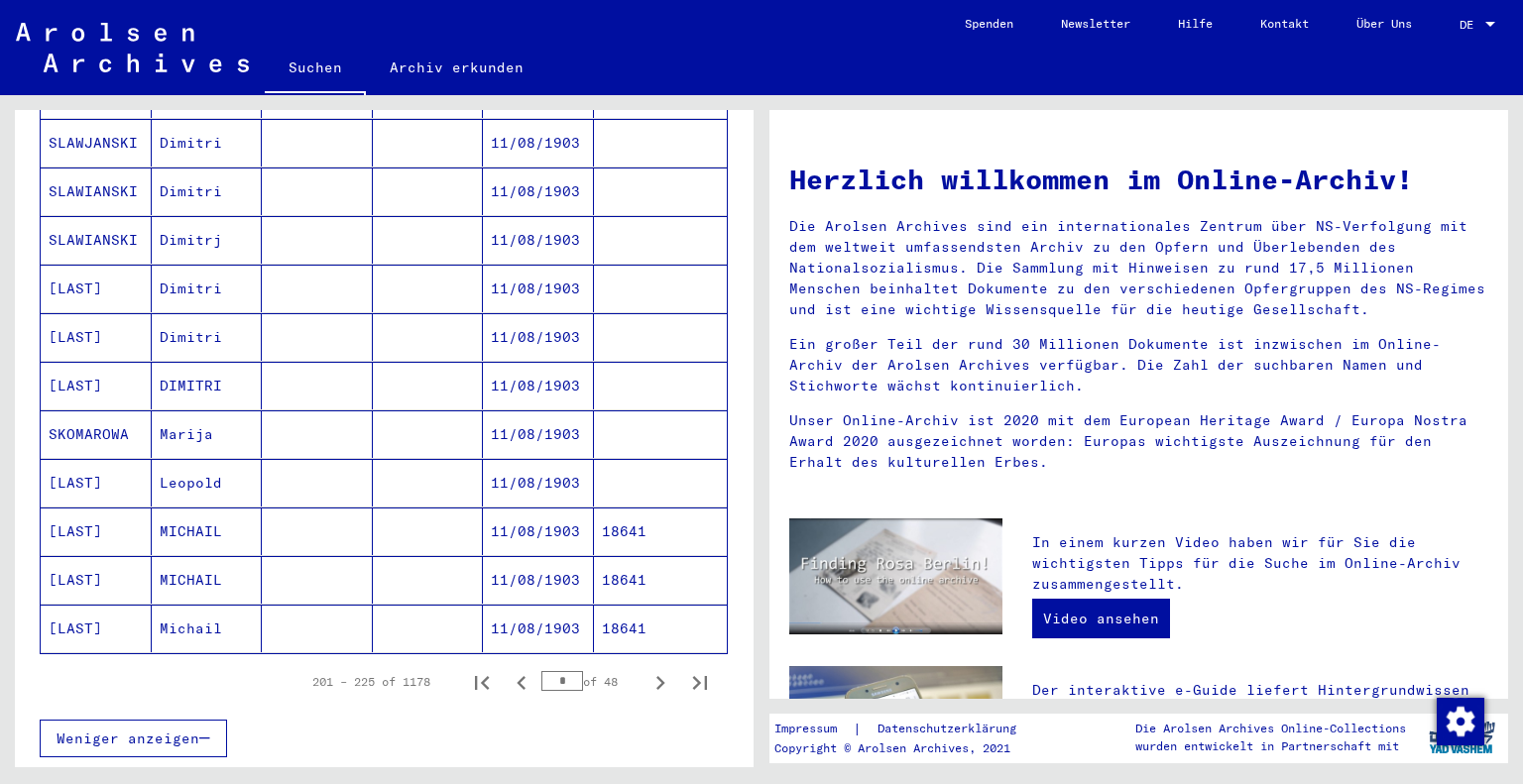 scroll, scrollTop: 1090, scrollLeft: 0, axis: vertical 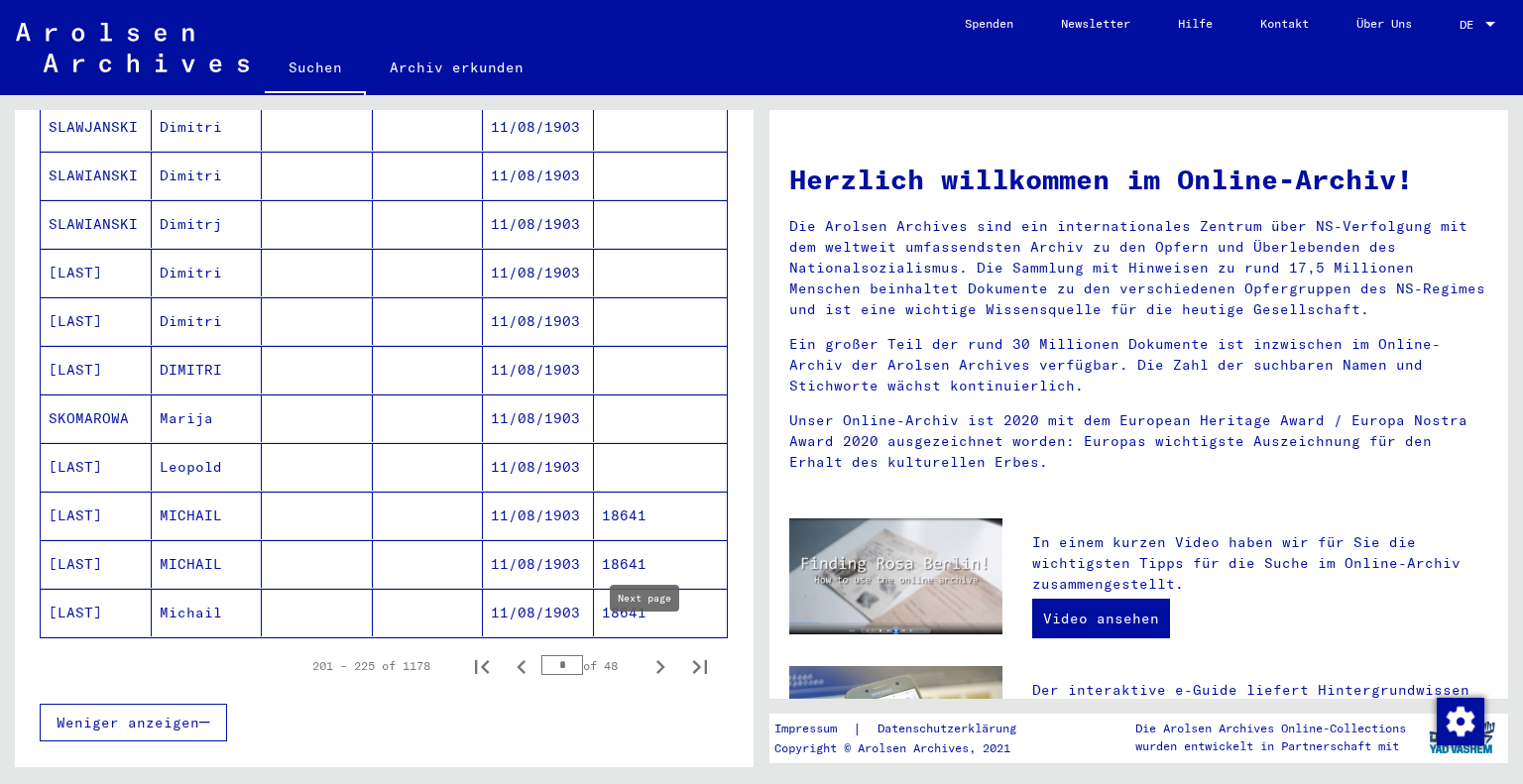 click 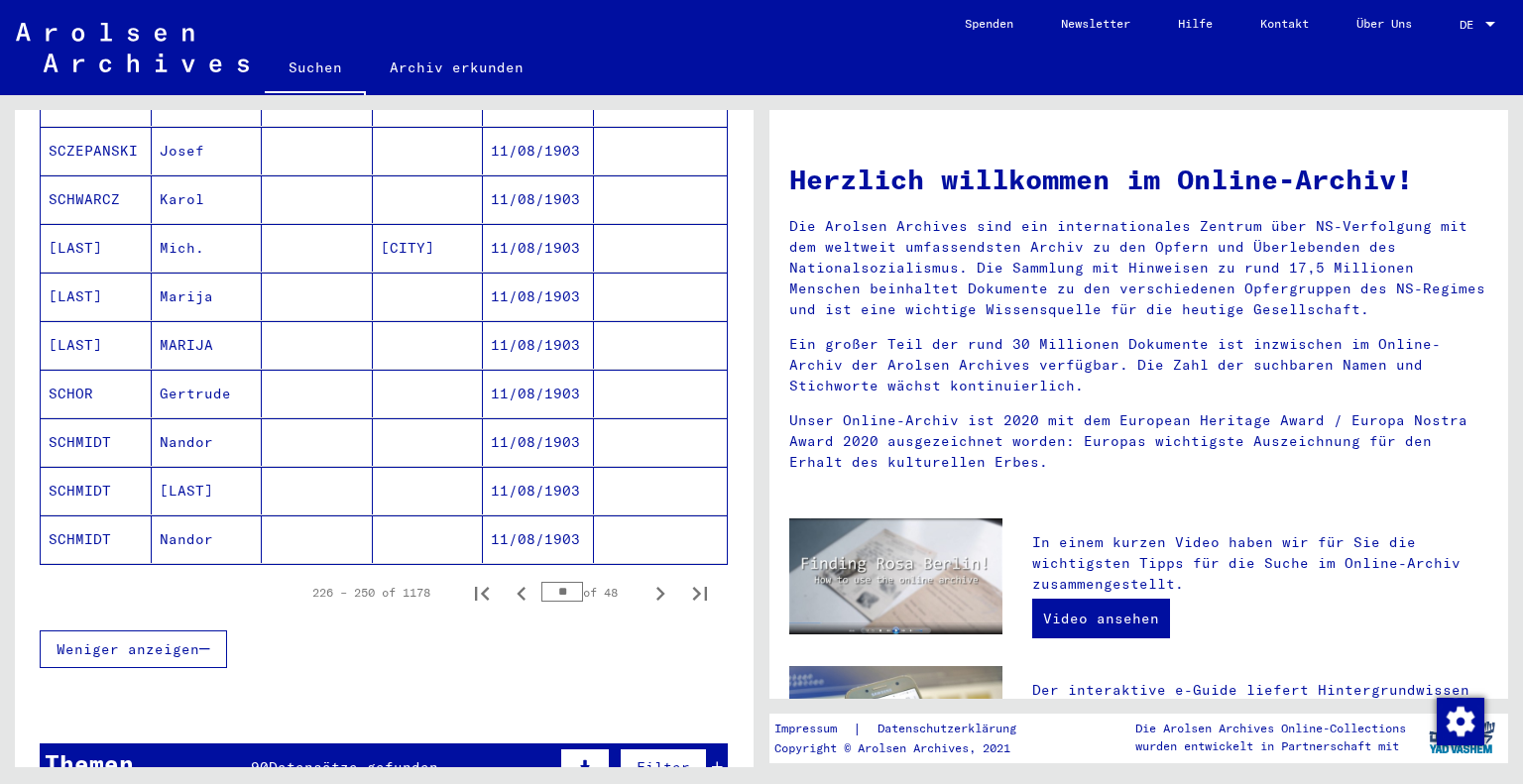 scroll, scrollTop: 1189, scrollLeft: 0, axis: vertical 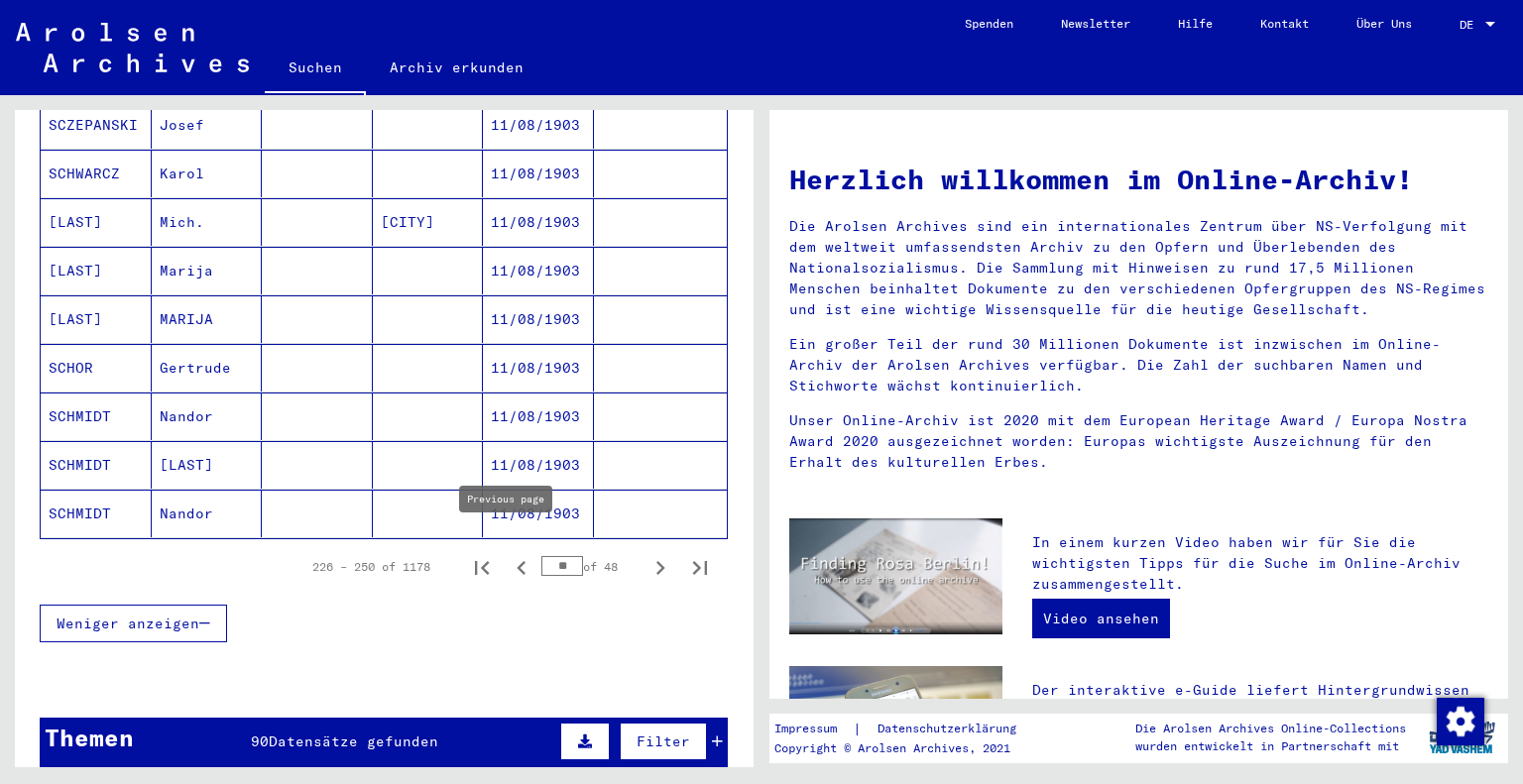 click 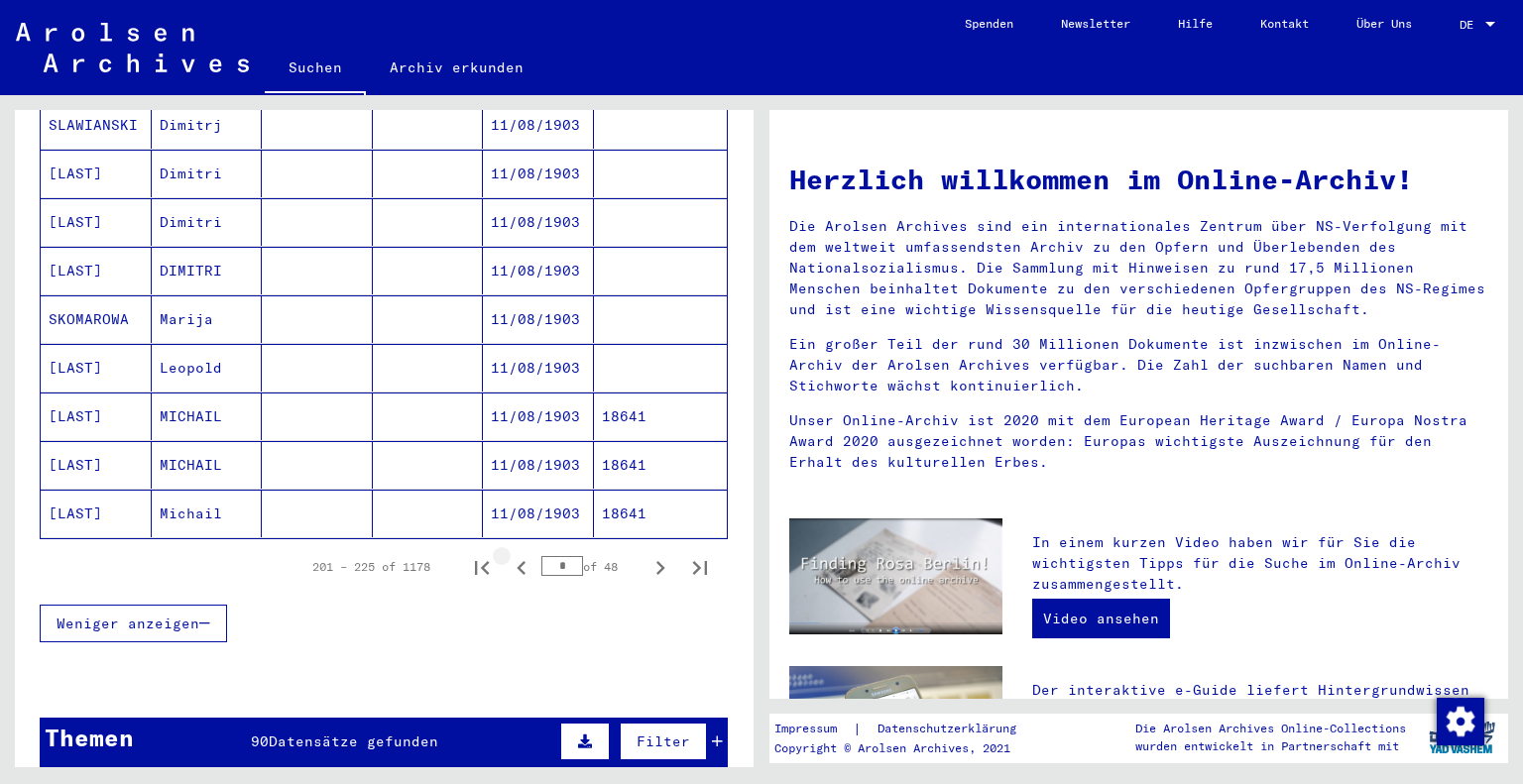 click 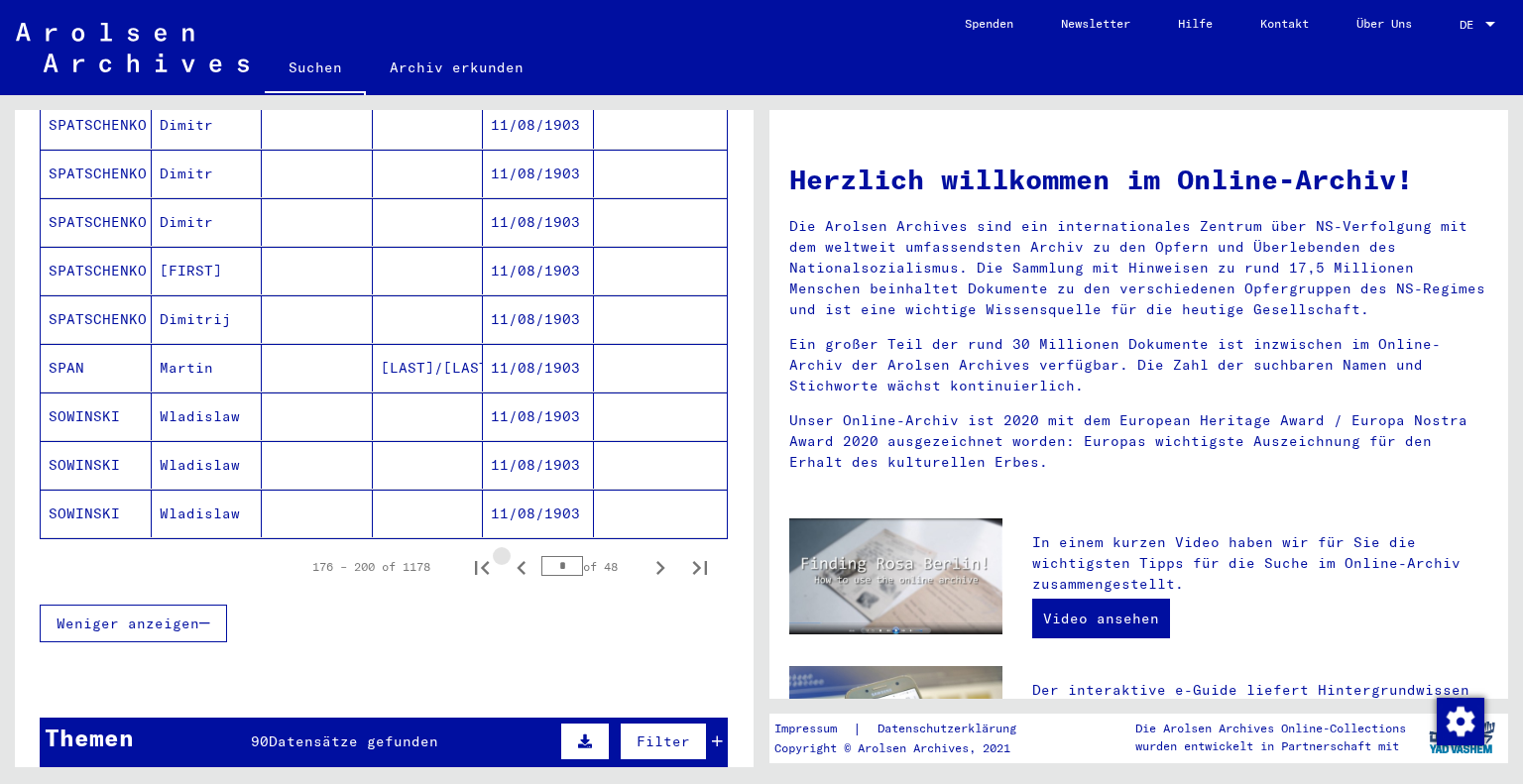 click 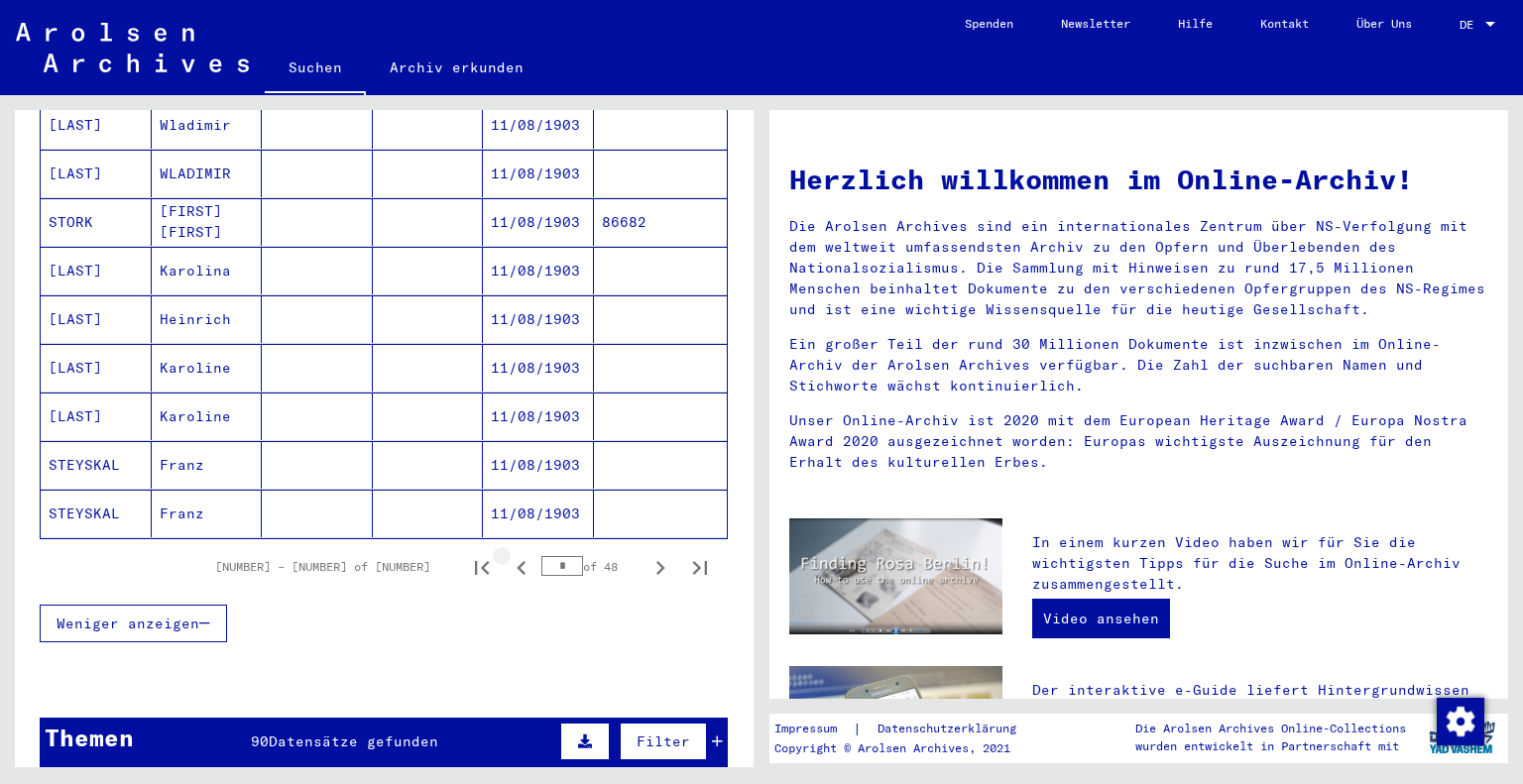 click 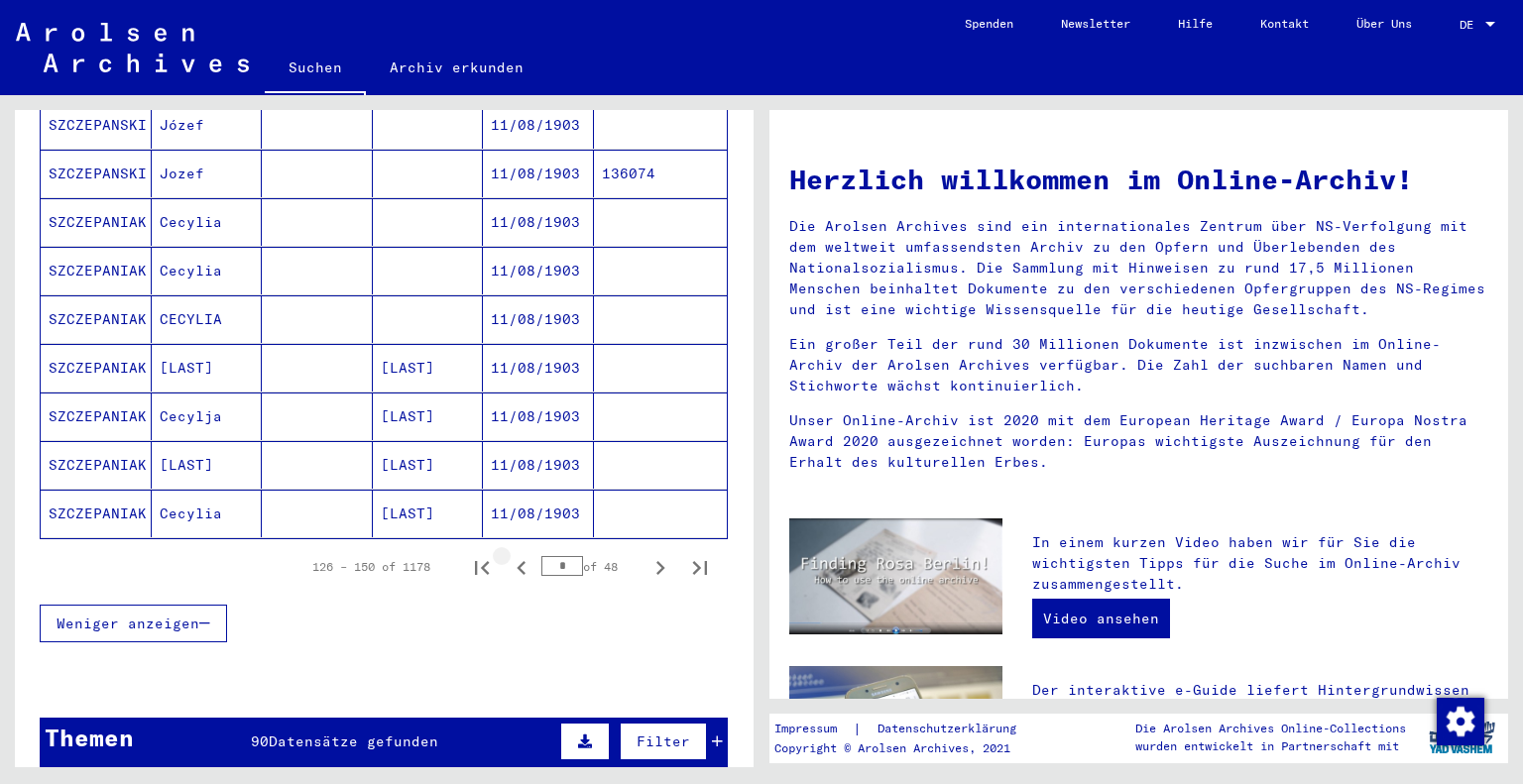 click 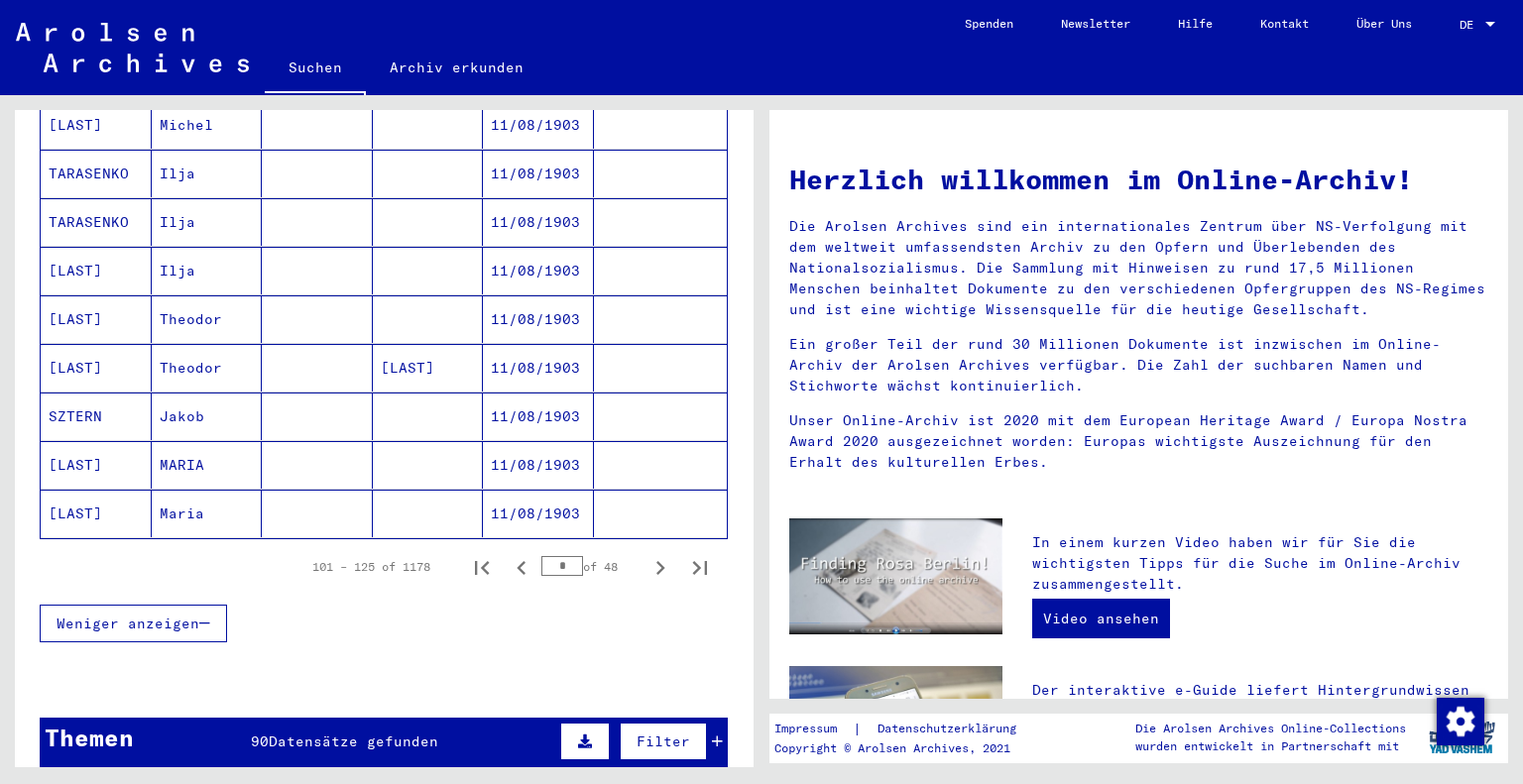 click 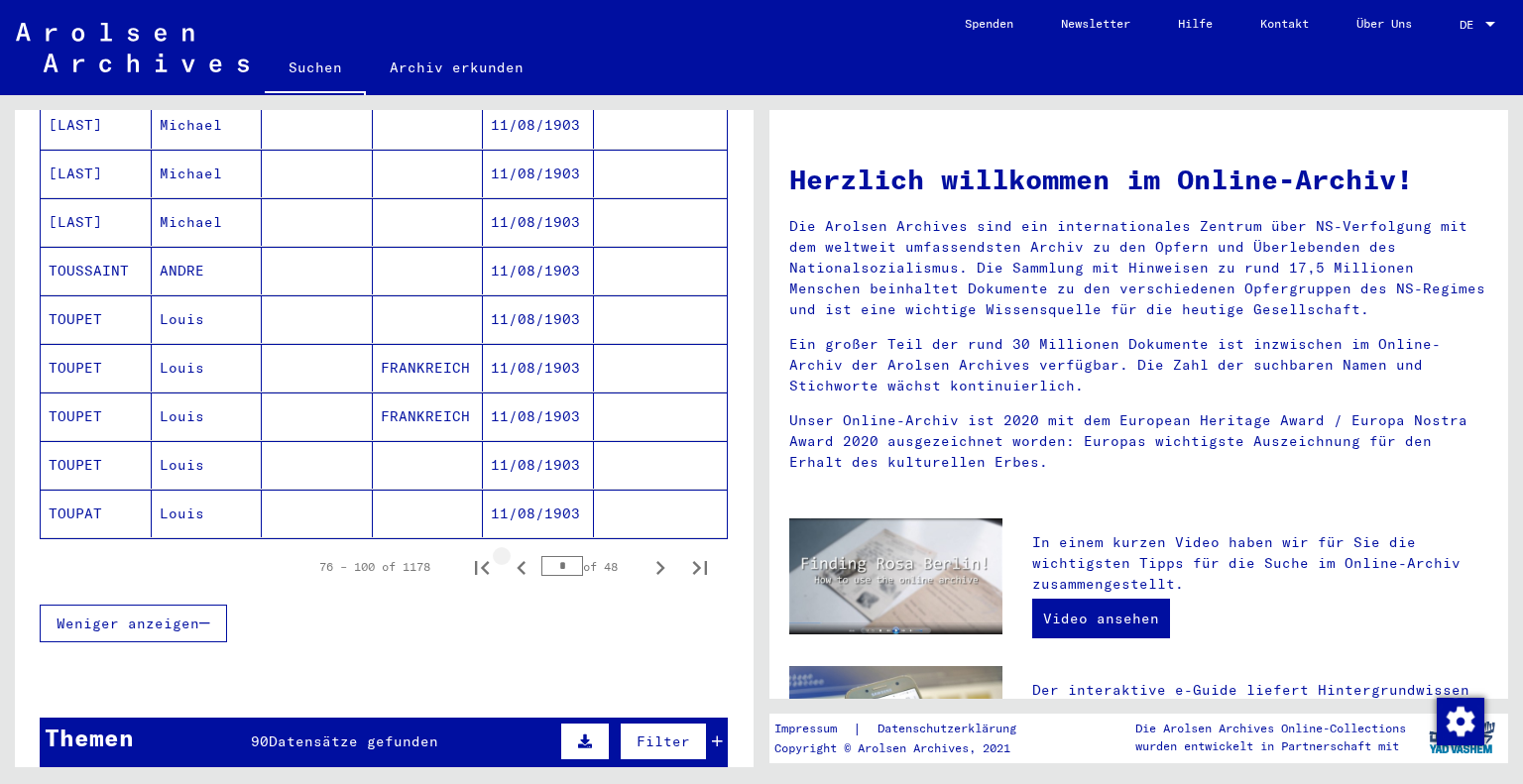 click 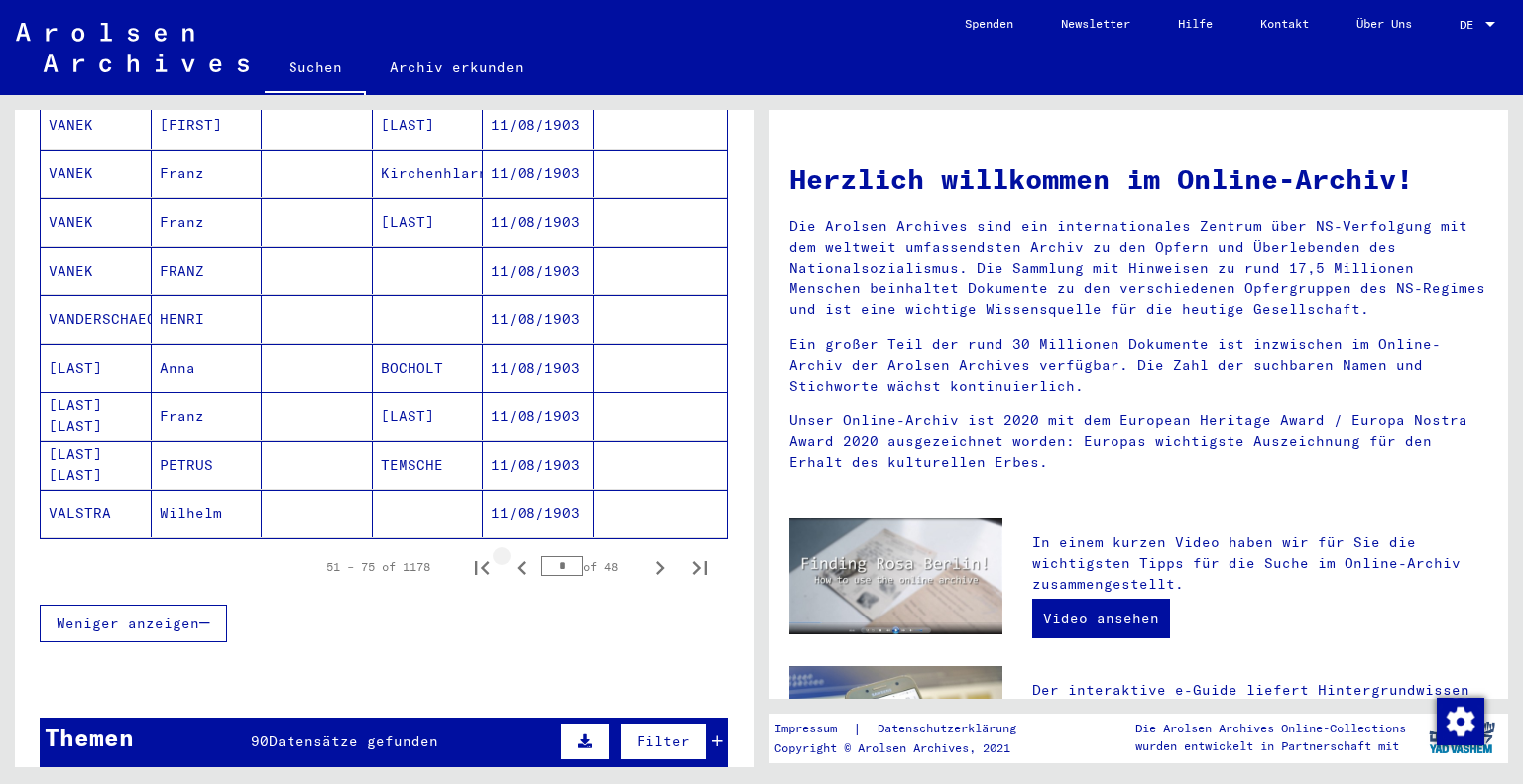 click 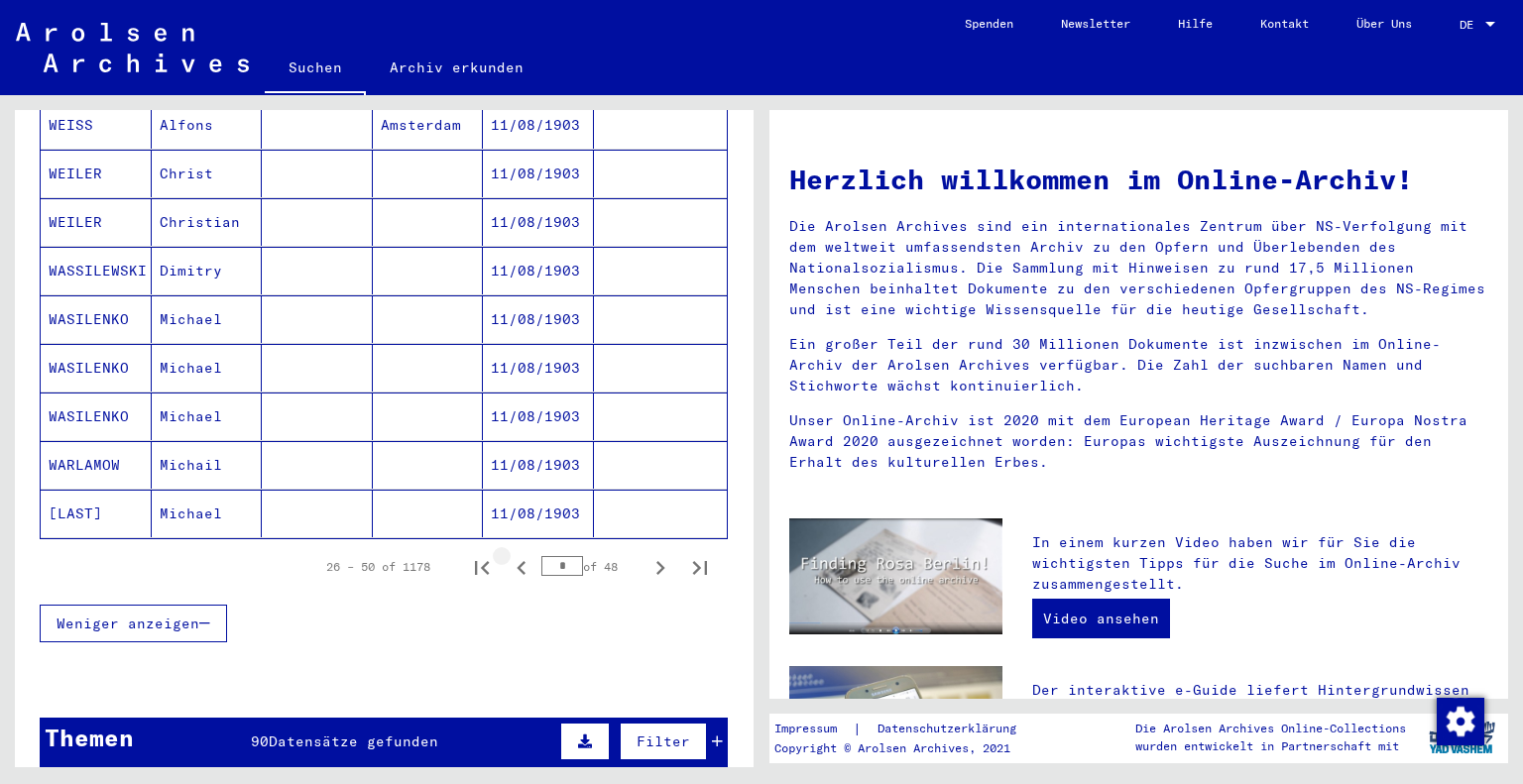 click 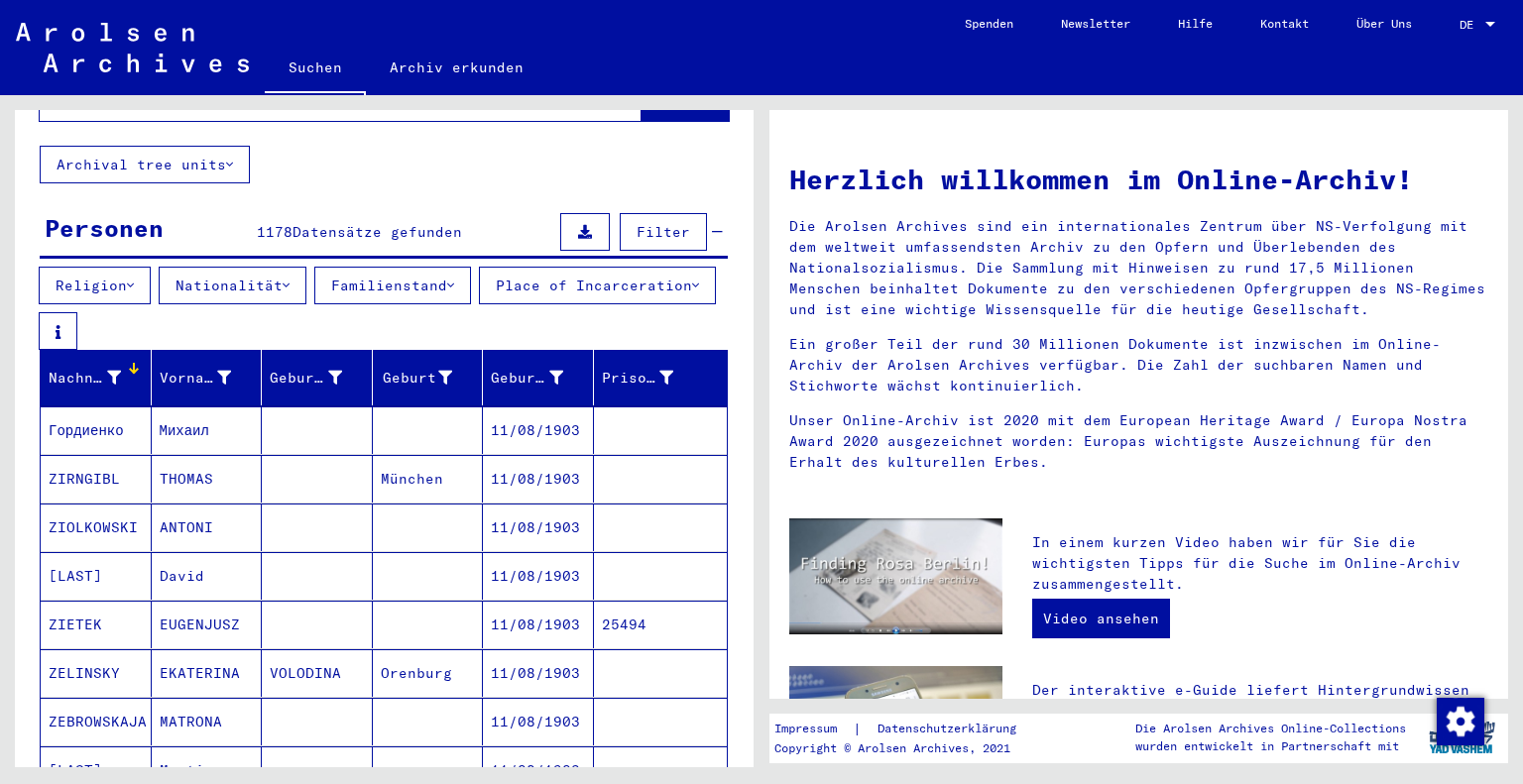scroll, scrollTop: 99, scrollLeft: 0, axis: vertical 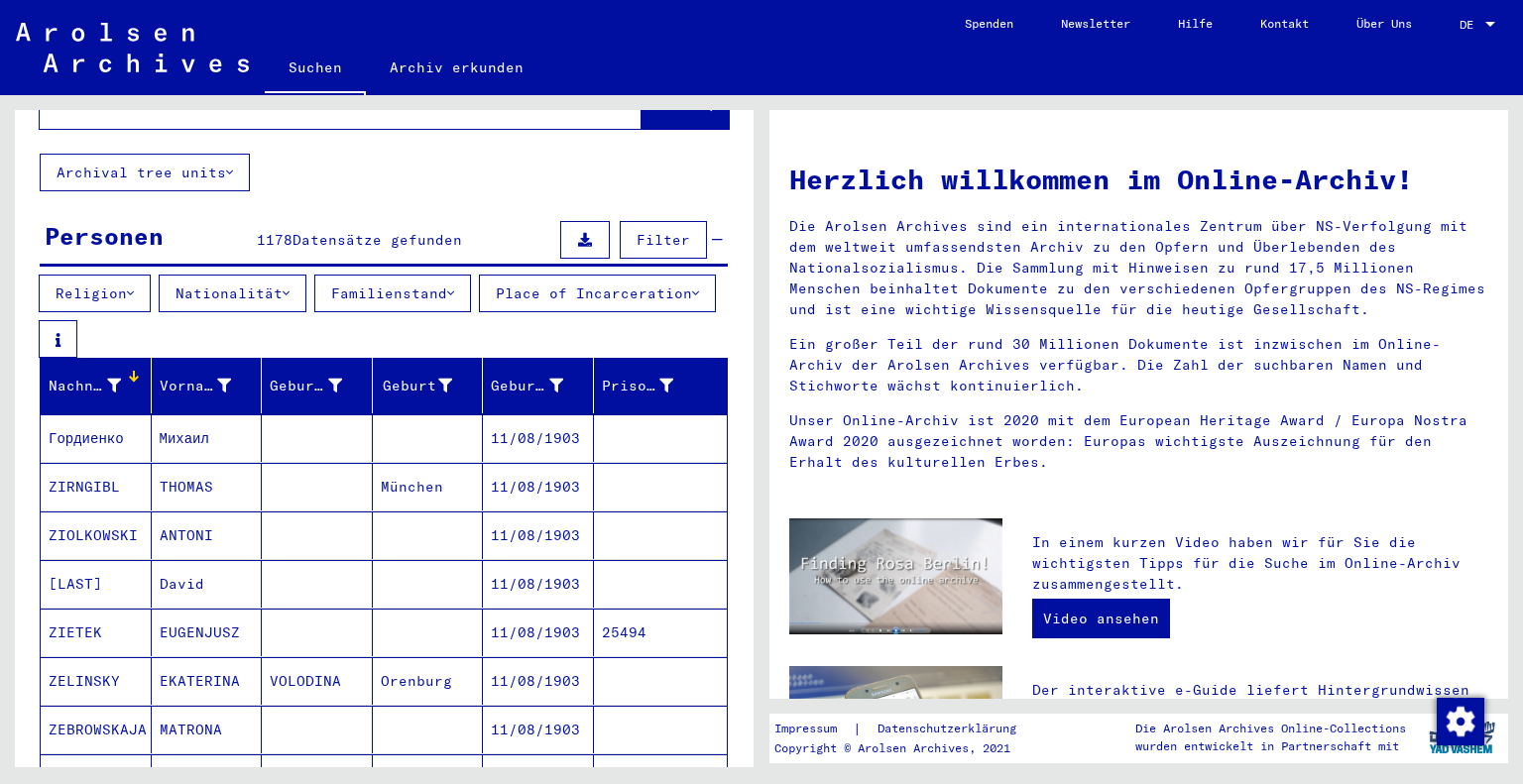 click on "Nachname" at bounding box center (84, 386) 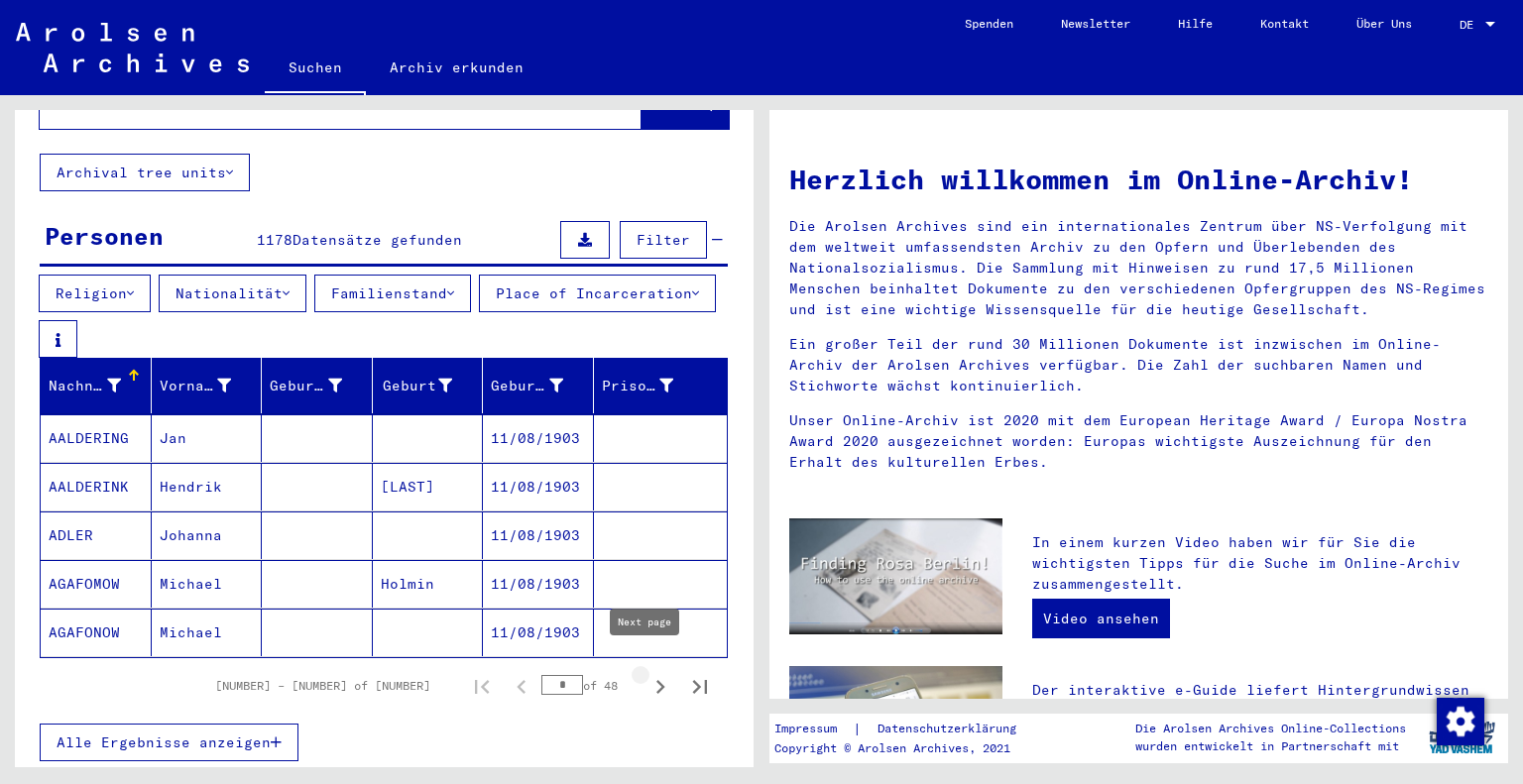 click 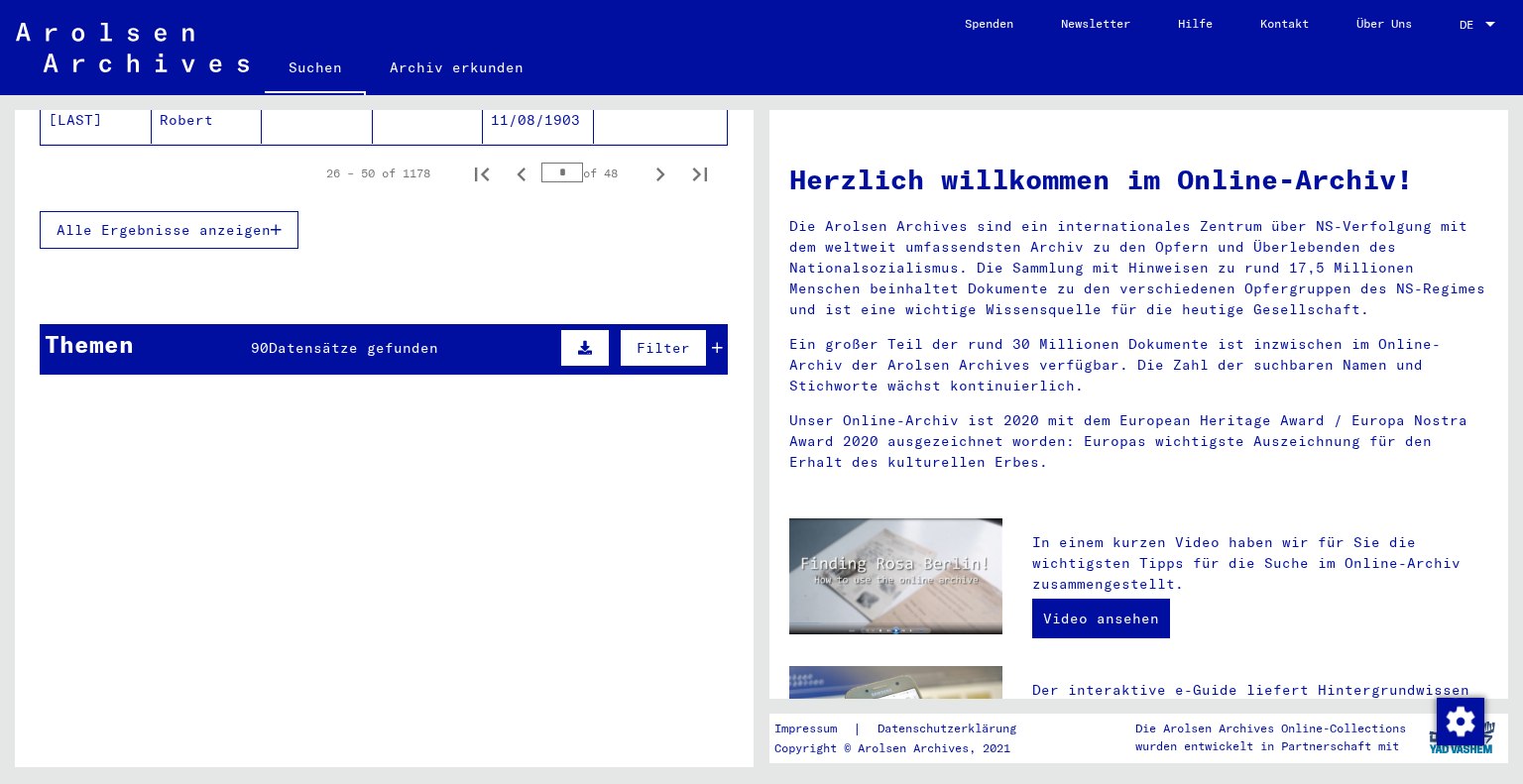 scroll, scrollTop: 1586, scrollLeft: 0, axis: vertical 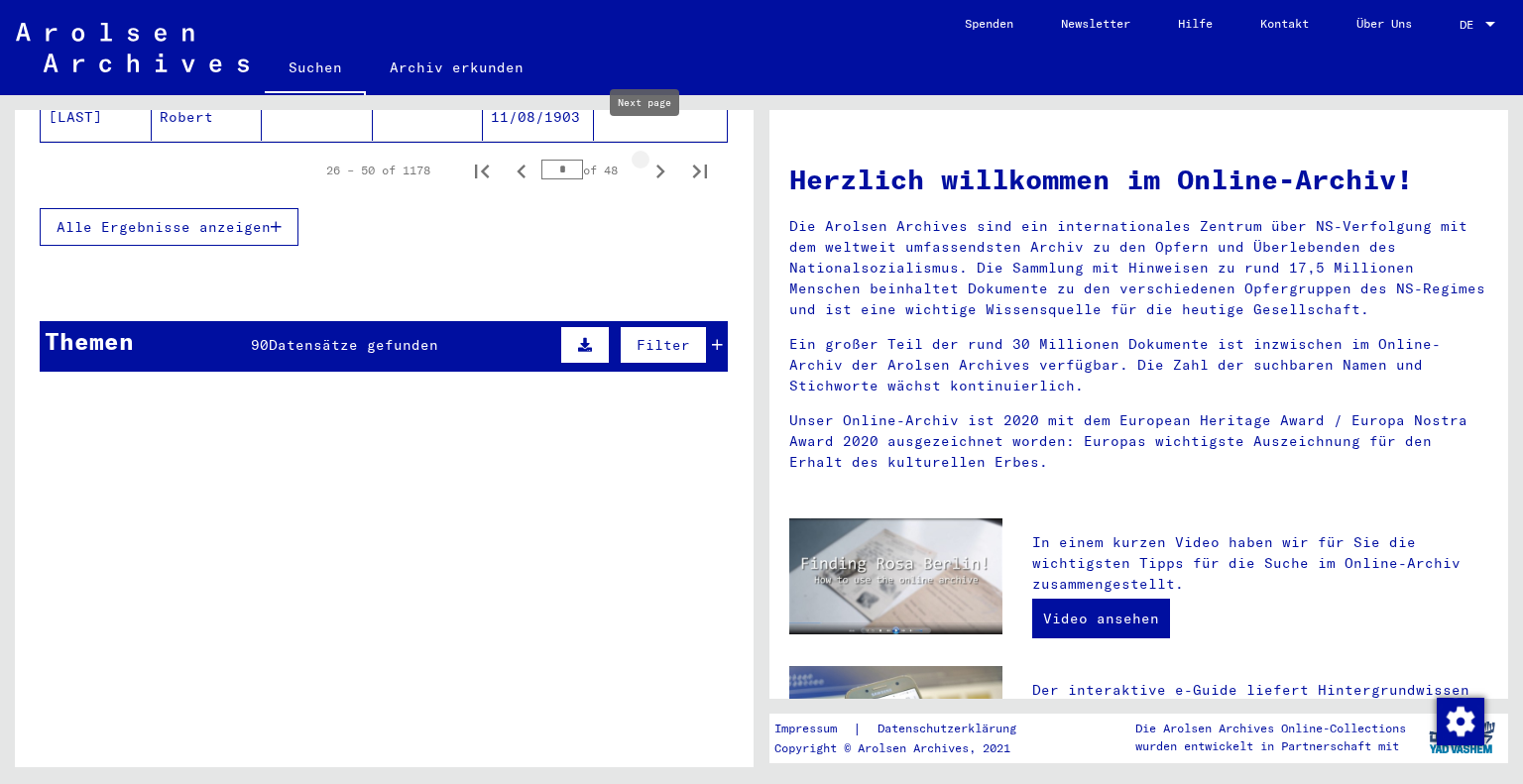 click 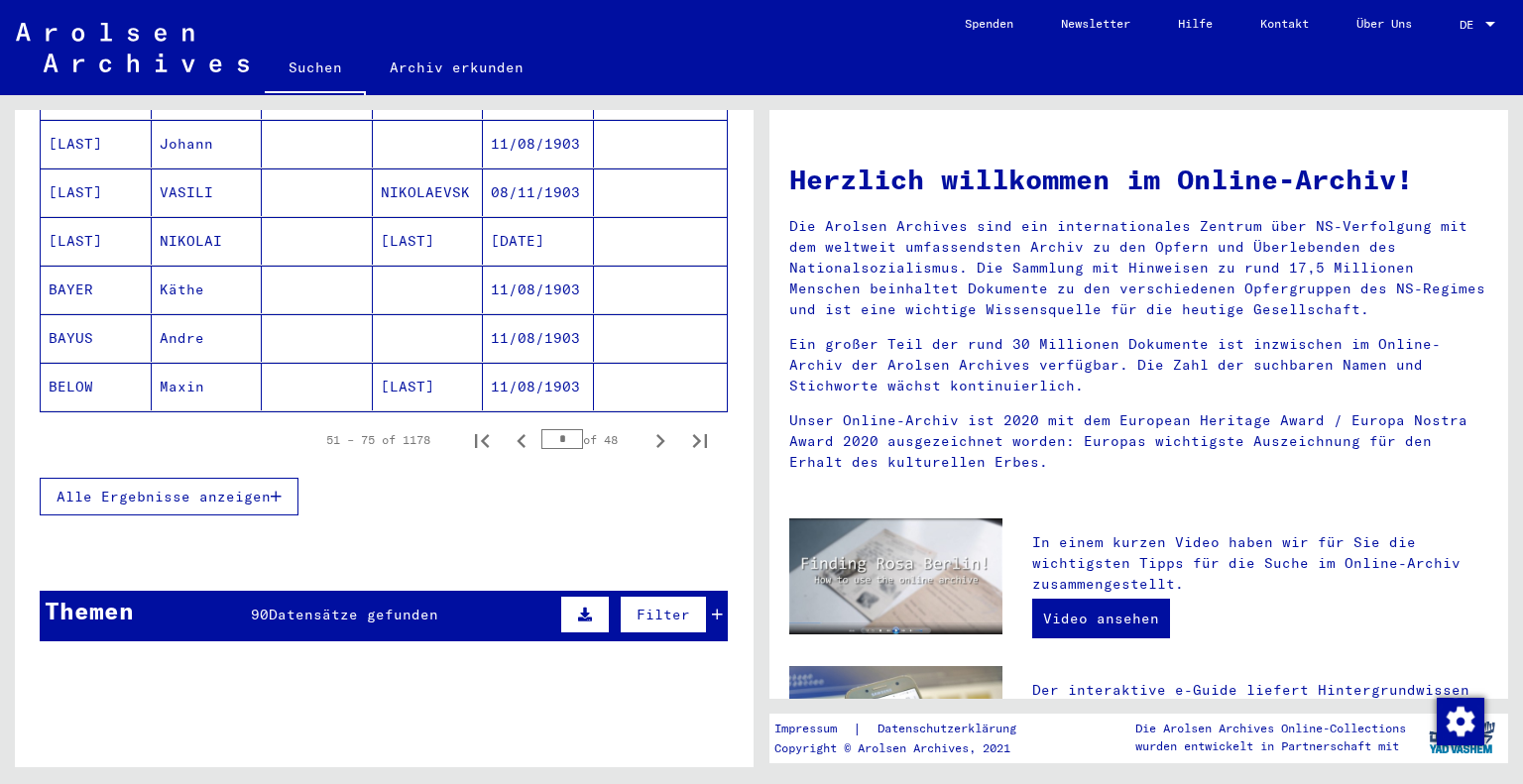 scroll, scrollTop: 1288, scrollLeft: 0, axis: vertical 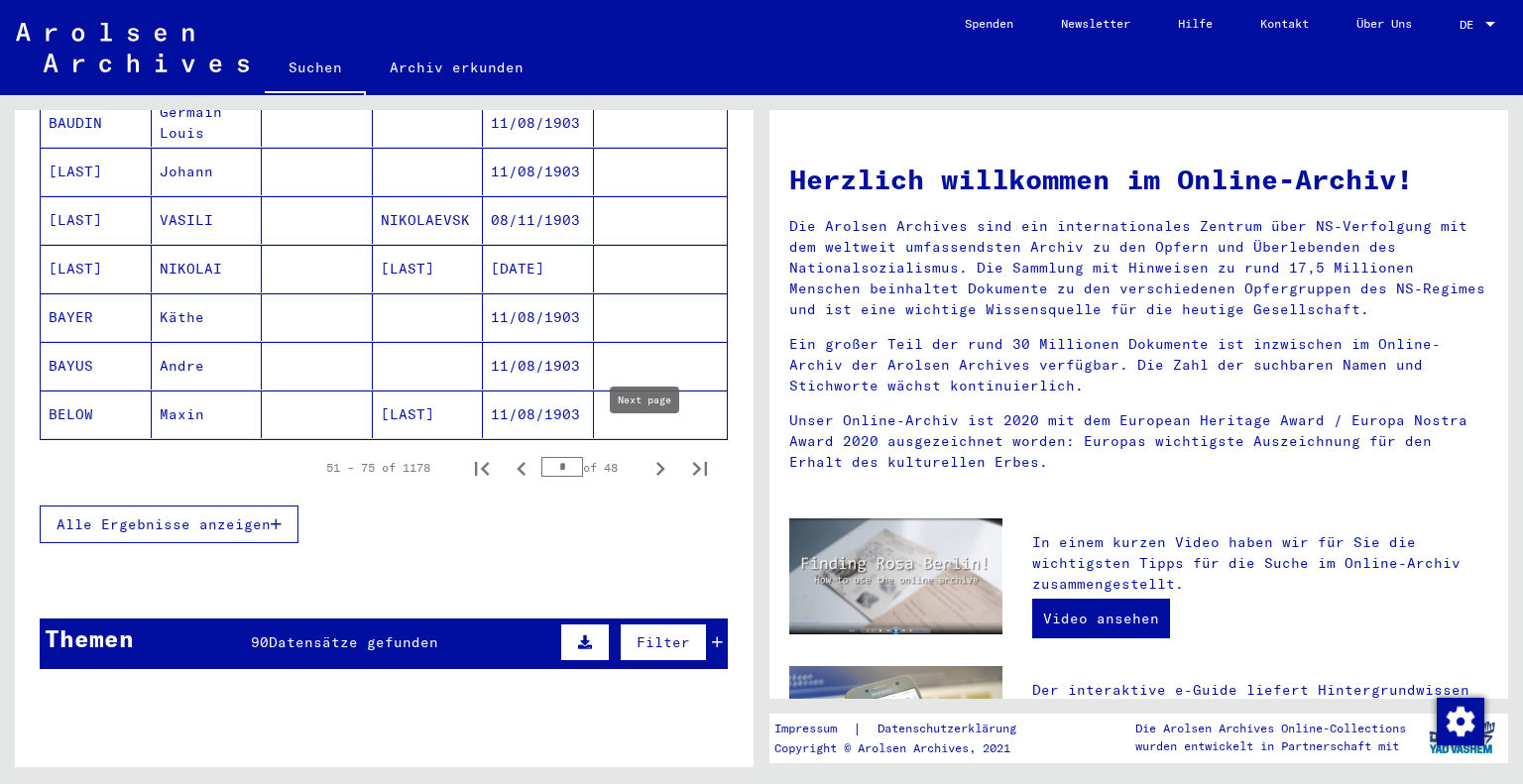click 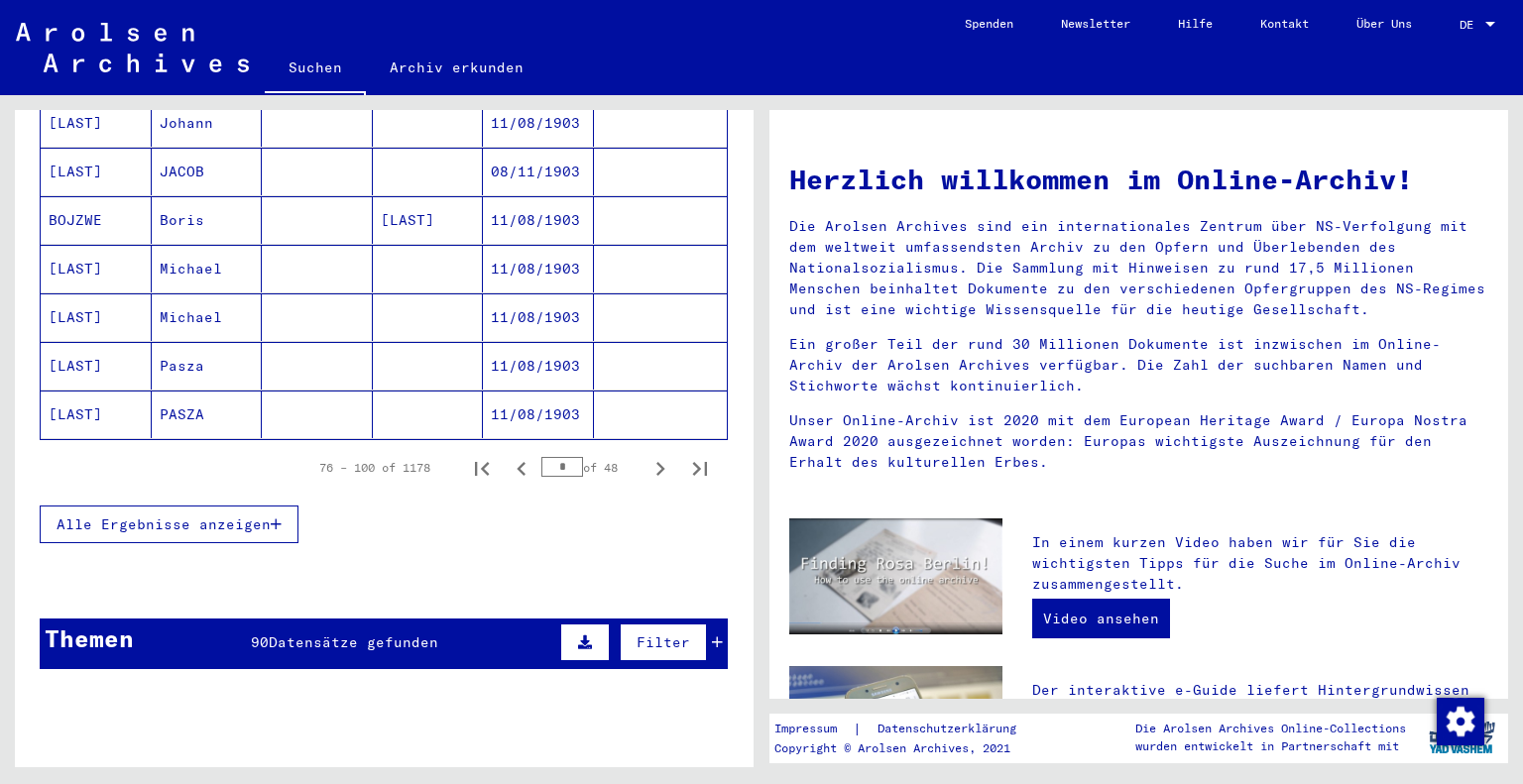 click 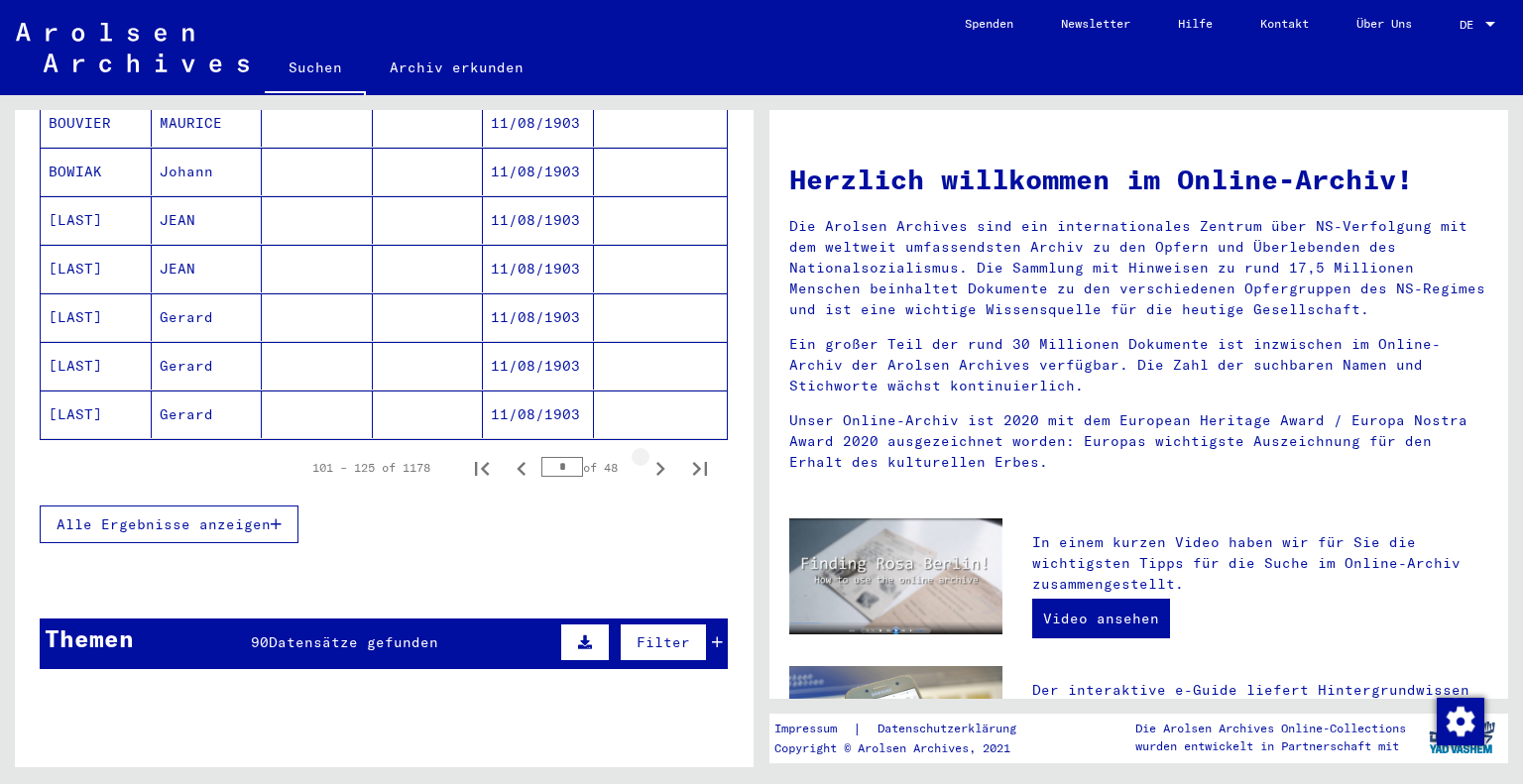 click 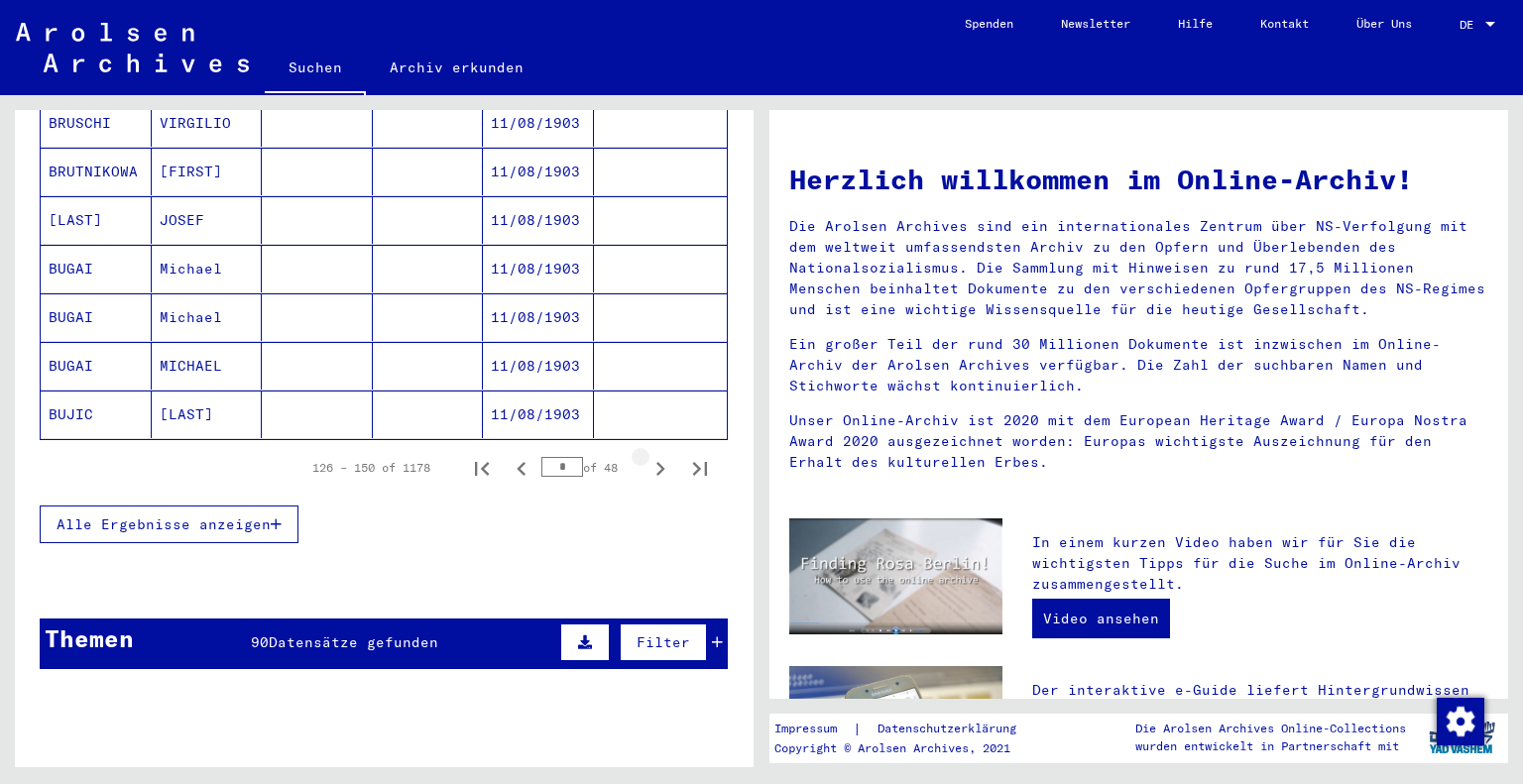 click 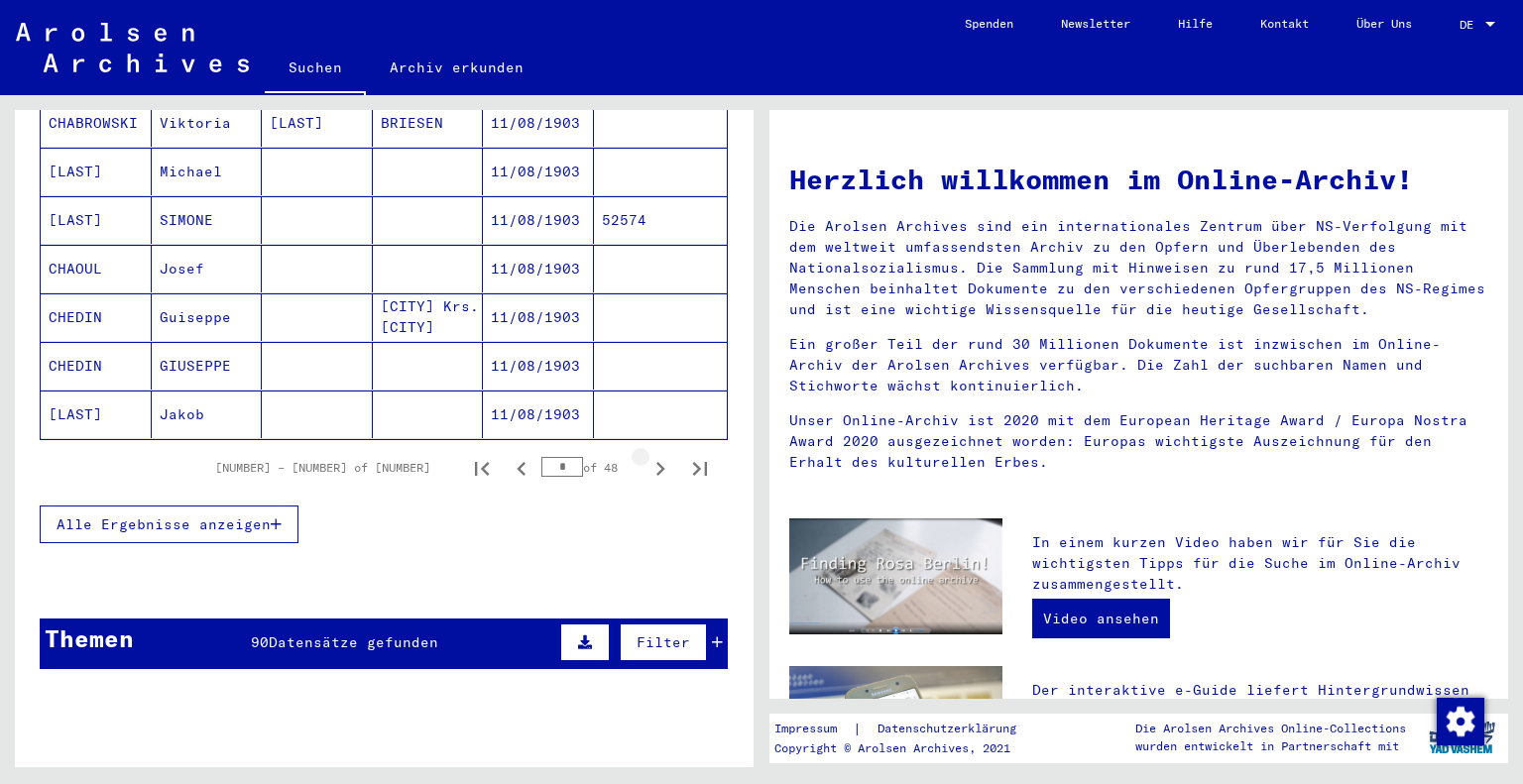 click 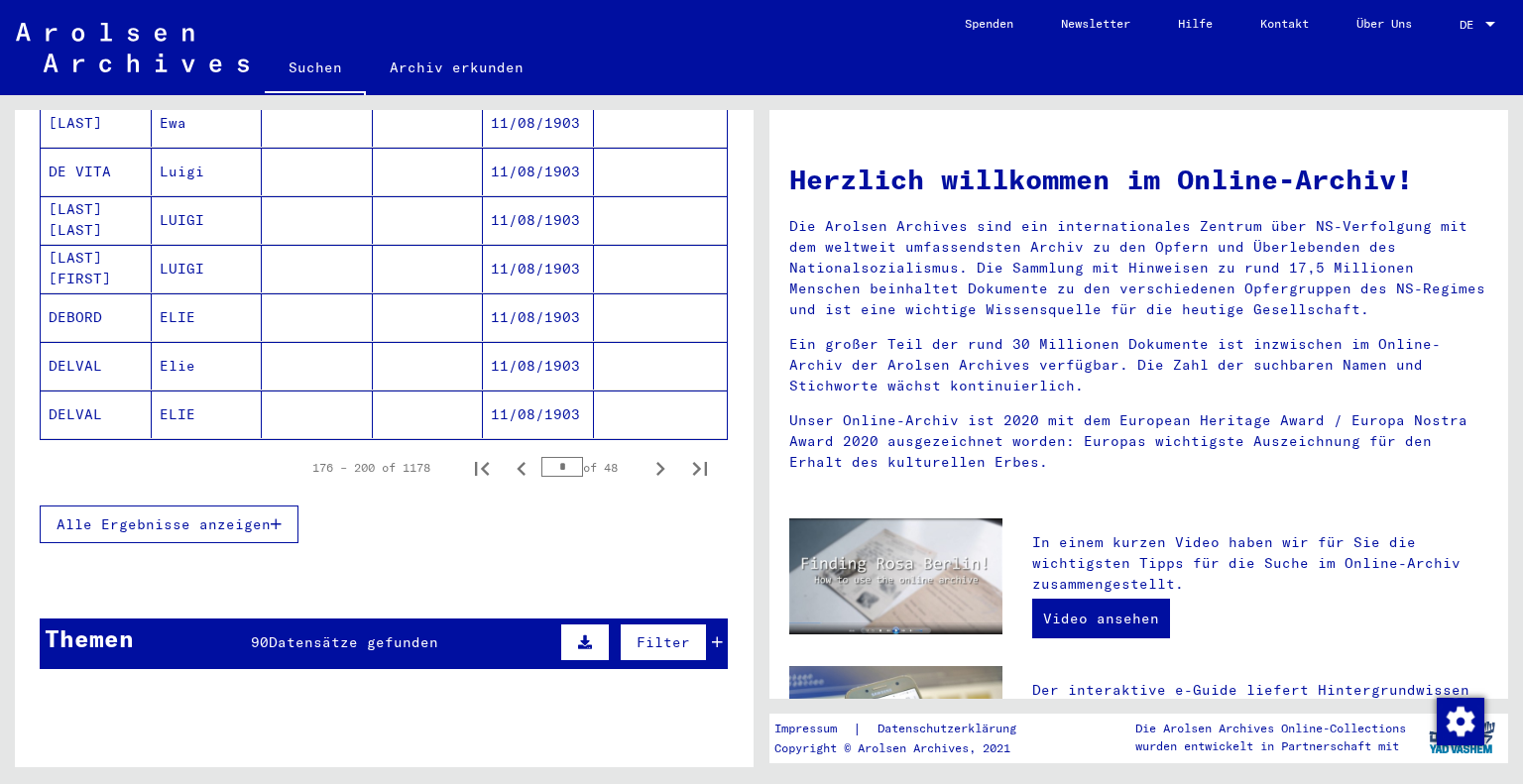 click 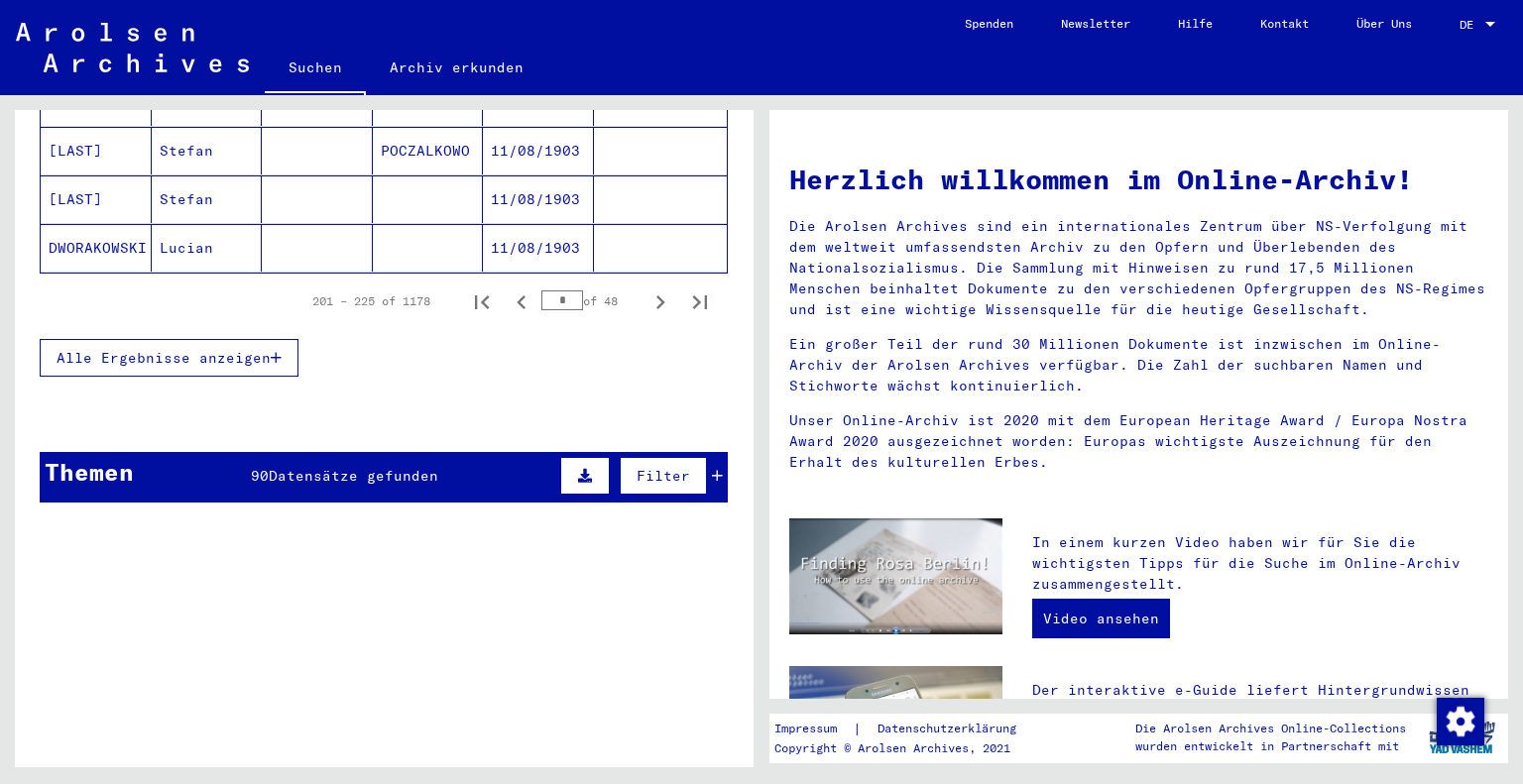 scroll, scrollTop: 1487, scrollLeft: 0, axis: vertical 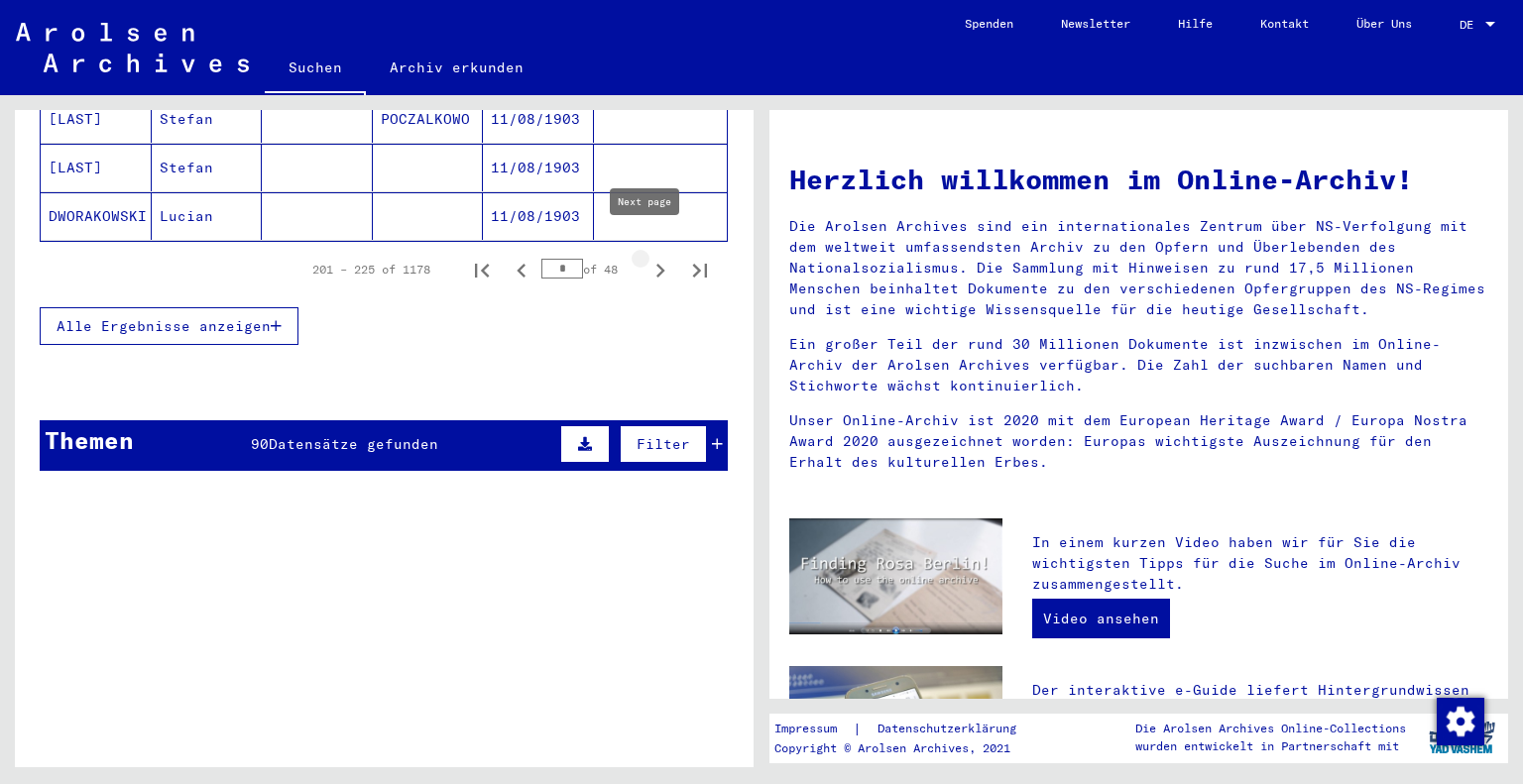 click 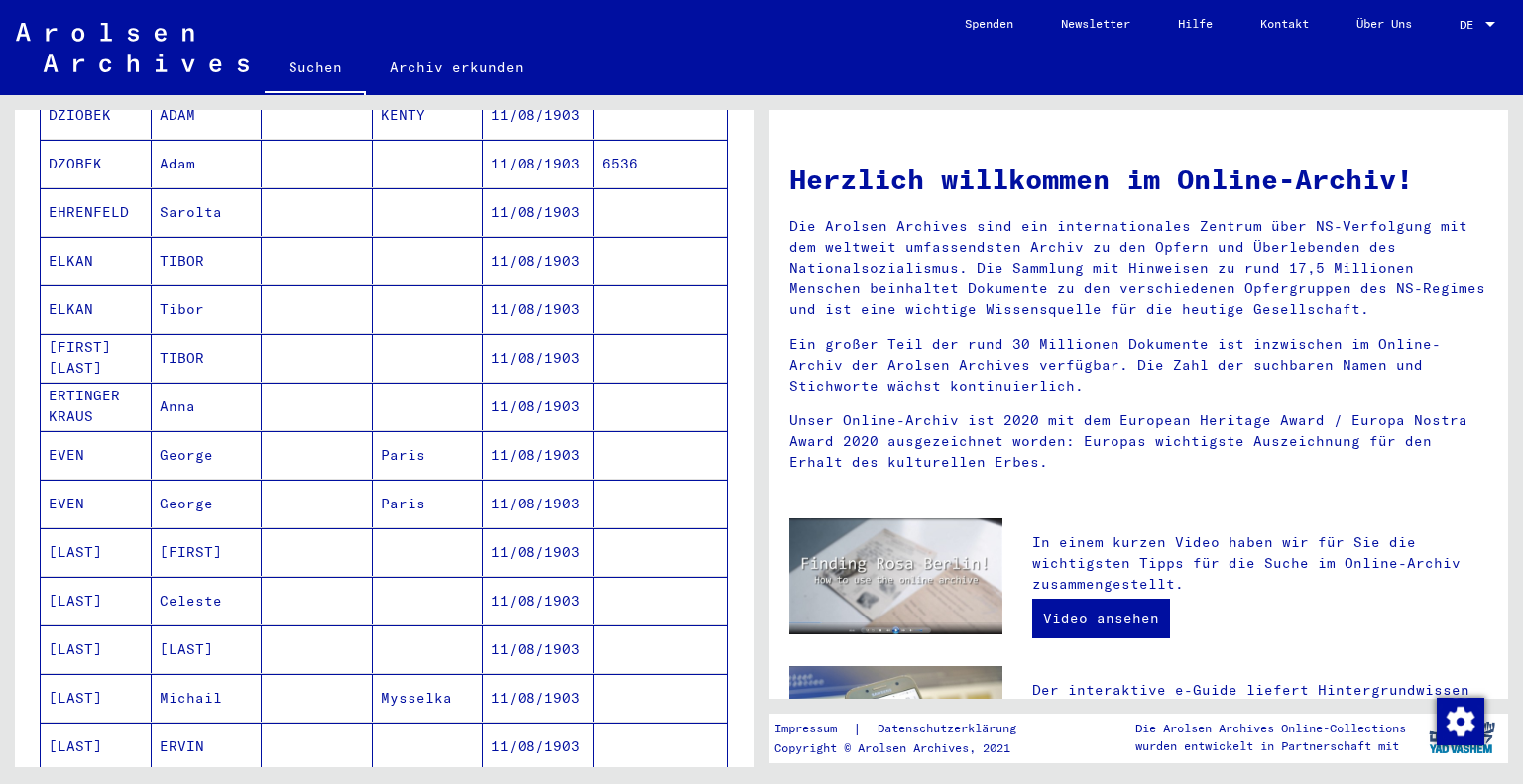 scroll, scrollTop: 198, scrollLeft: 0, axis: vertical 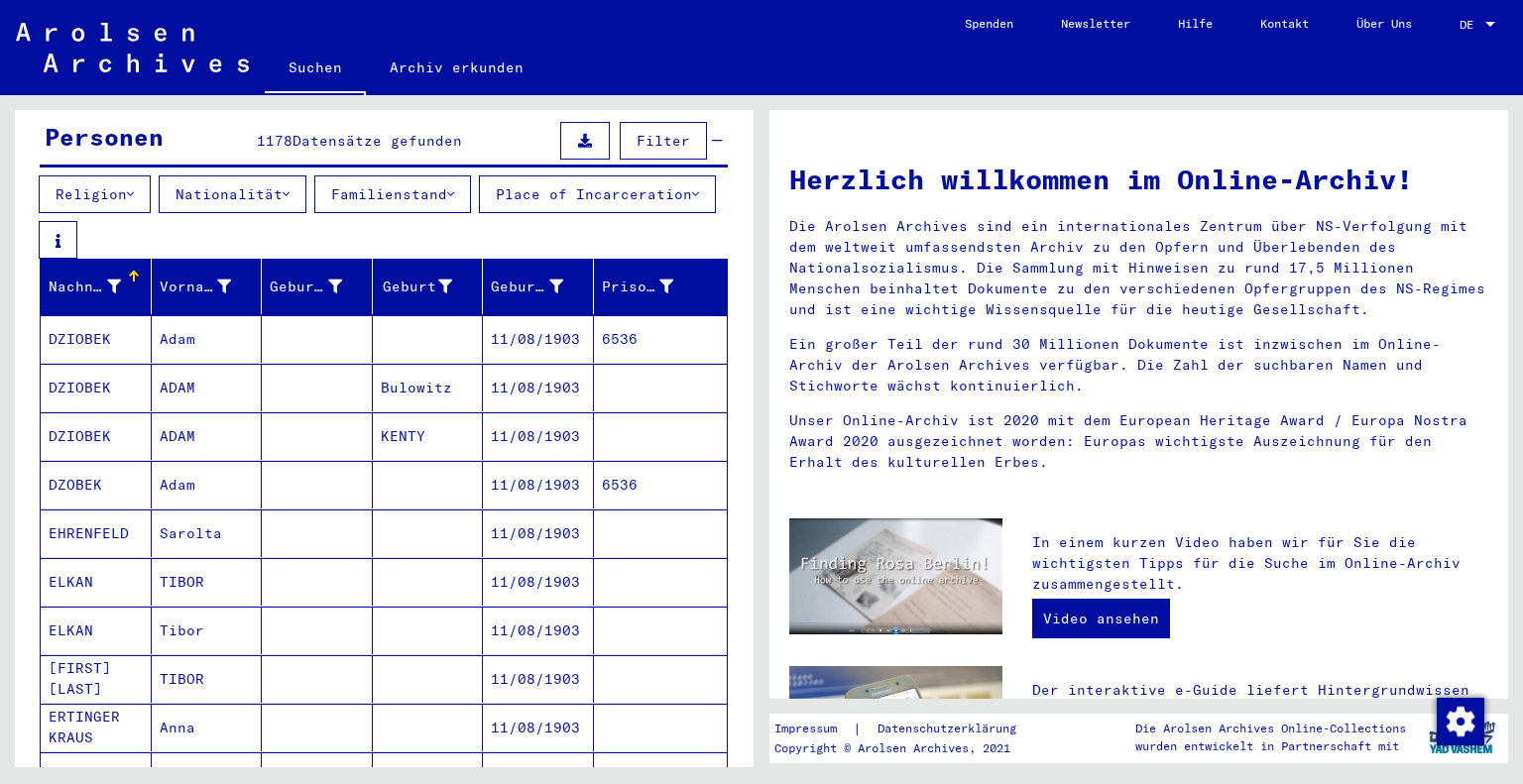 click on "Adam" at bounding box center [207, 388] 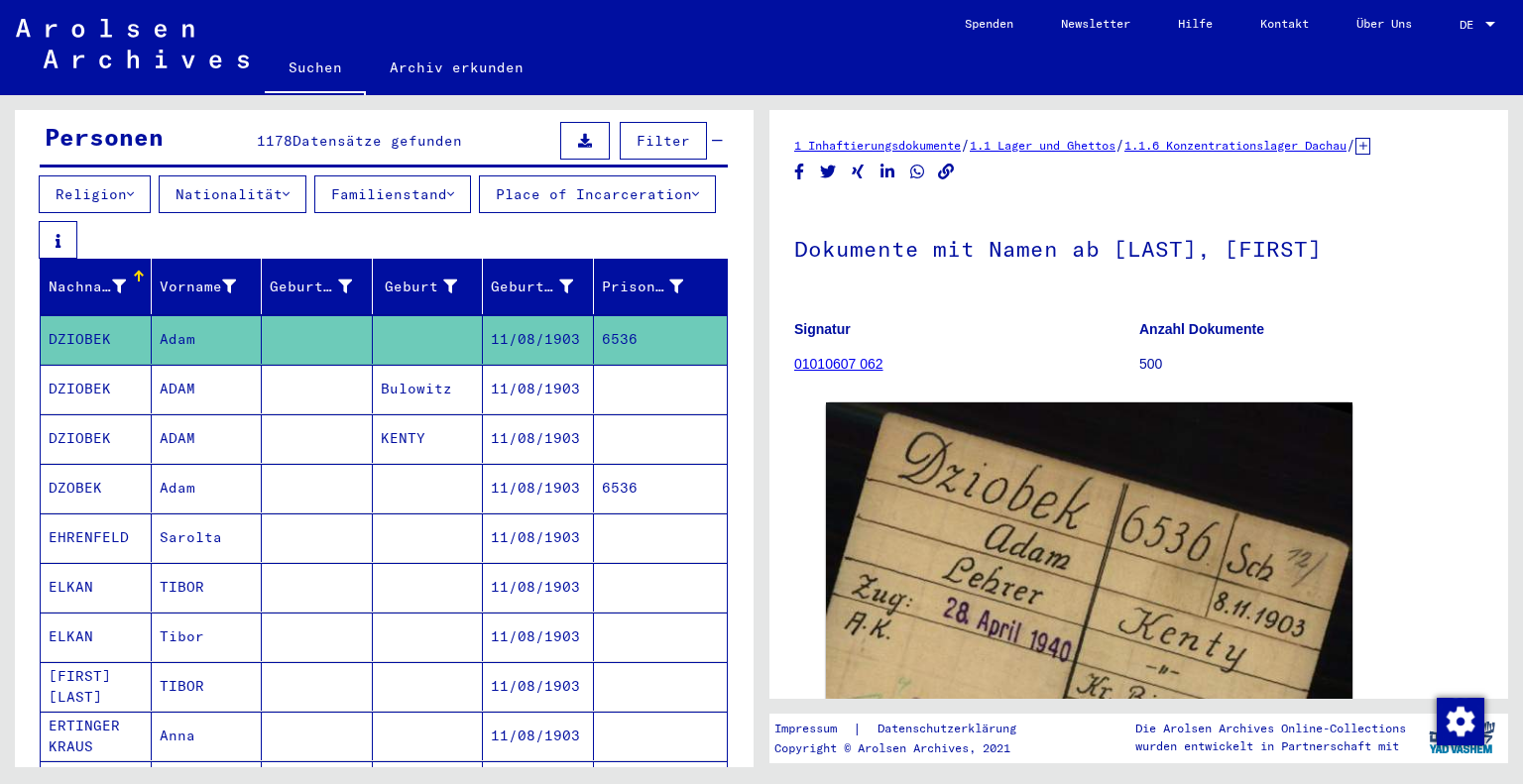 scroll, scrollTop: 0, scrollLeft: 0, axis: both 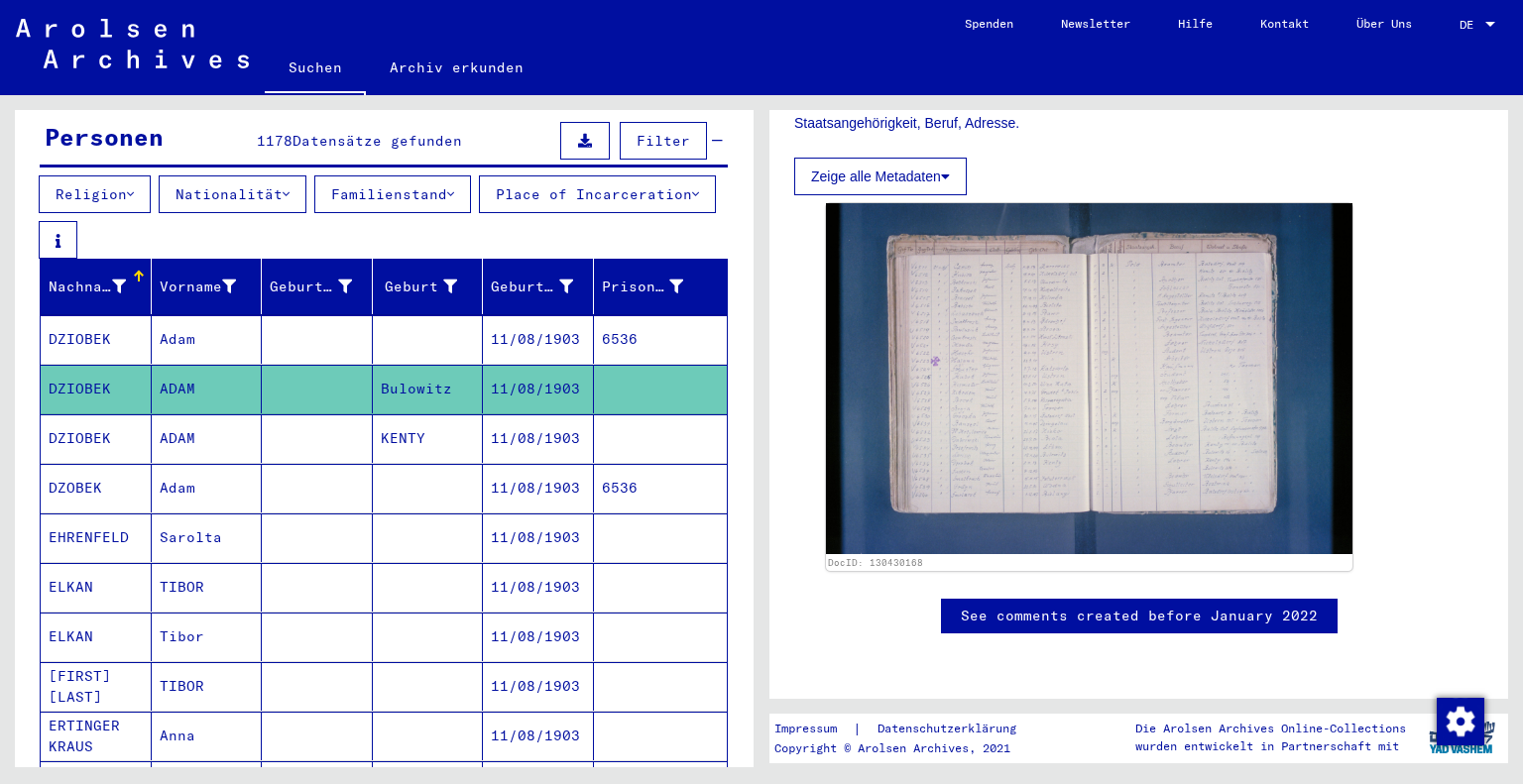 click on "ADAM" at bounding box center [207, 488] 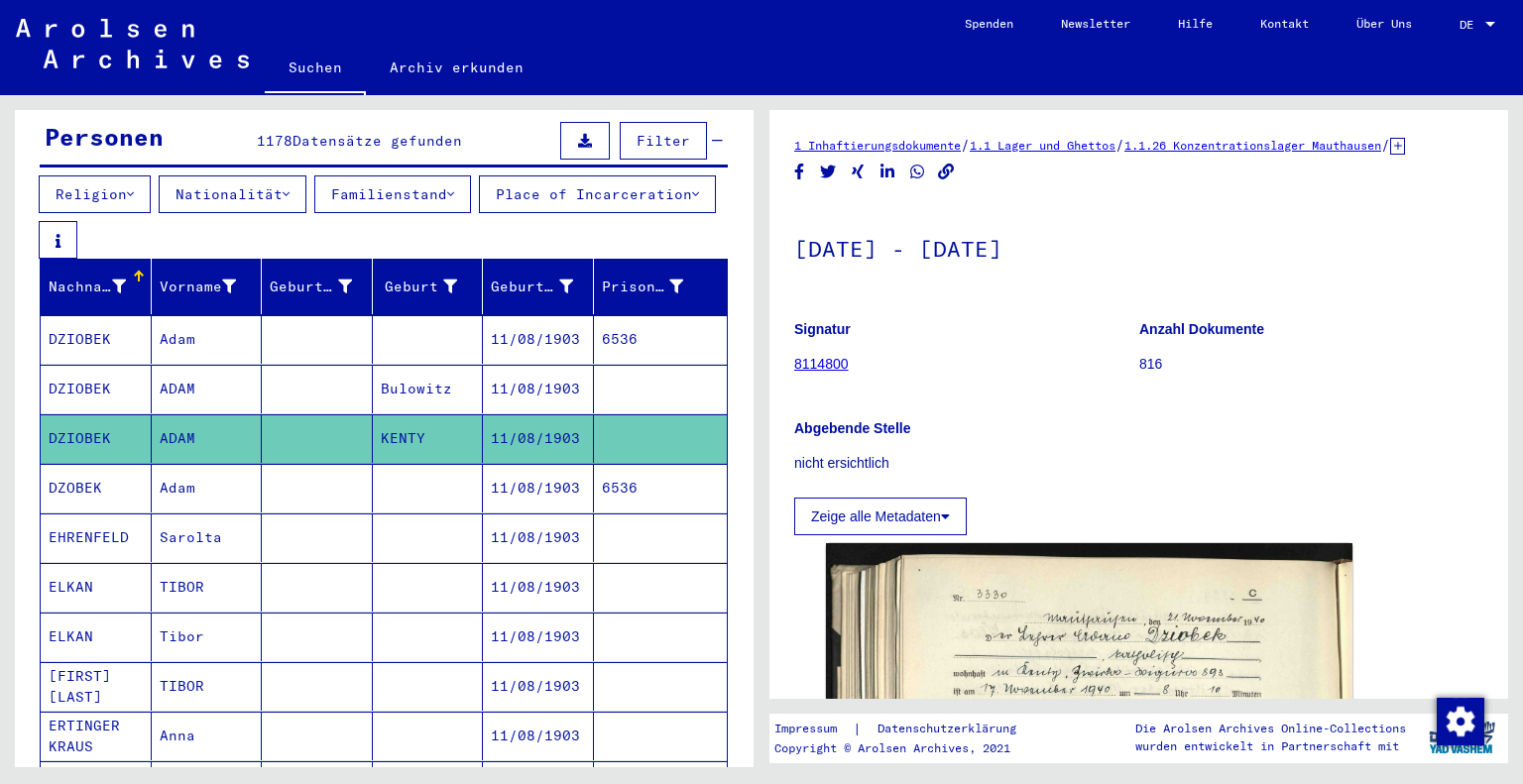 scroll, scrollTop: 0, scrollLeft: 0, axis: both 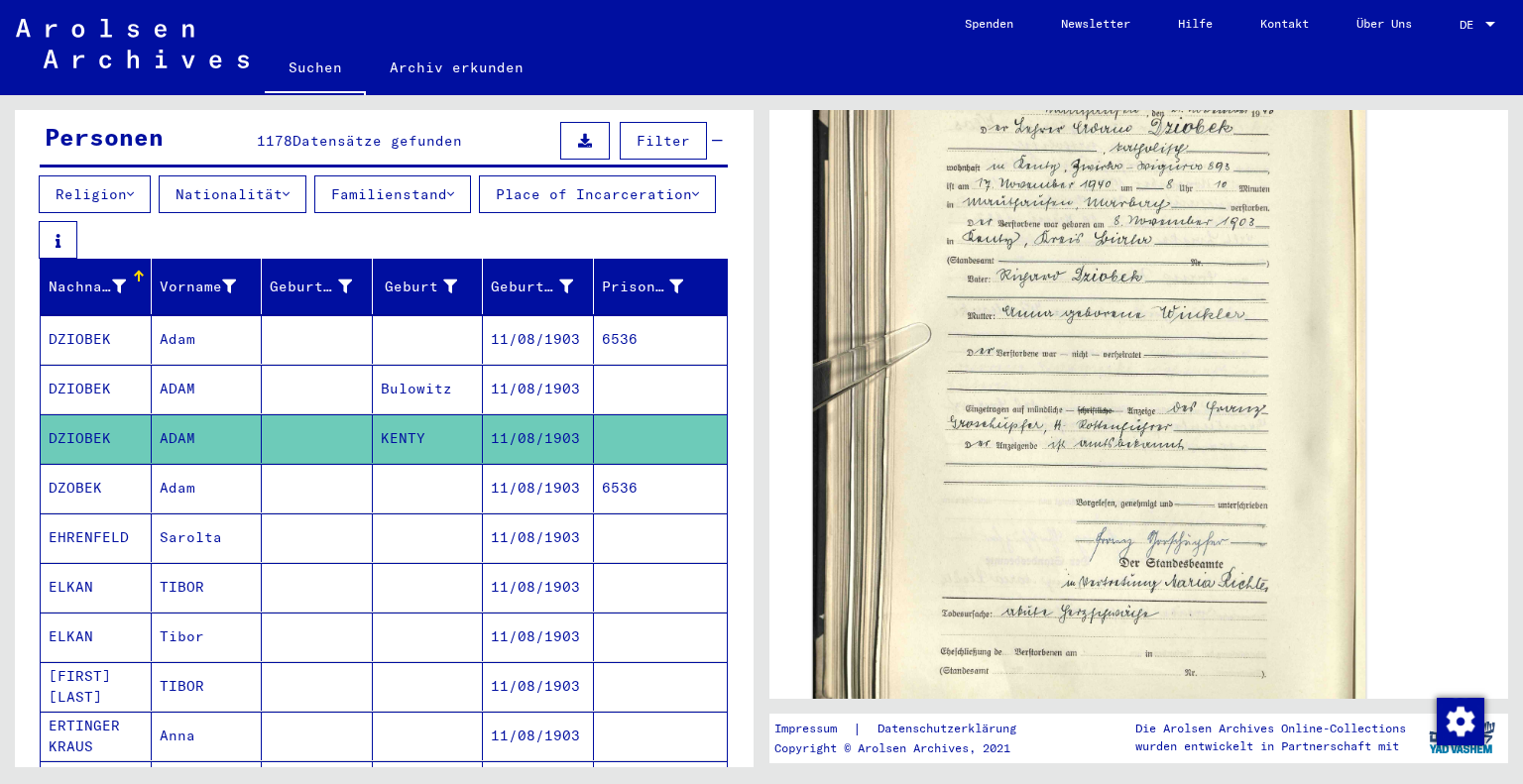 click 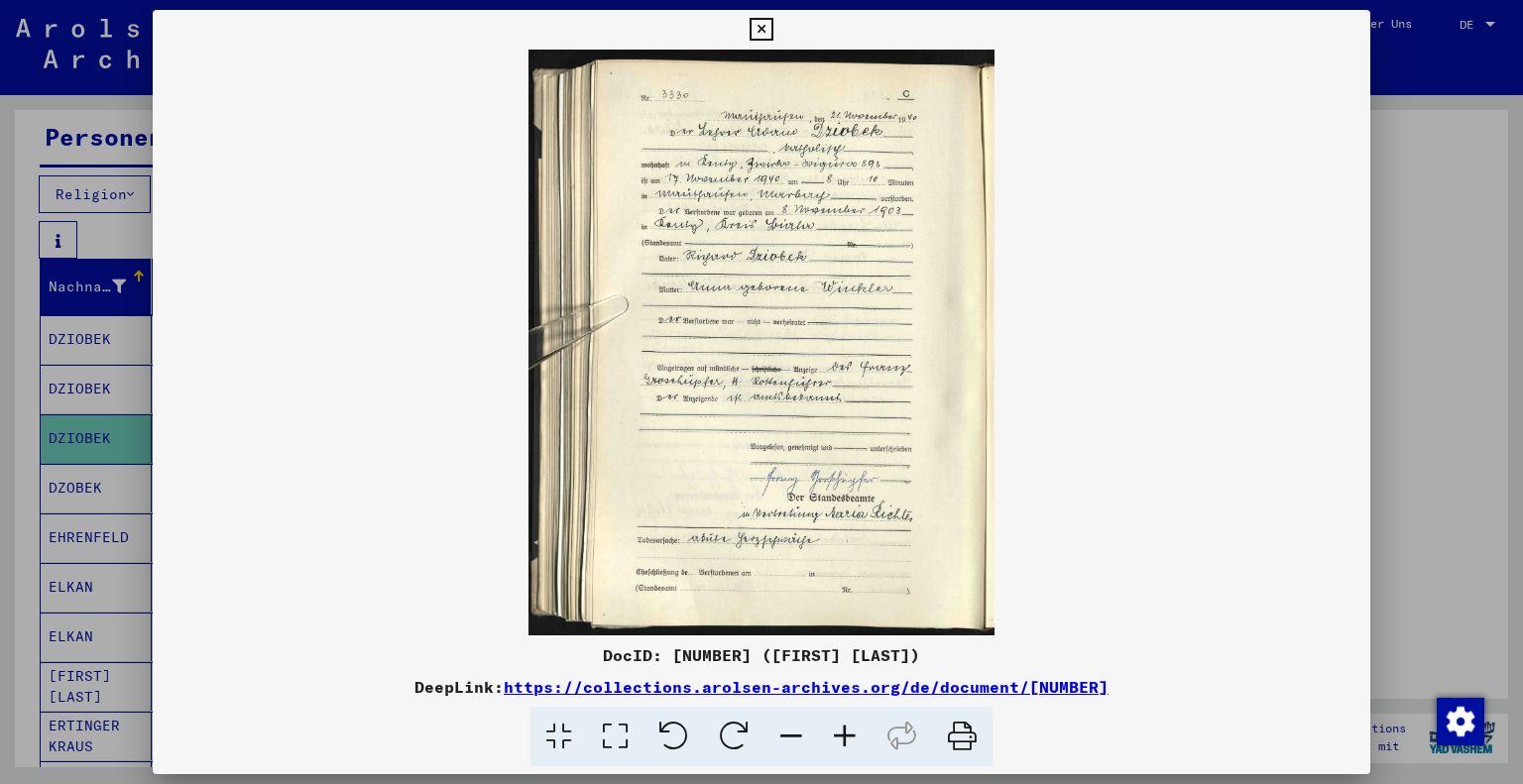 click at bounding box center (762, 392) 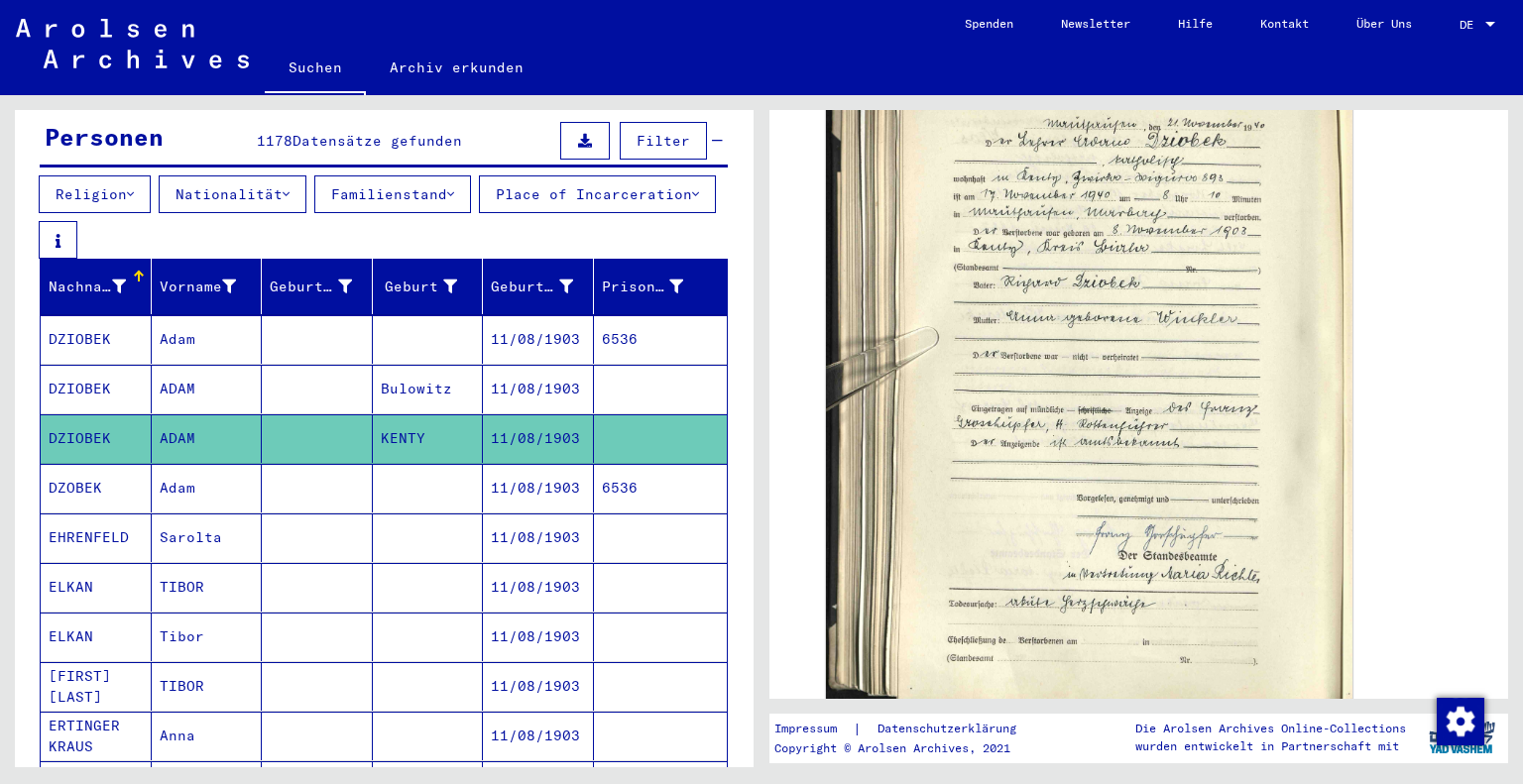 click on "11/08/1903" at bounding box center (538, 537) 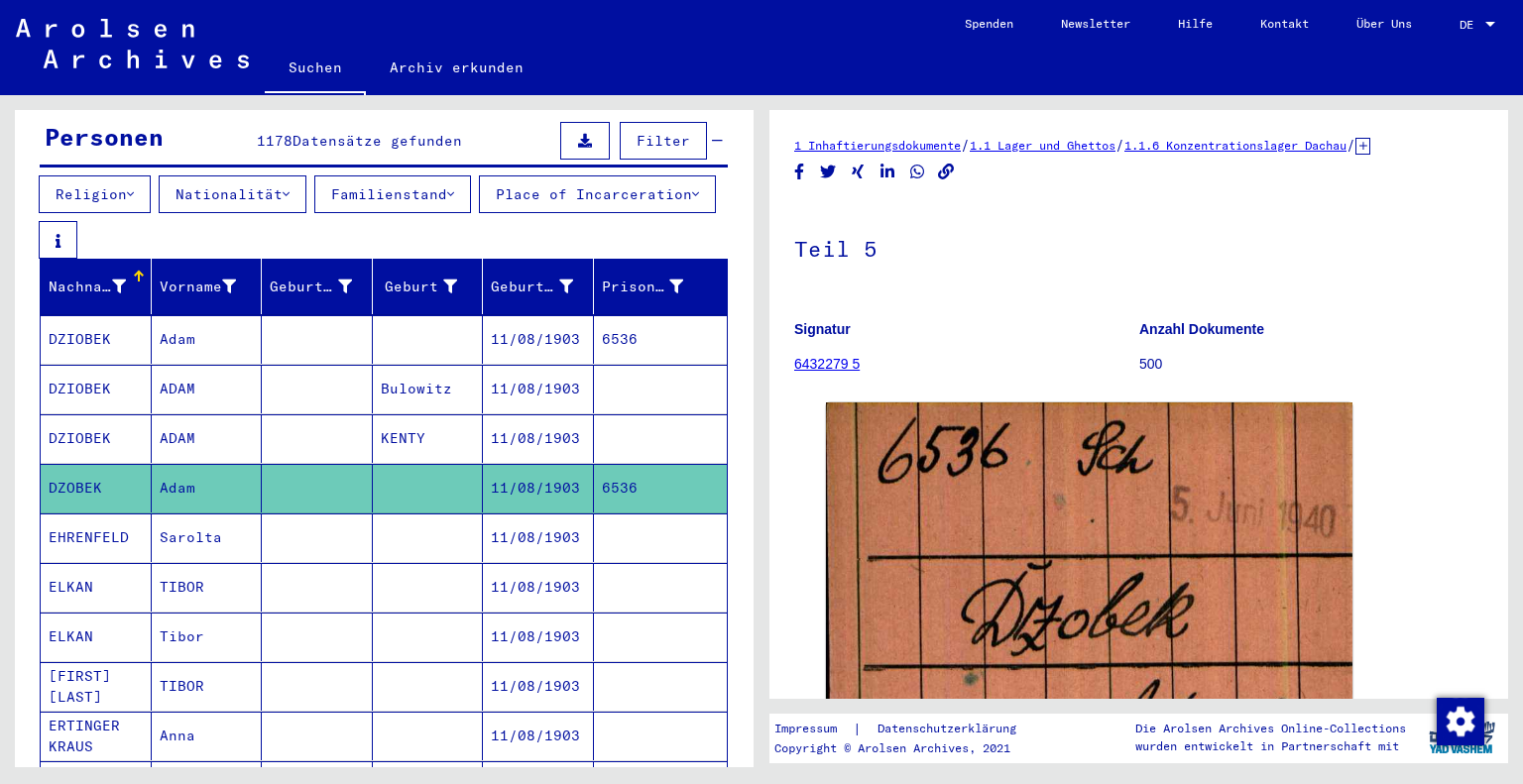 scroll, scrollTop: 0, scrollLeft: 0, axis: both 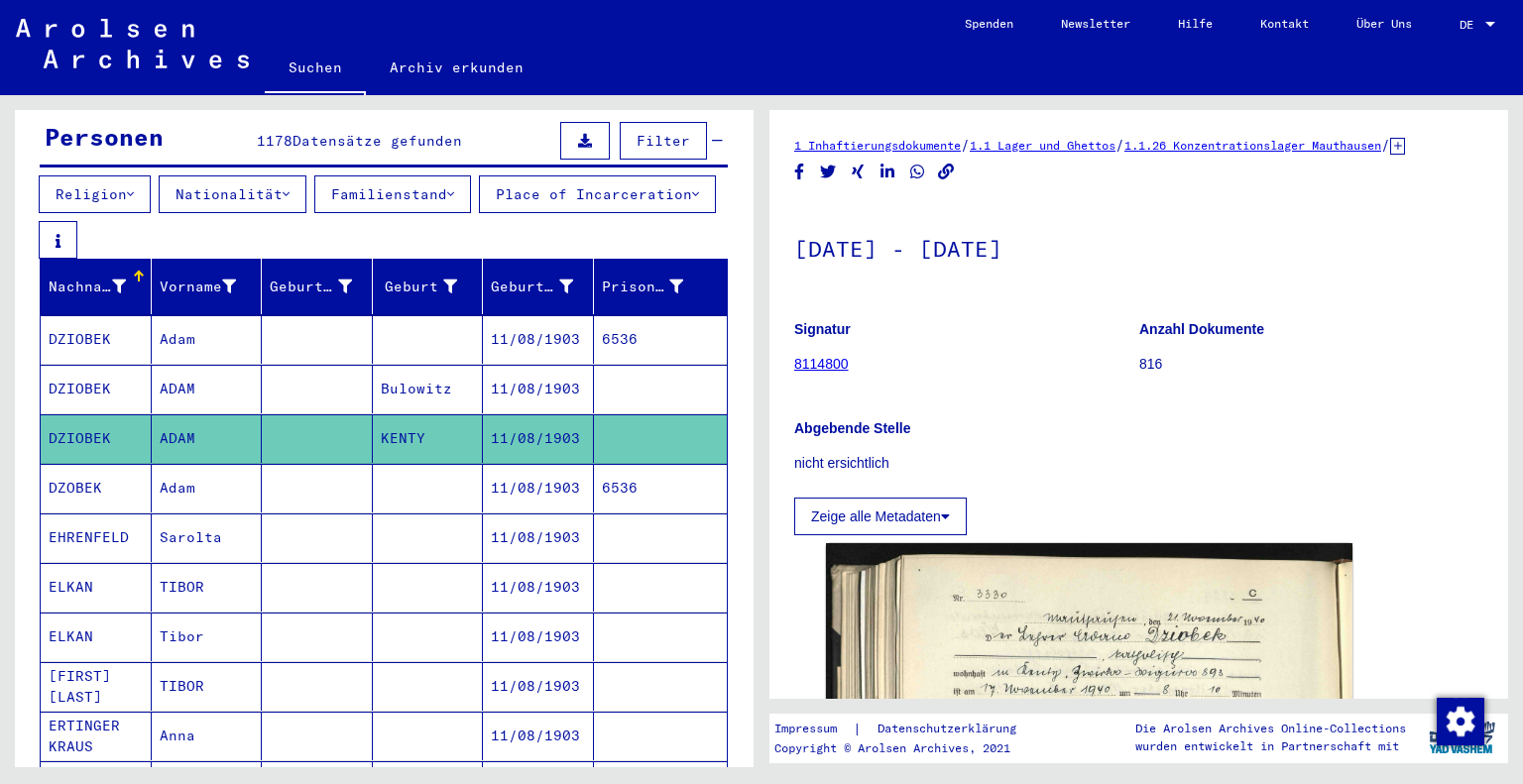 click on "Bulowitz" at bounding box center (428, 438) 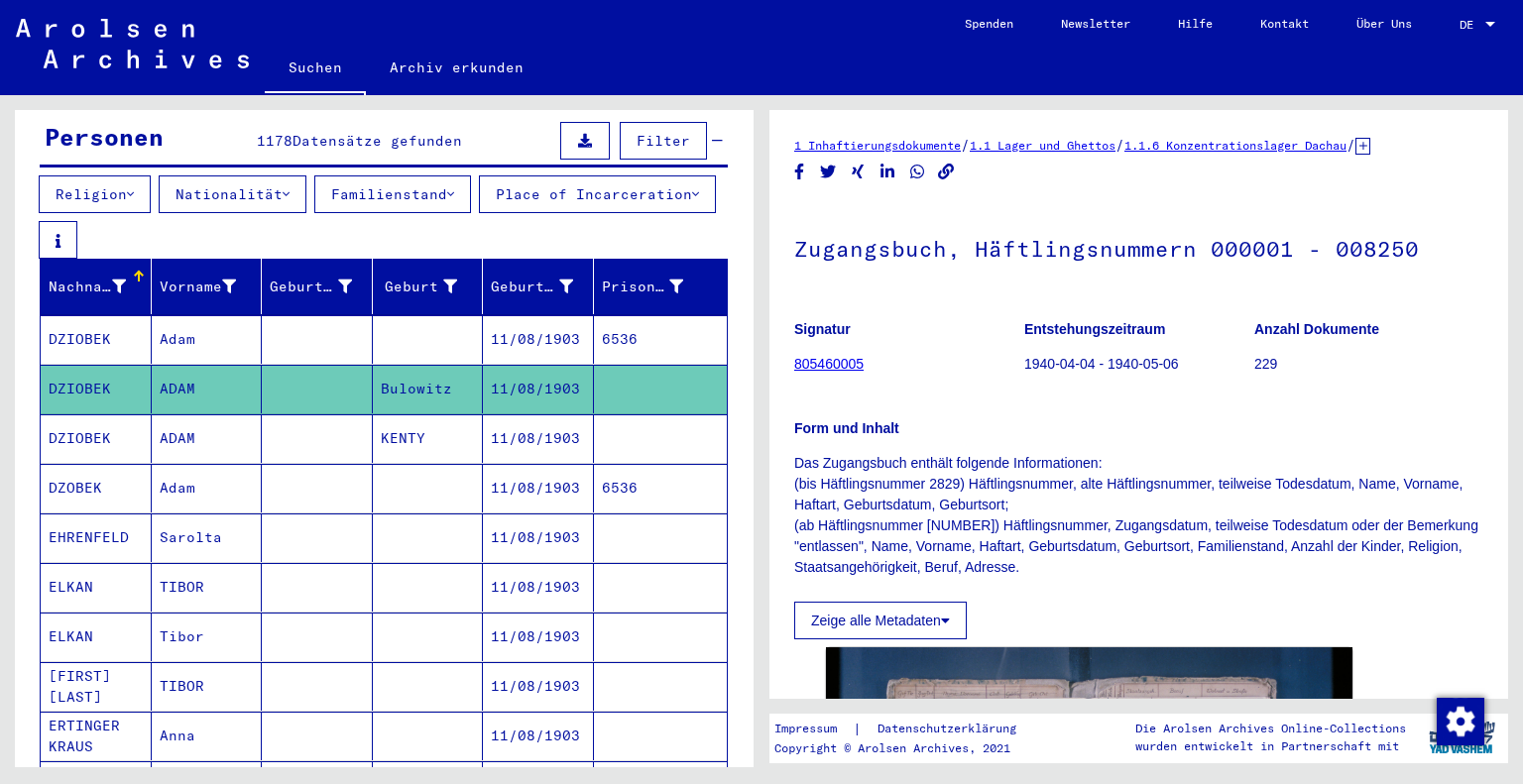 scroll, scrollTop: 0, scrollLeft: 0, axis: both 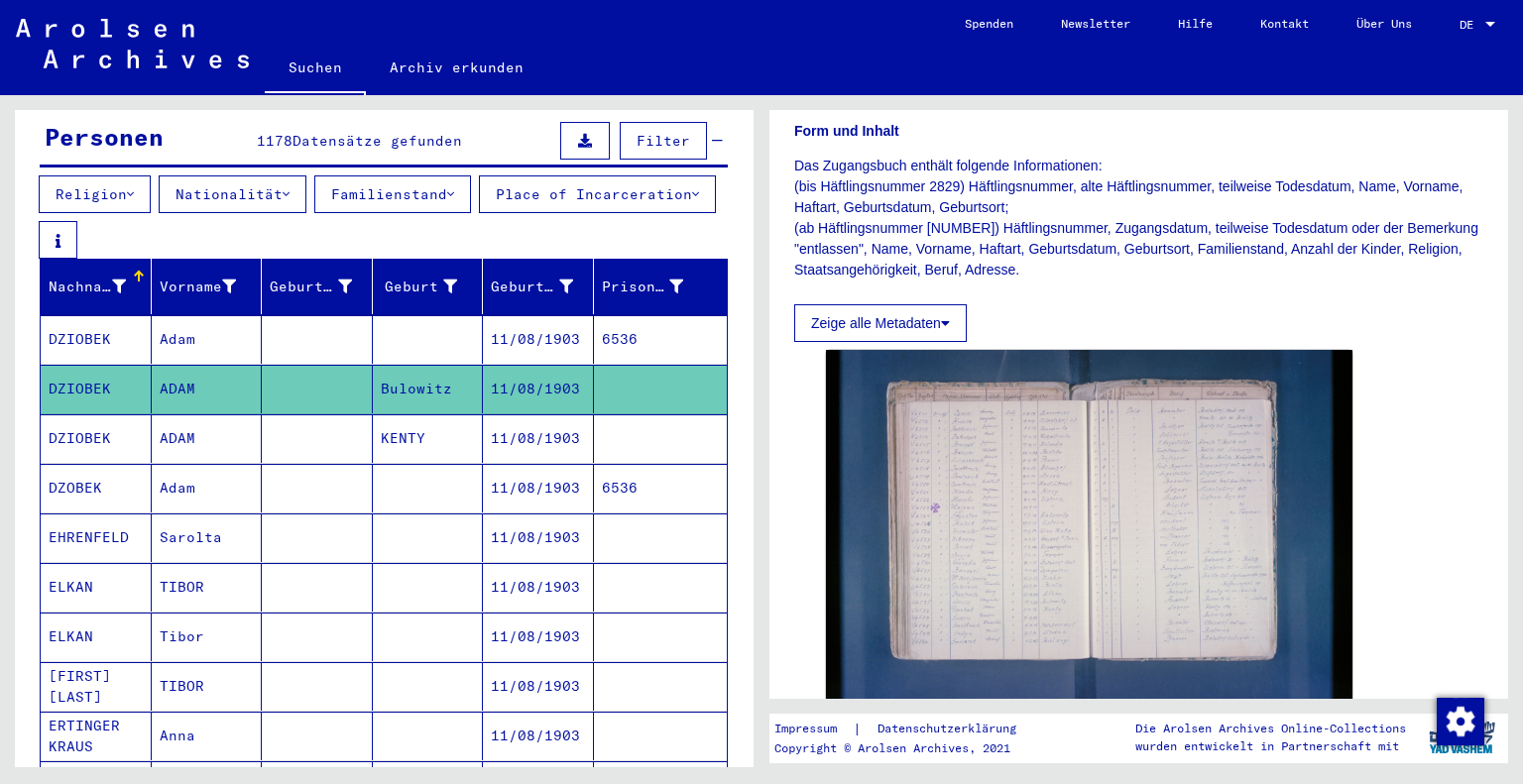 click at bounding box center [428, 389] 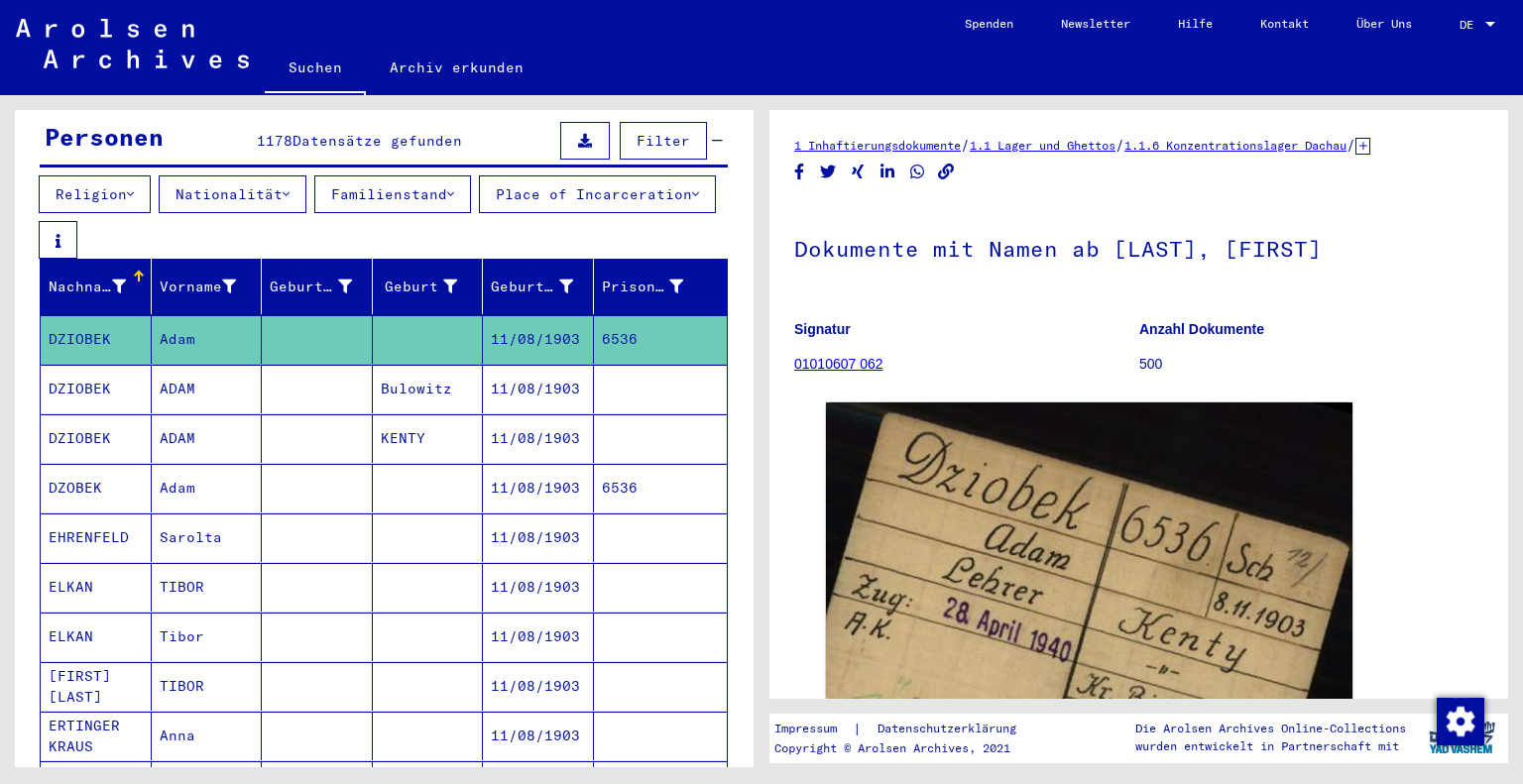 scroll, scrollTop: 0, scrollLeft: 0, axis: both 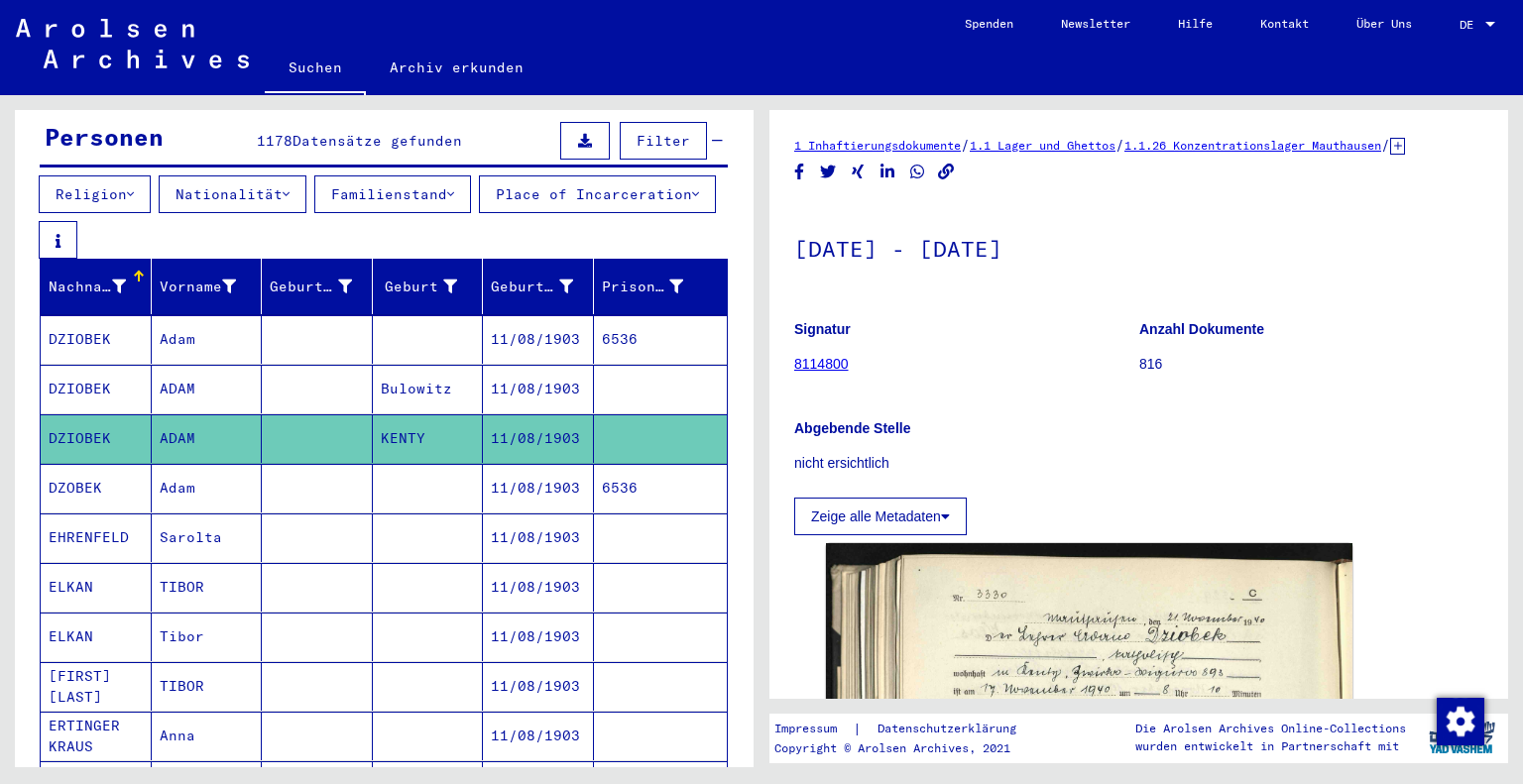 click on "8114800" 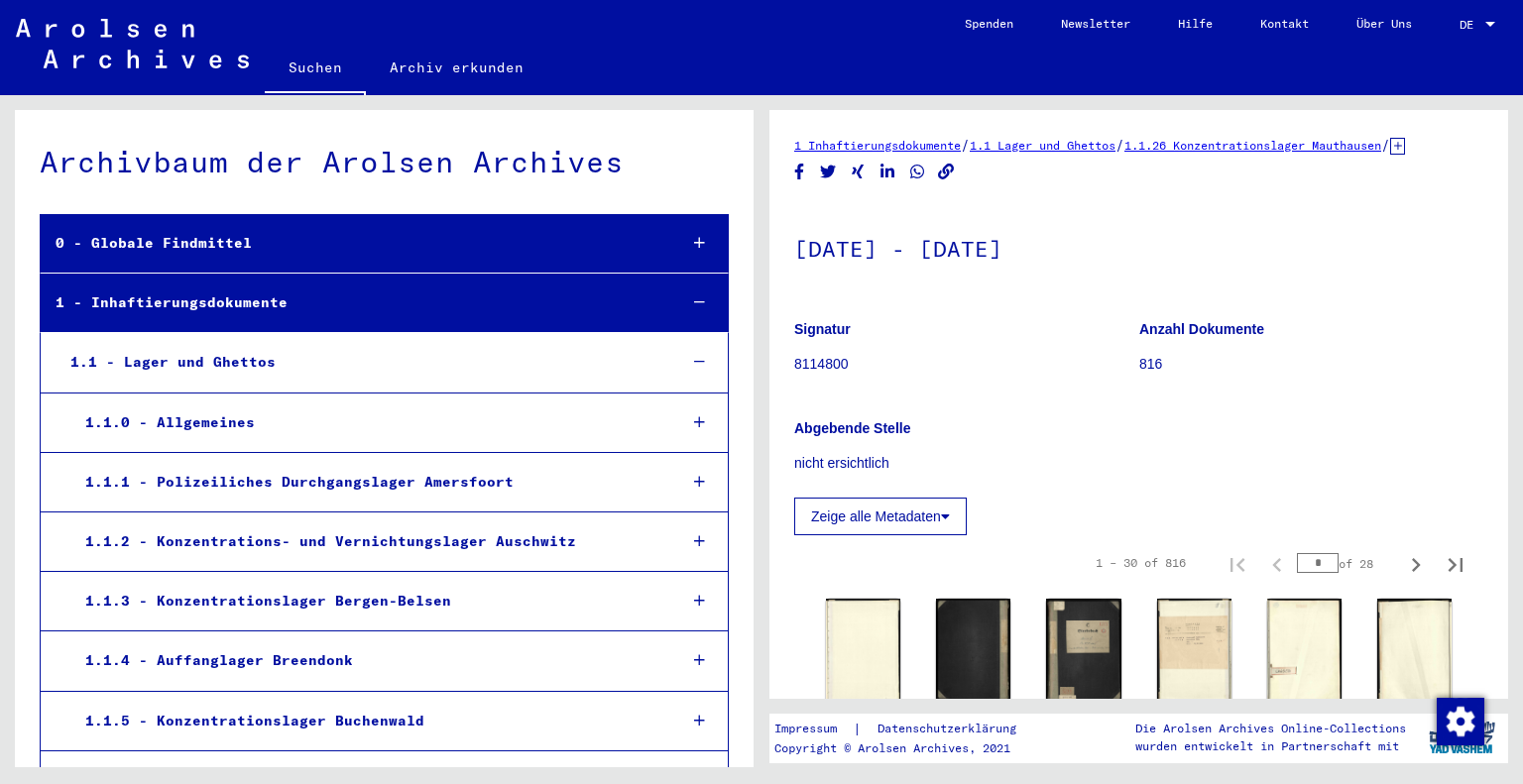 scroll, scrollTop: 5051, scrollLeft: 0, axis: vertical 